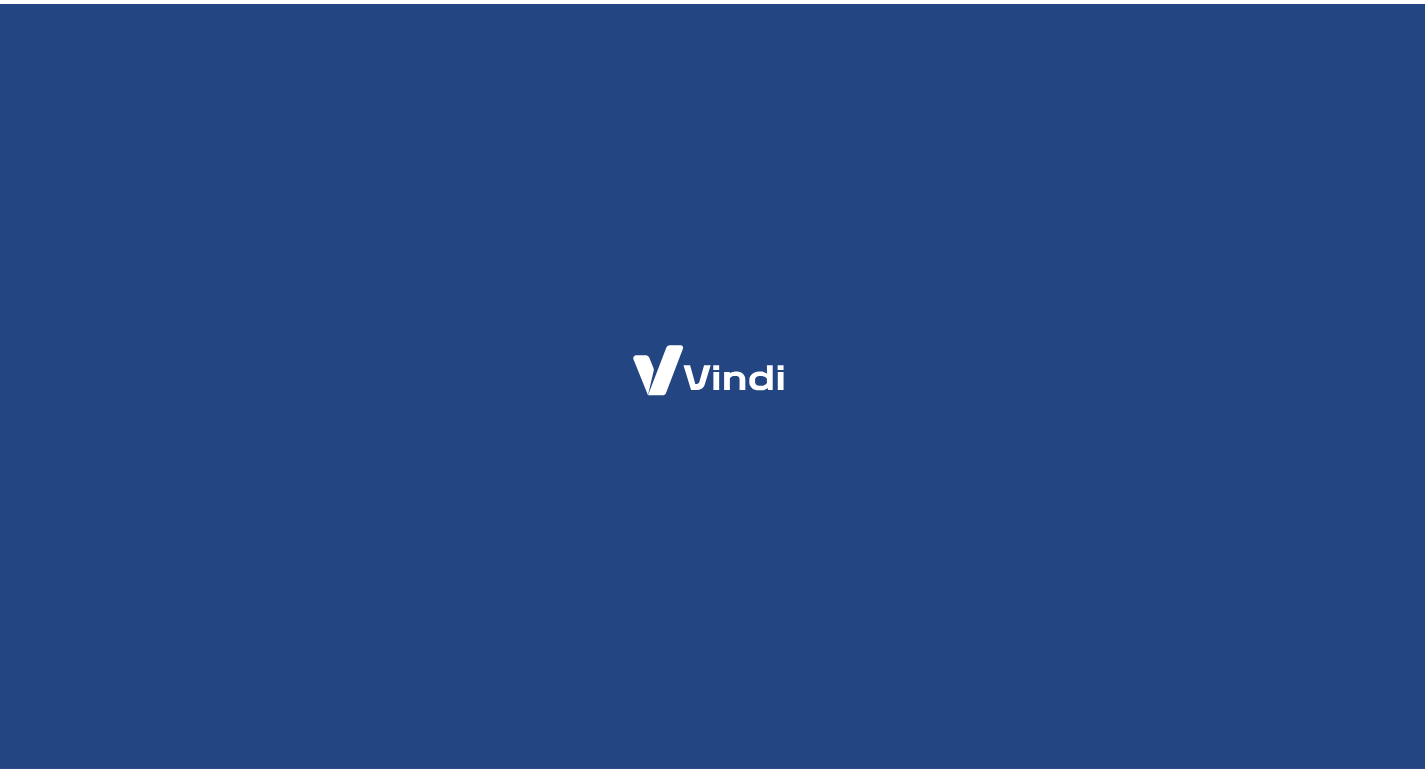 scroll, scrollTop: 0, scrollLeft: 0, axis: both 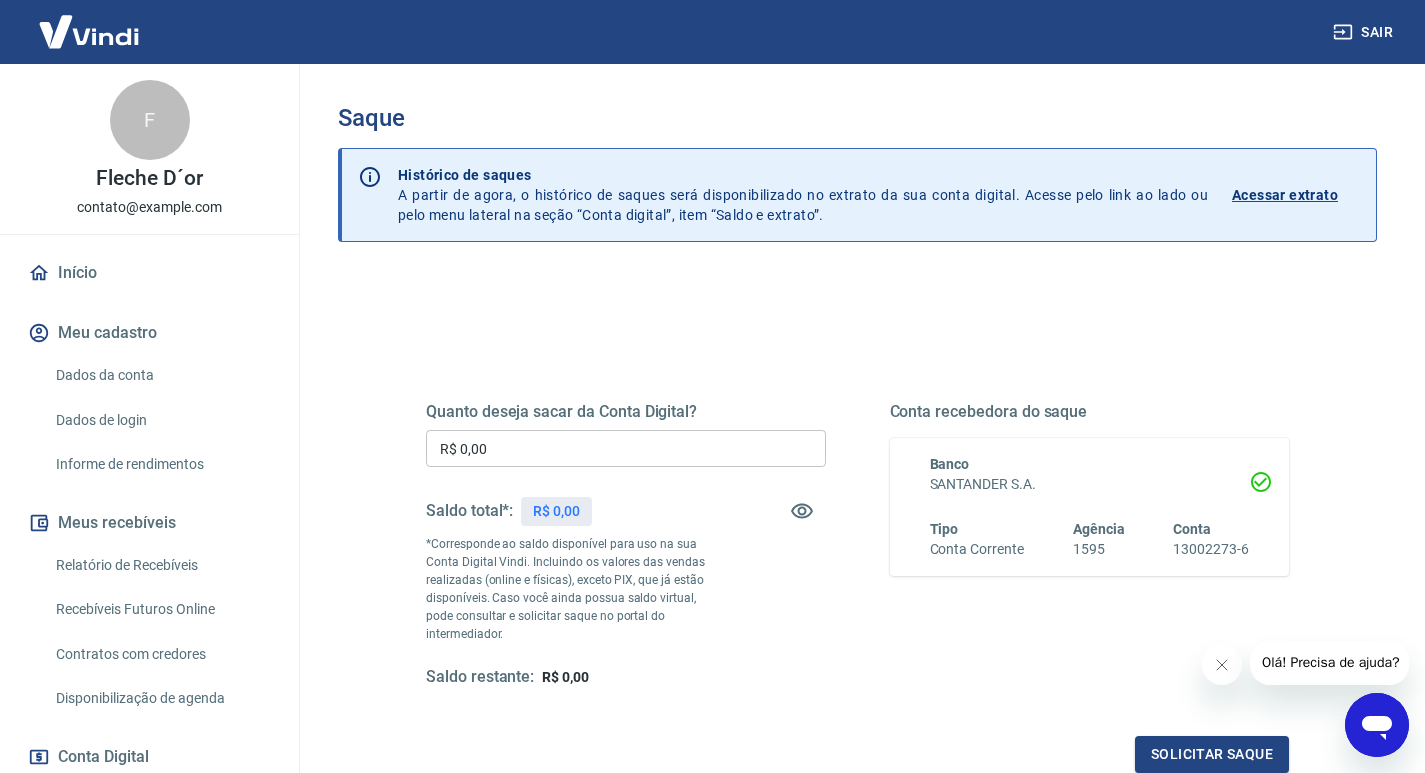 click at bounding box center [89, 31] 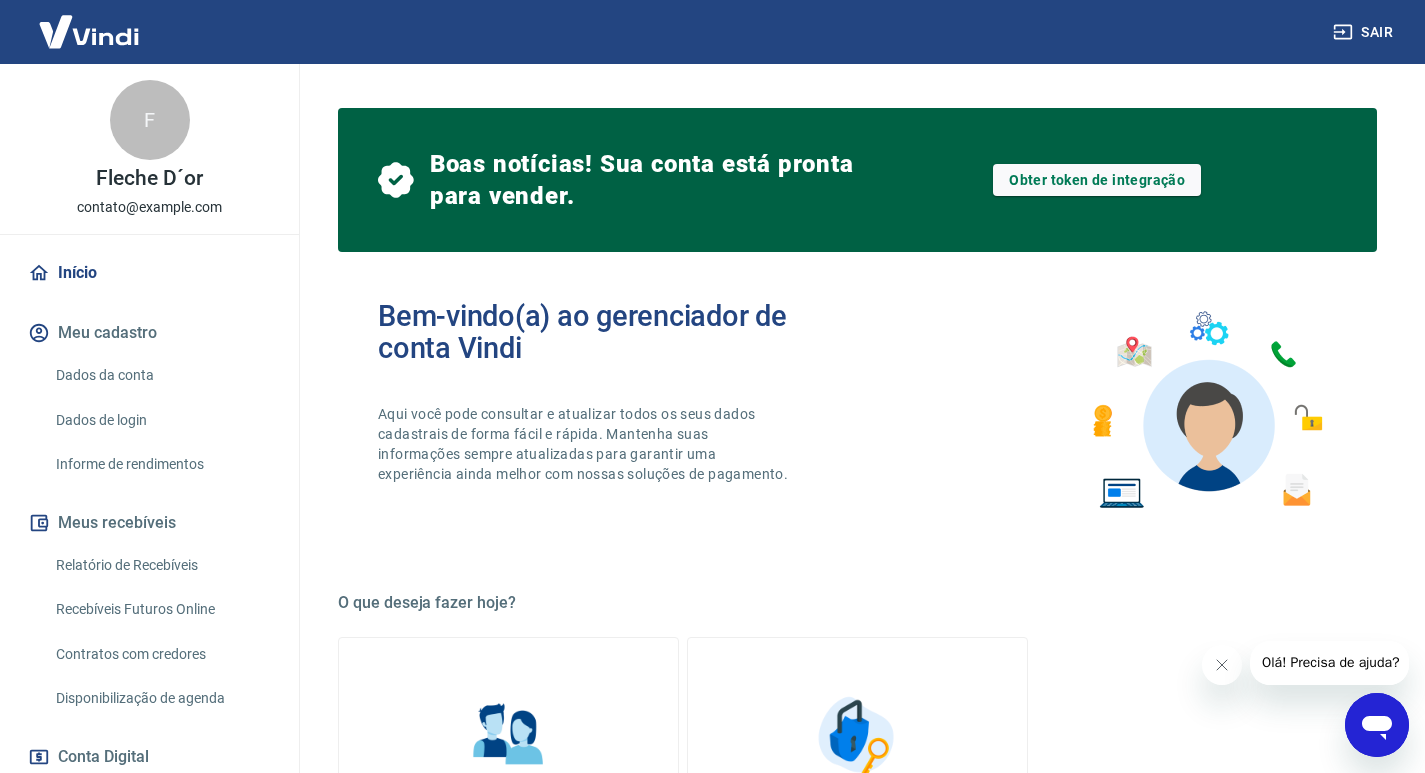 click on "Relatório de Recebíveis" at bounding box center (161, 565) 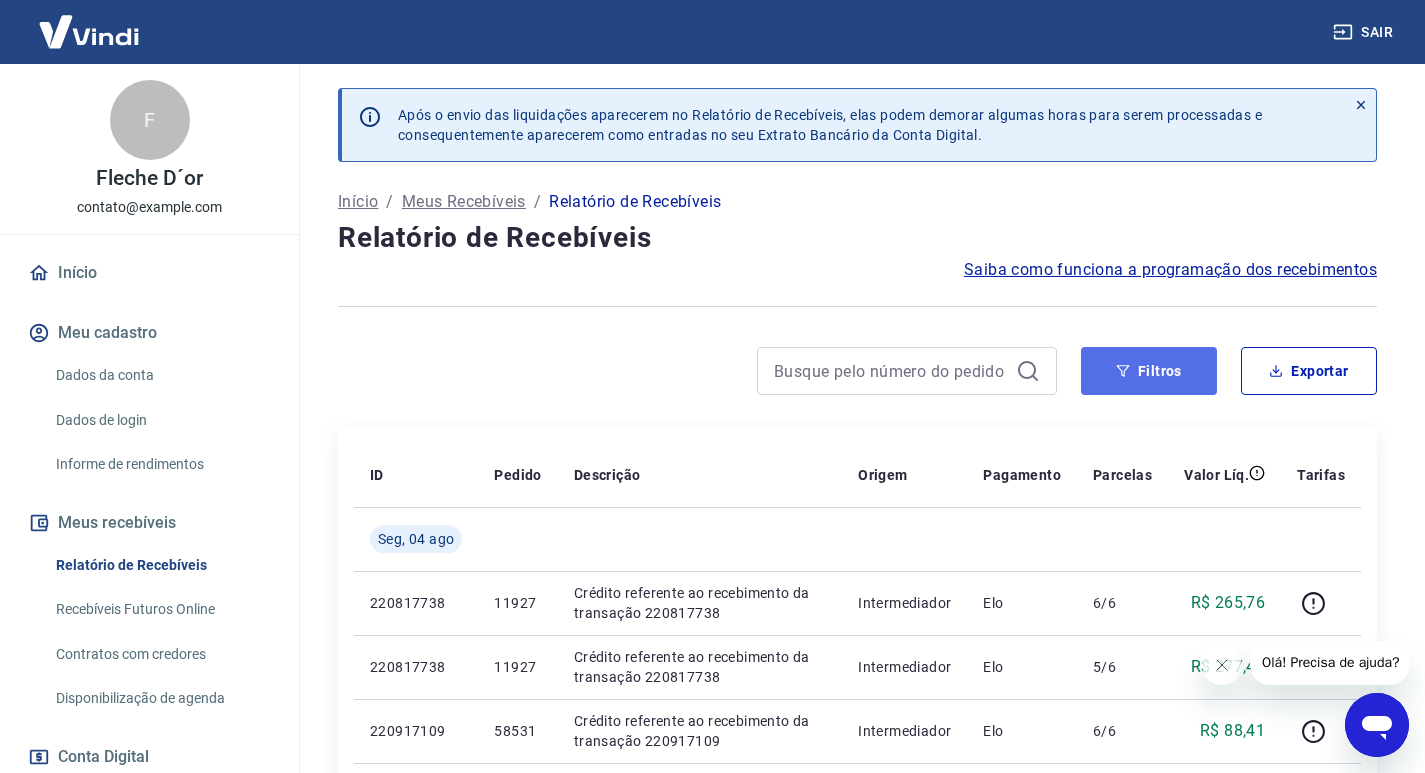 click on "Filtros" at bounding box center (1149, 371) 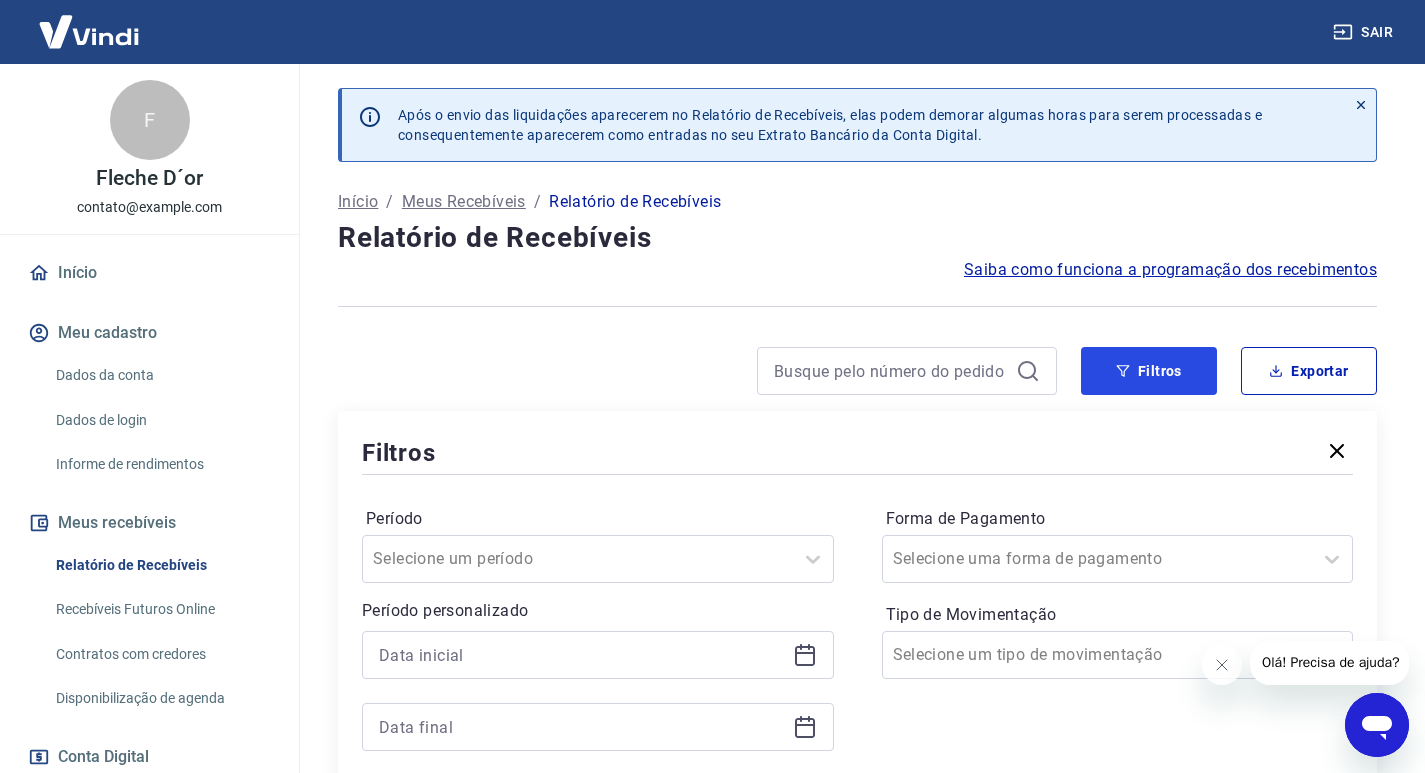 scroll, scrollTop: 300, scrollLeft: 0, axis: vertical 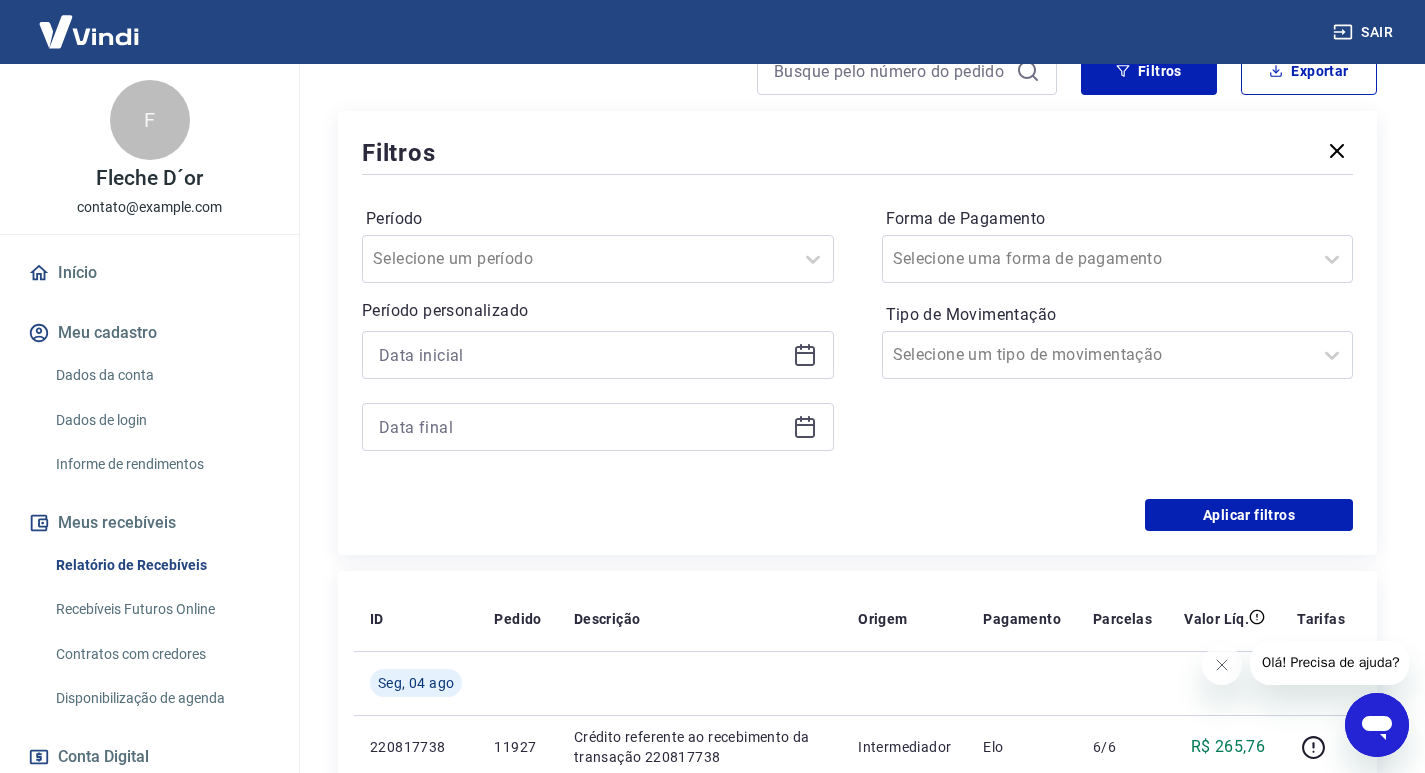 click at bounding box center [598, 355] 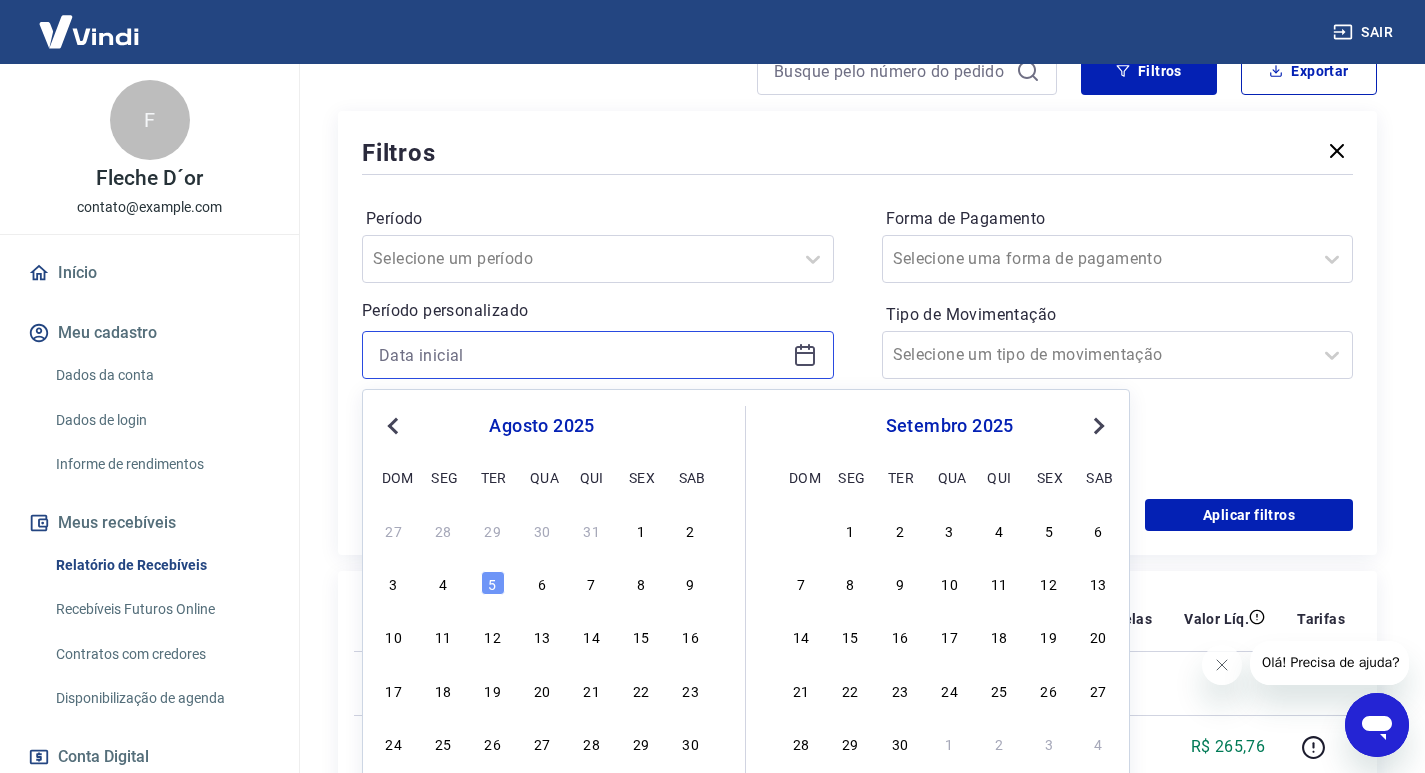 scroll, scrollTop: 400, scrollLeft: 0, axis: vertical 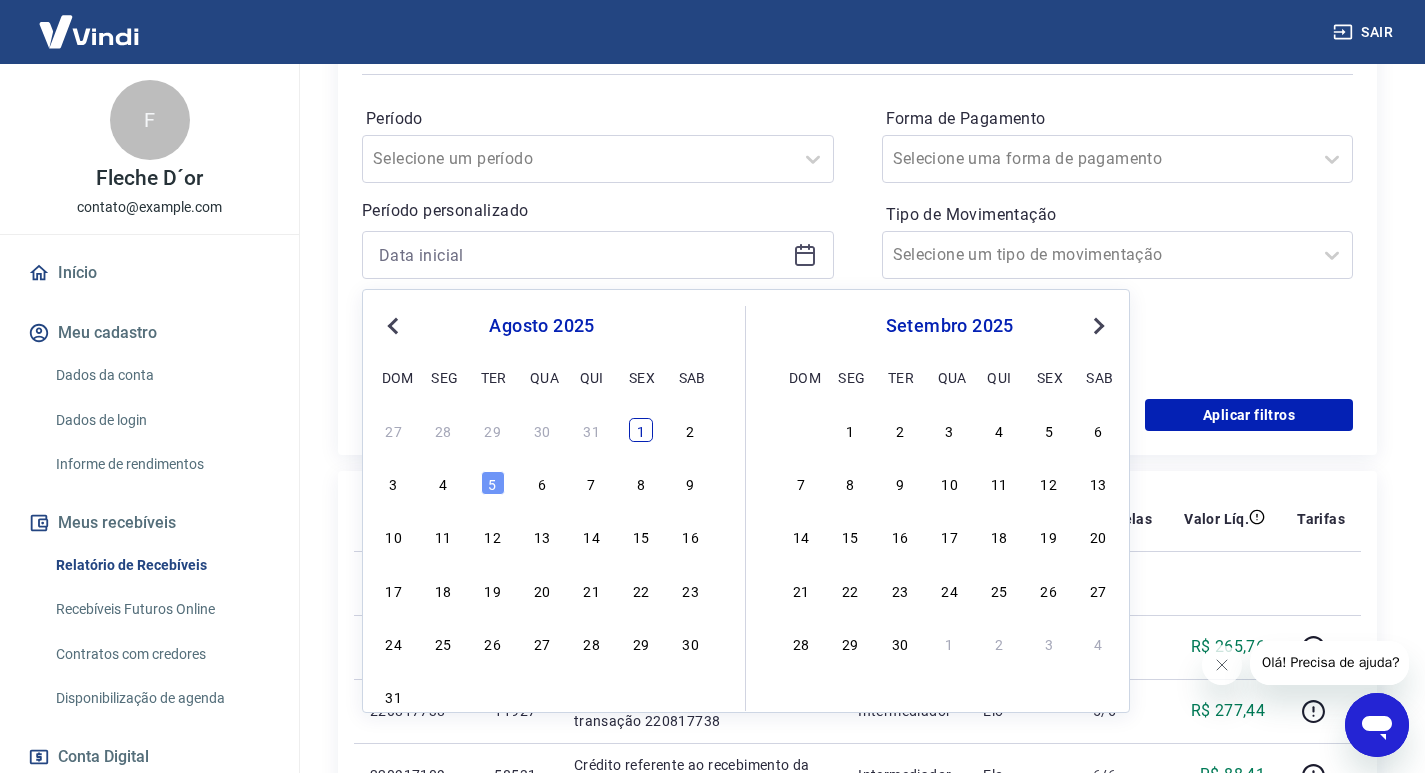 click on "1" at bounding box center [641, 430] 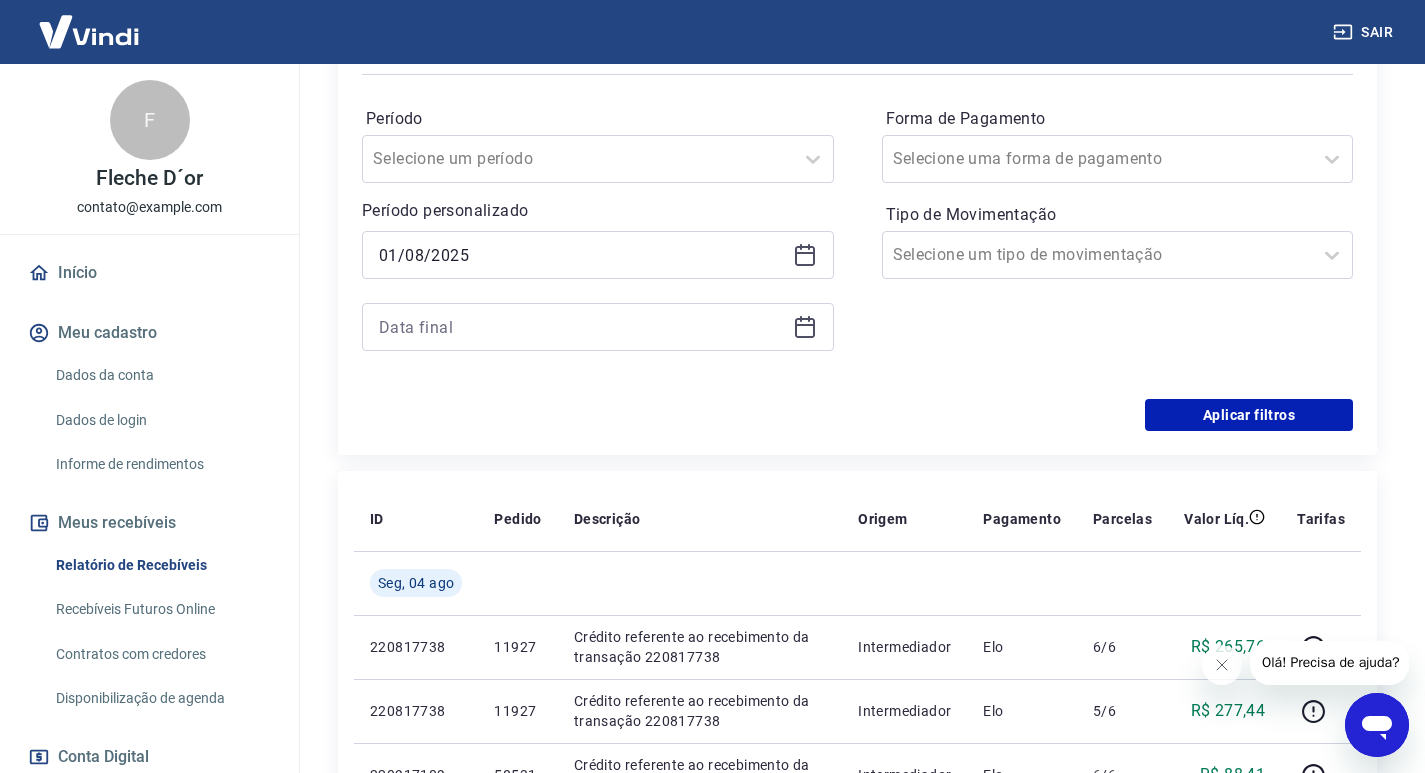 type on "01/08/2025" 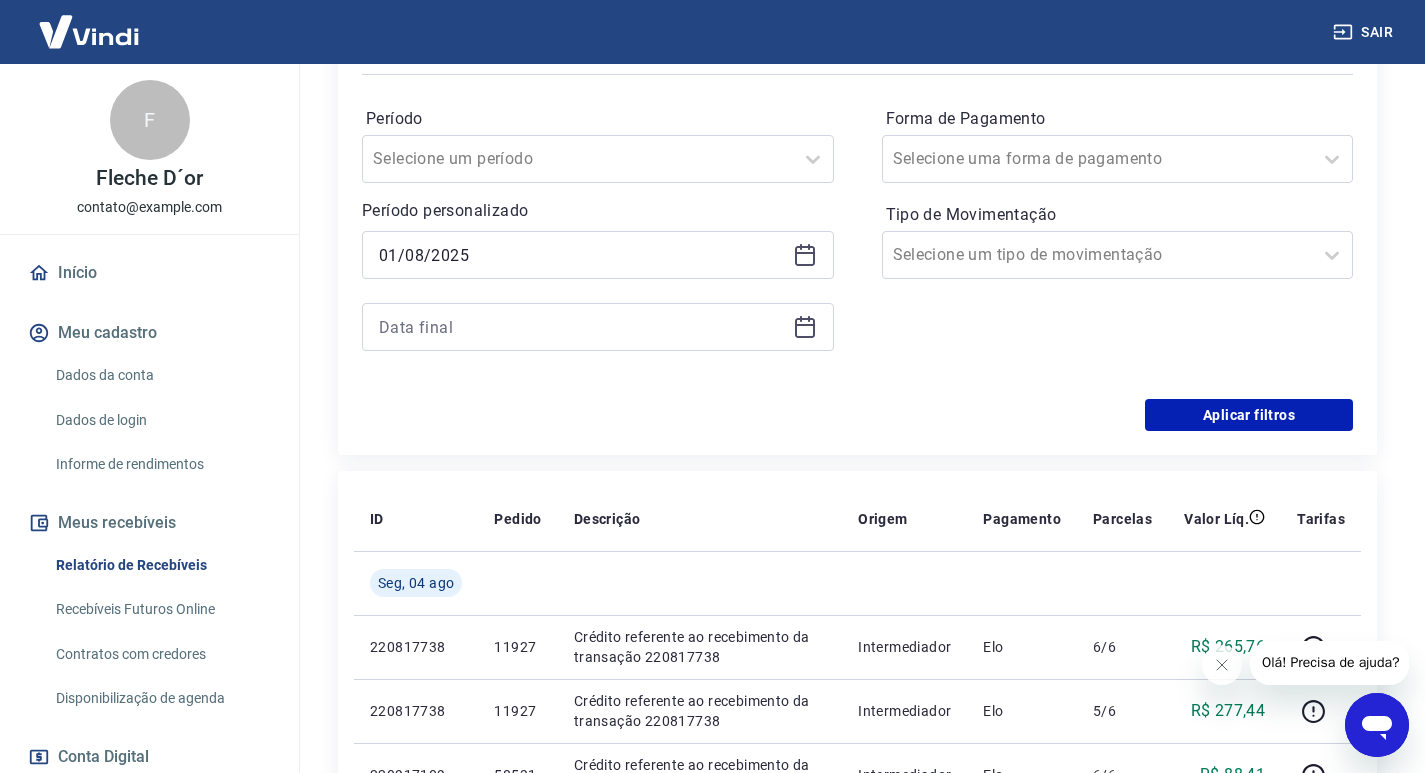 click 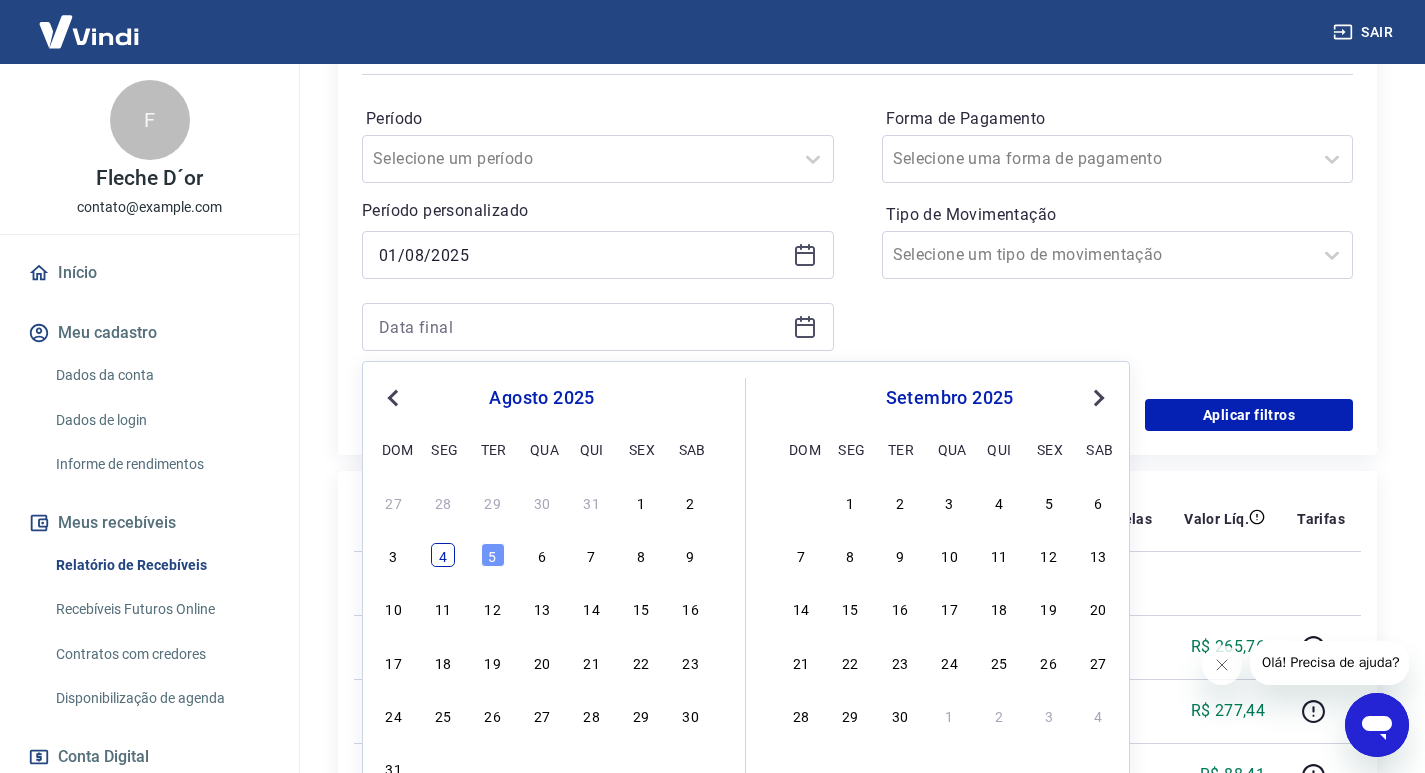 click on "4" at bounding box center (443, 555) 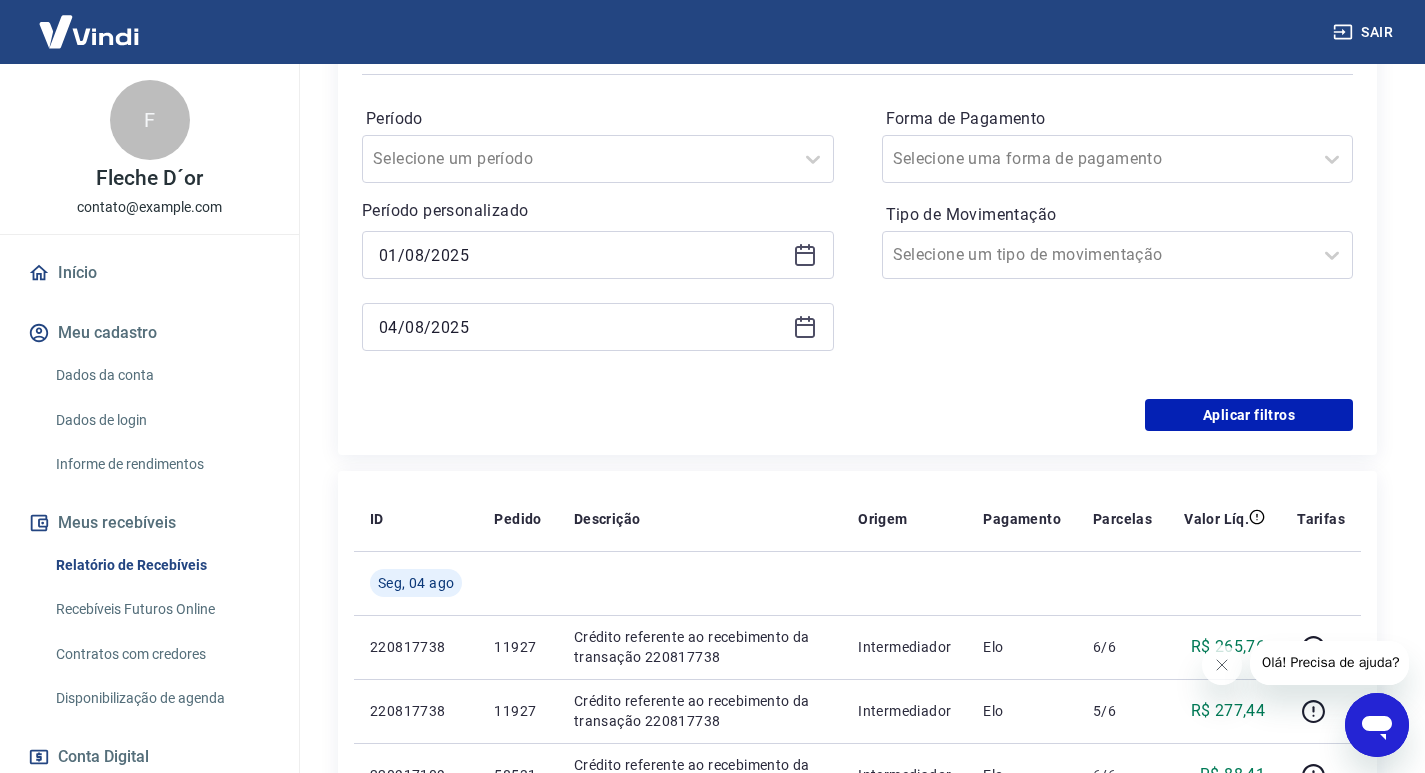 type on "04/08/2025" 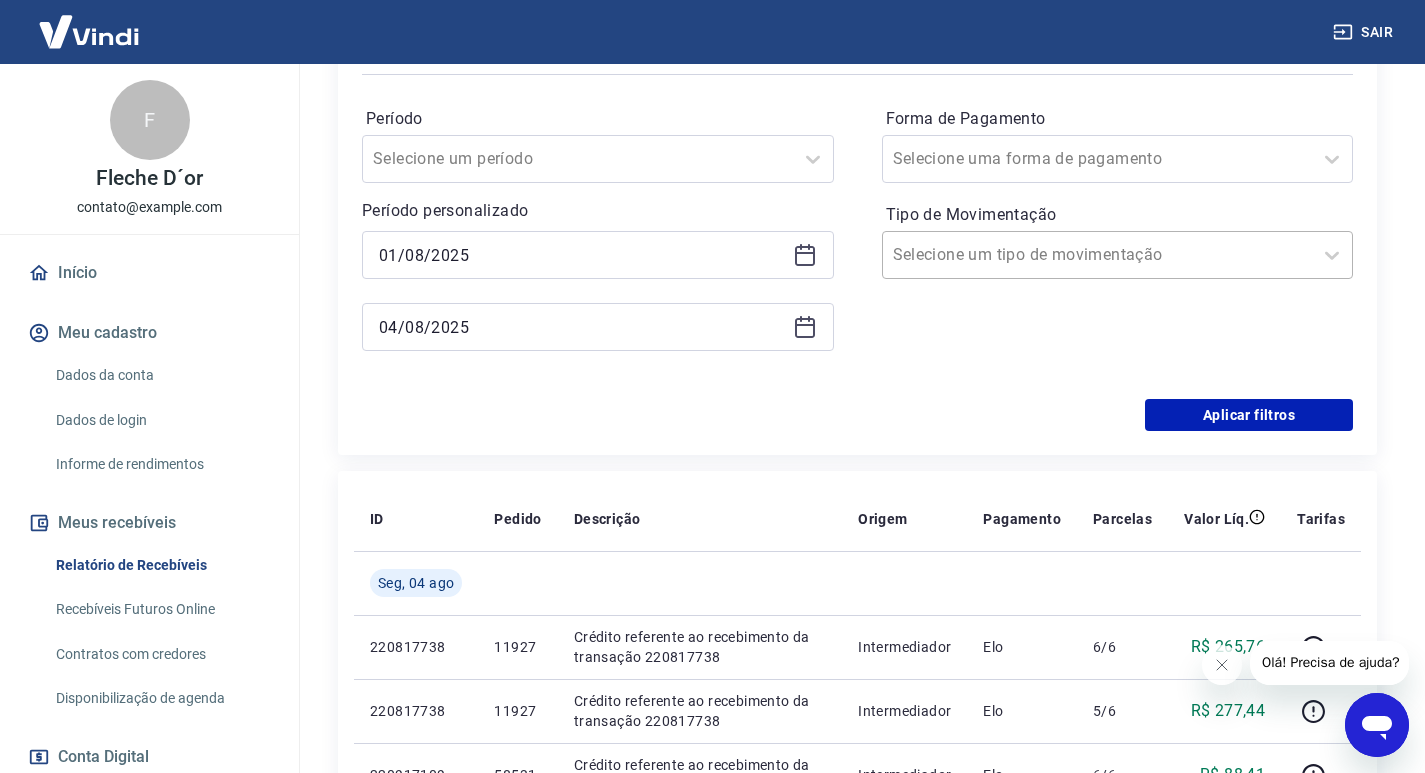 click at bounding box center (1098, 255) 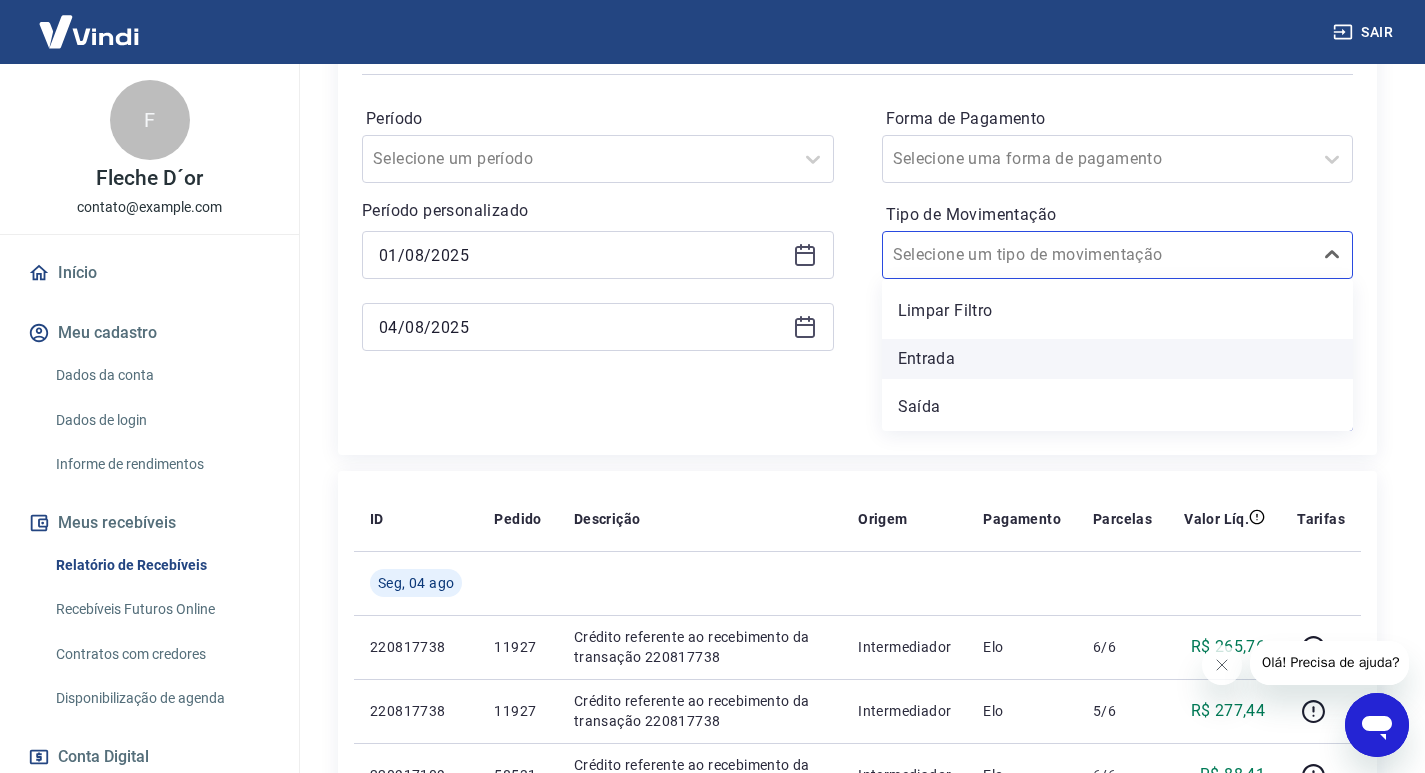 click on "Entrada" at bounding box center [1118, 359] 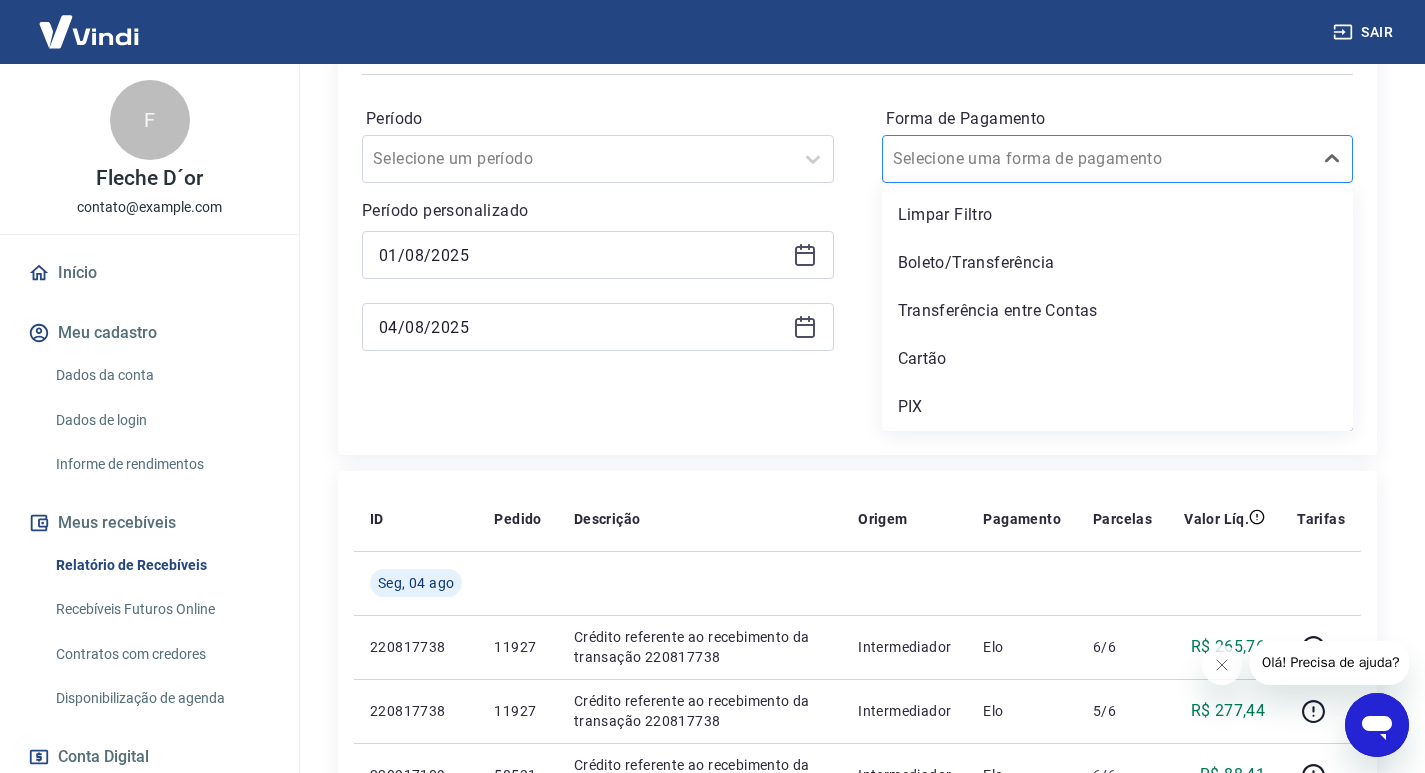 click at bounding box center (1098, 159) 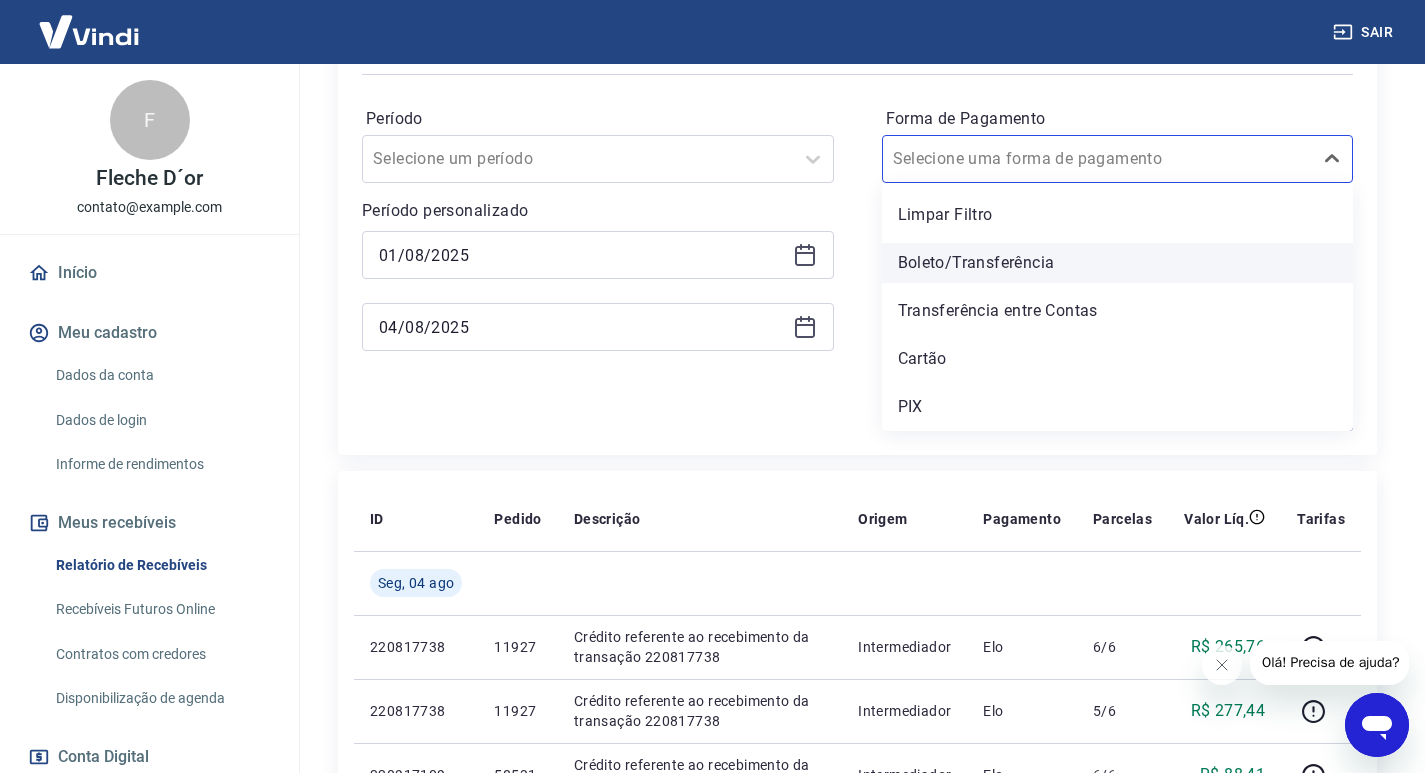 click on "Boleto/Transferência" at bounding box center (1118, 263) 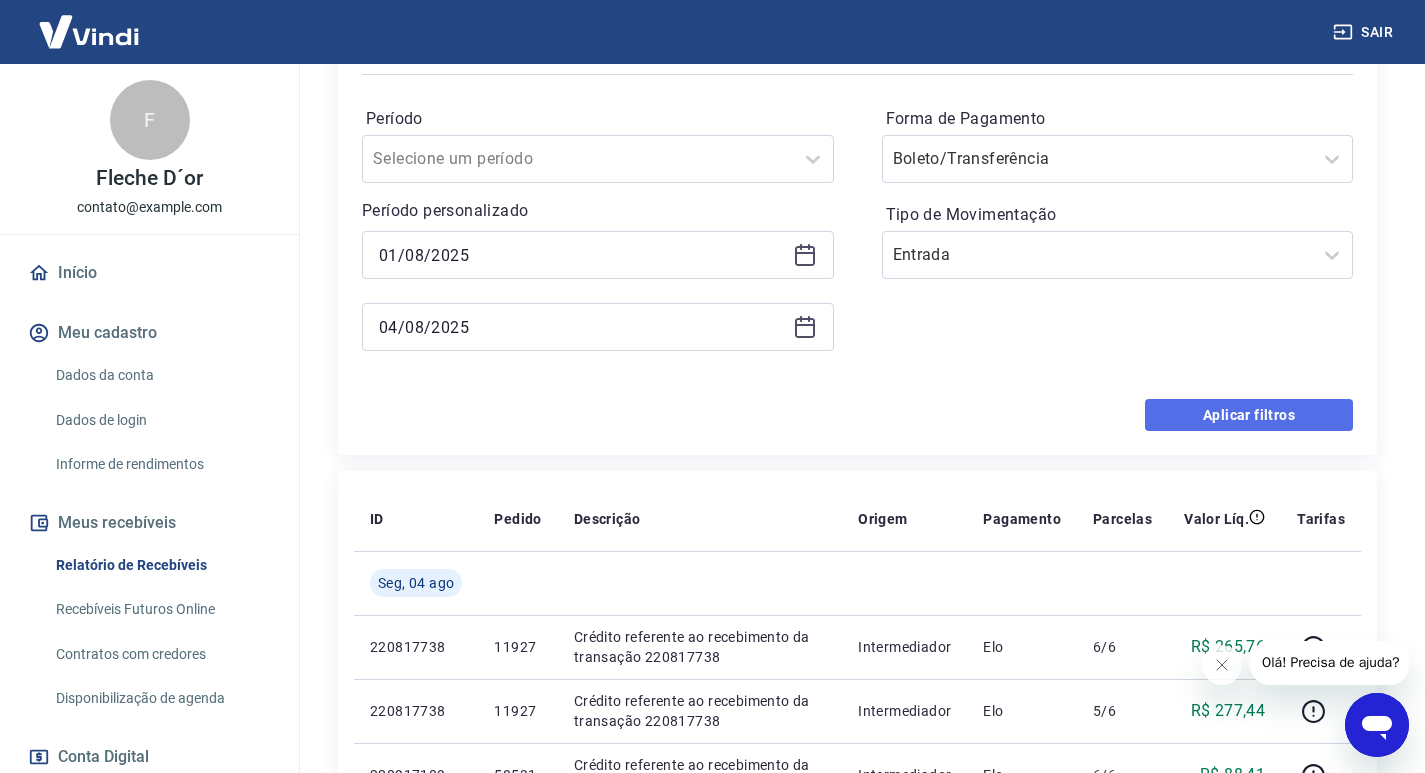 click on "Aplicar filtros" at bounding box center [1249, 415] 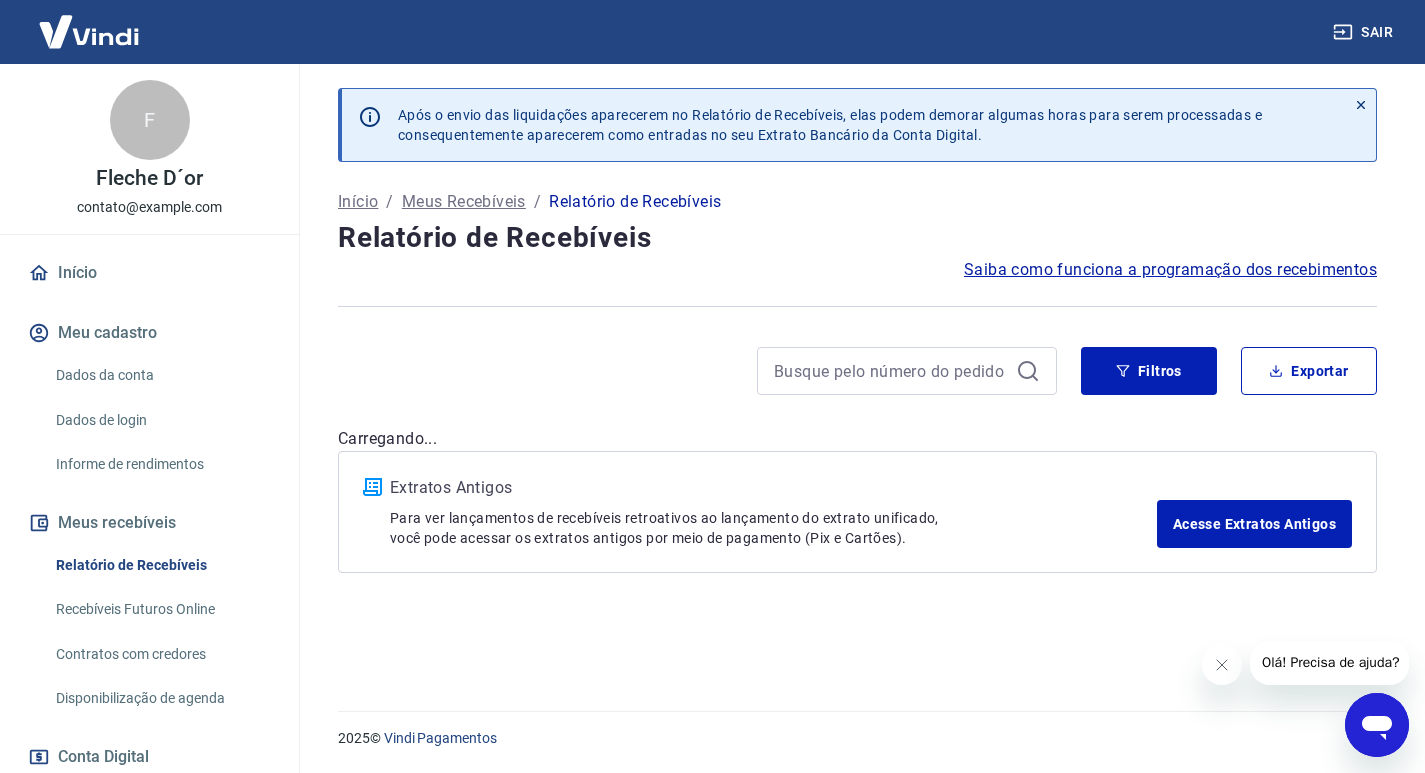 scroll, scrollTop: 0, scrollLeft: 0, axis: both 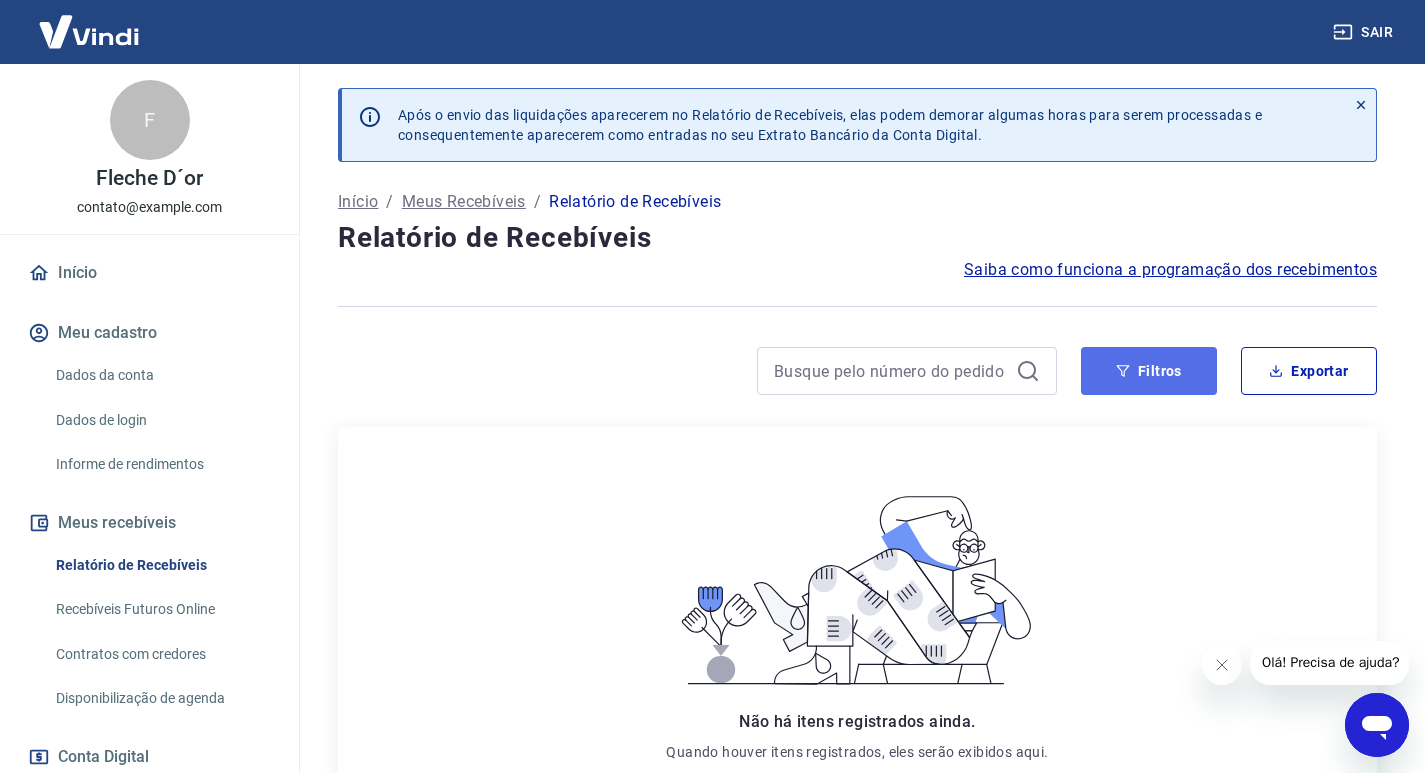 click on "Filtros" at bounding box center (1149, 371) 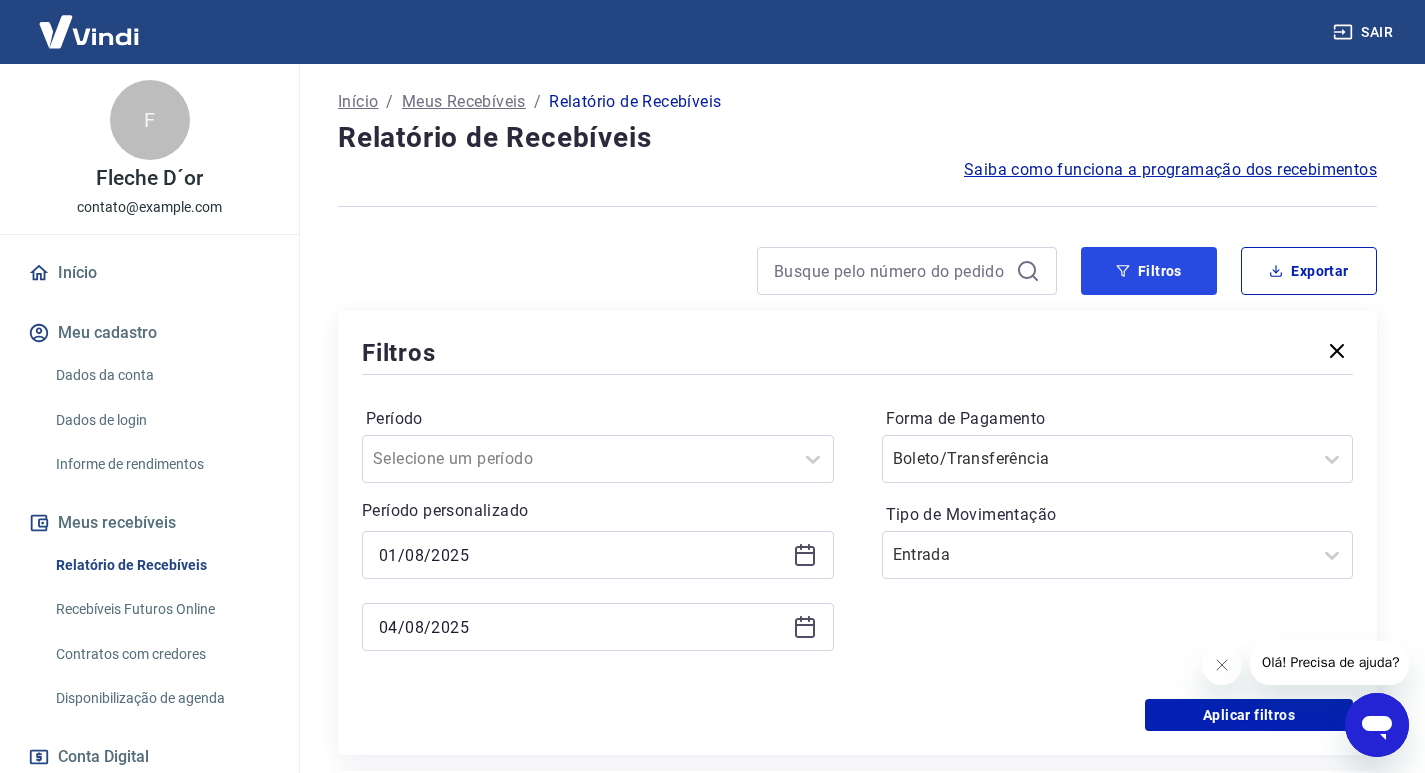 scroll, scrollTop: 200, scrollLeft: 0, axis: vertical 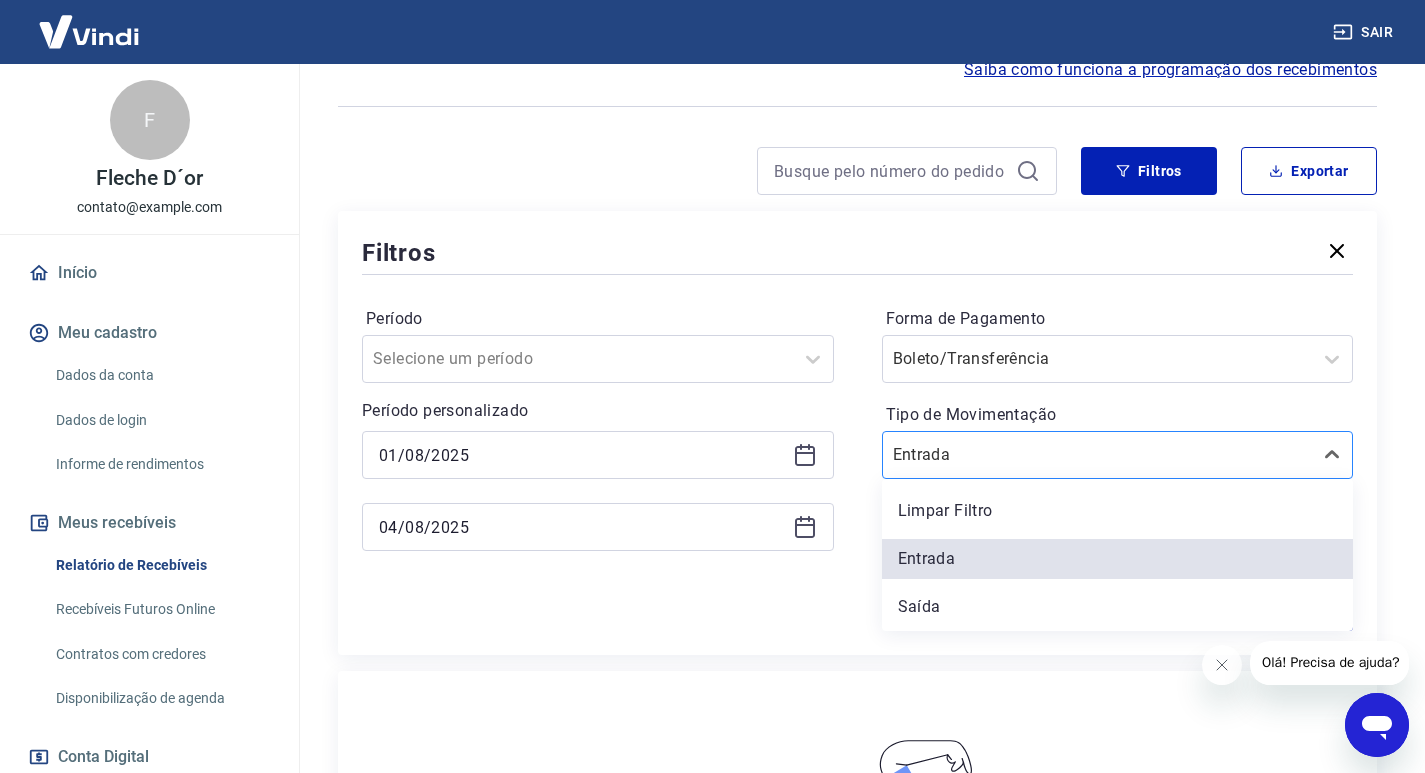 click on "Tipo de Movimentação" at bounding box center [994, 455] 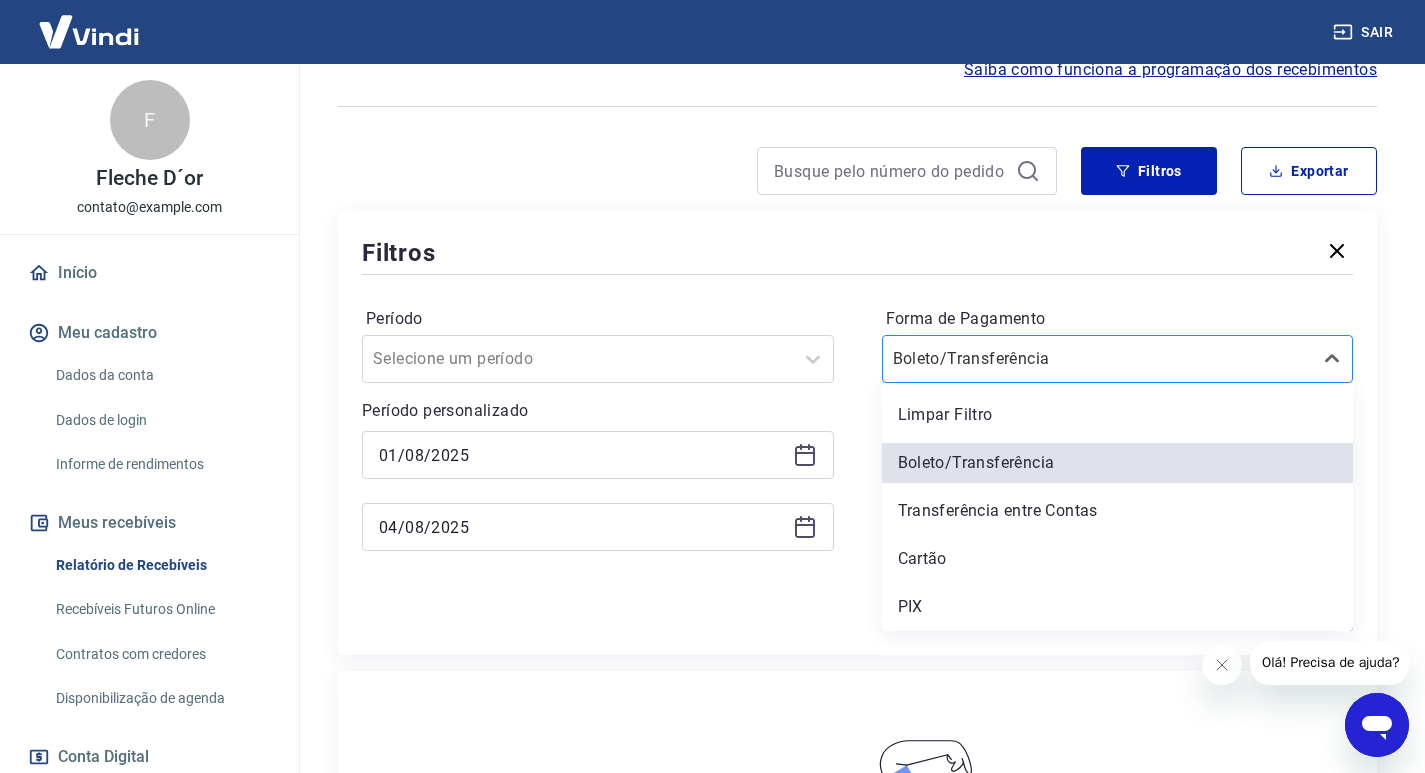 click on "Boleto/Transferência" at bounding box center (1098, 359) 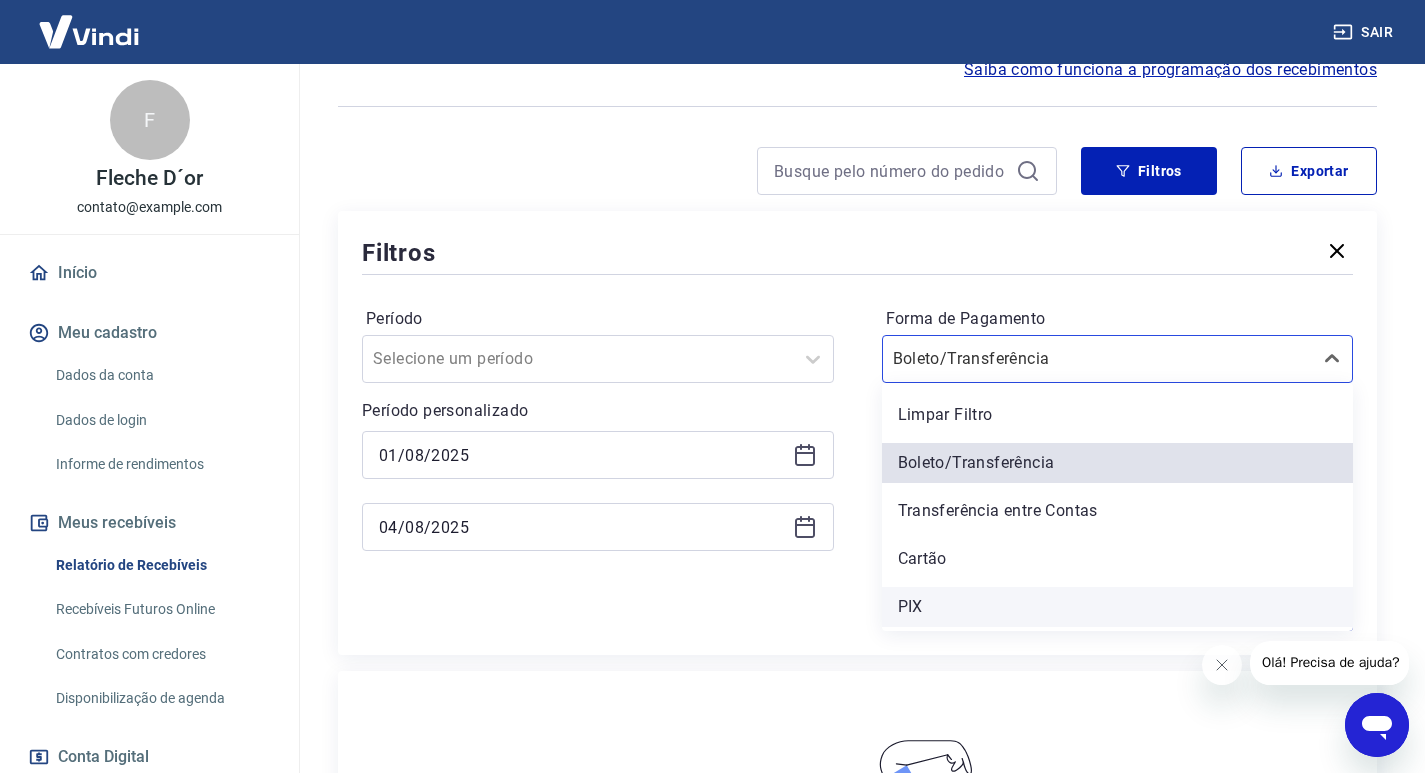 click on "PIX" at bounding box center (1118, 607) 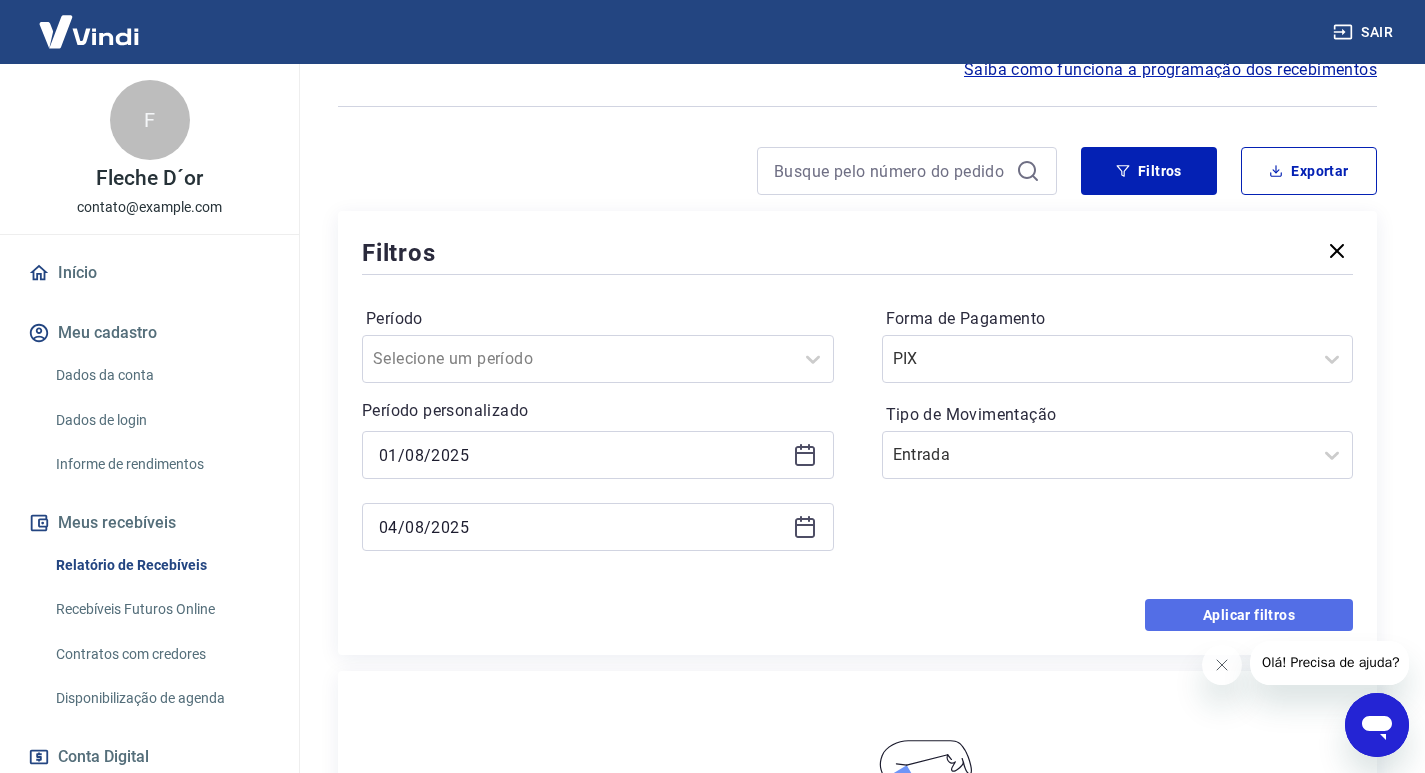 click on "Aplicar filtros" at bounding box center (1249, 615) 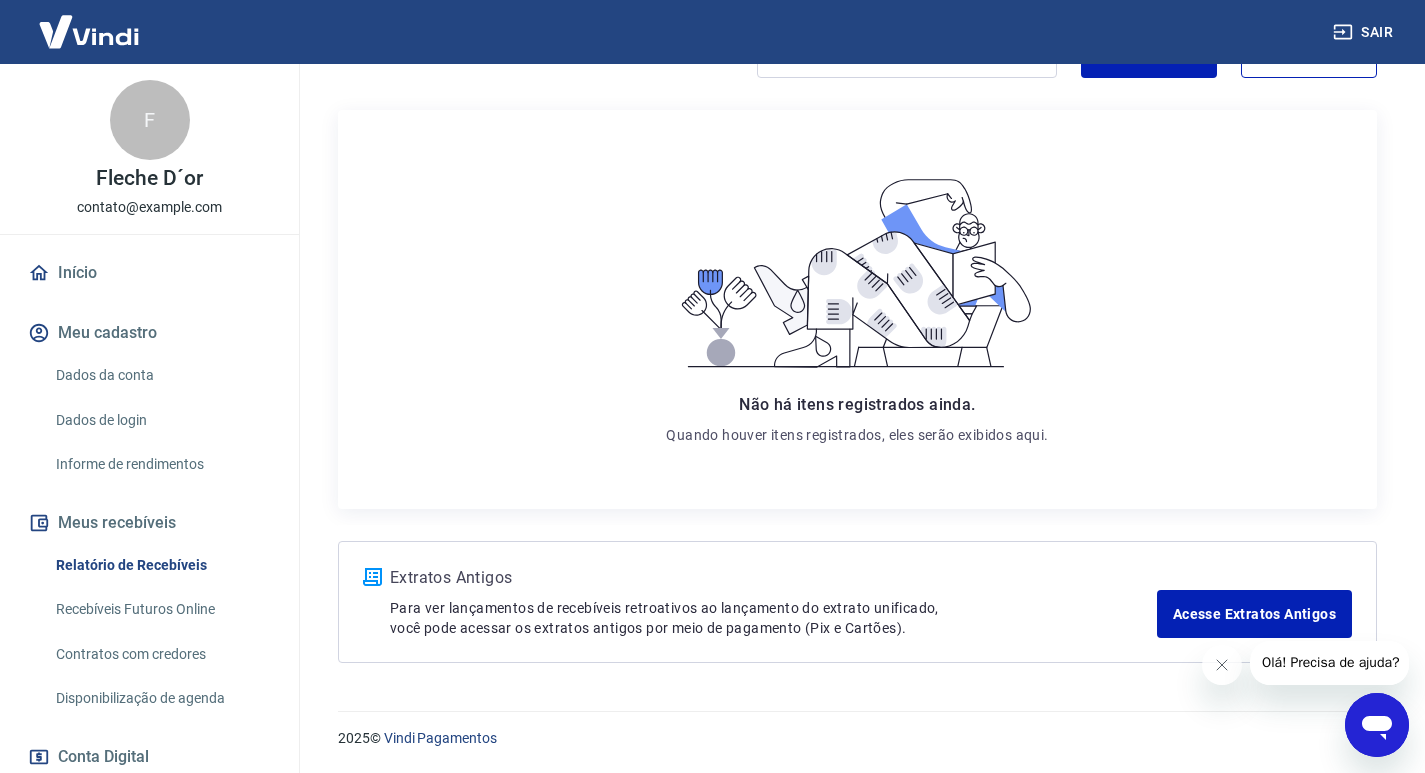 scroll, scrollTop: 0, scrollLeft: 0, axis: both 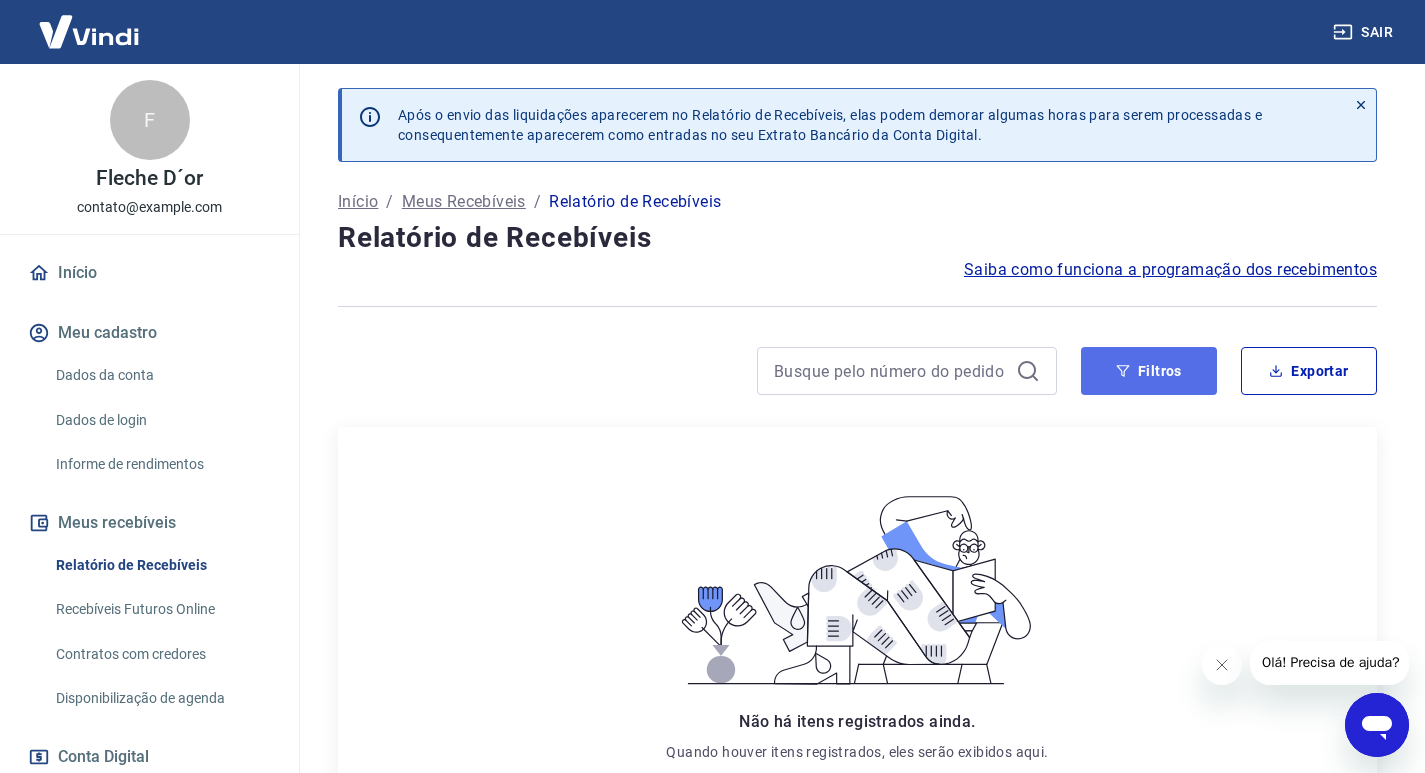 click 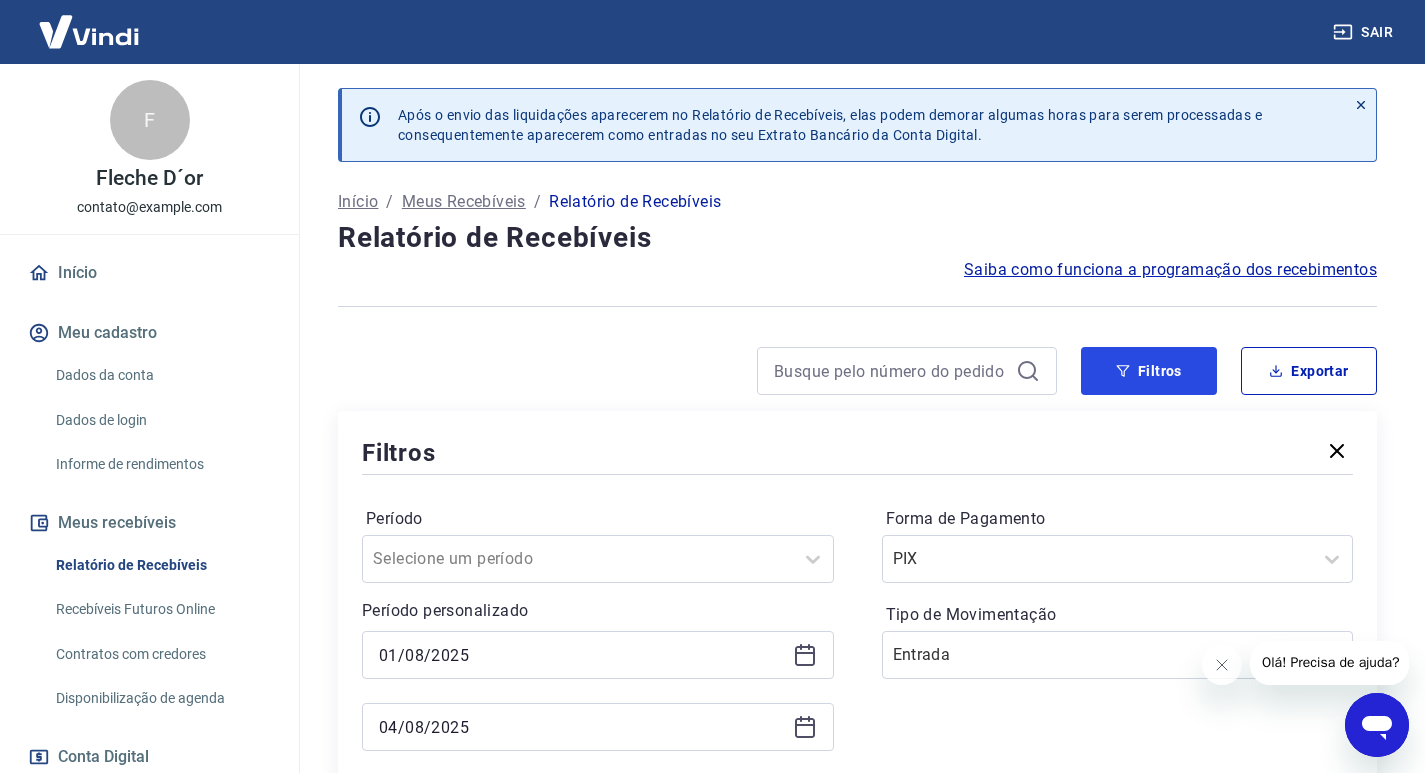 scroll, scrollTop: 300, scrollLeft: 0, axis: vertical 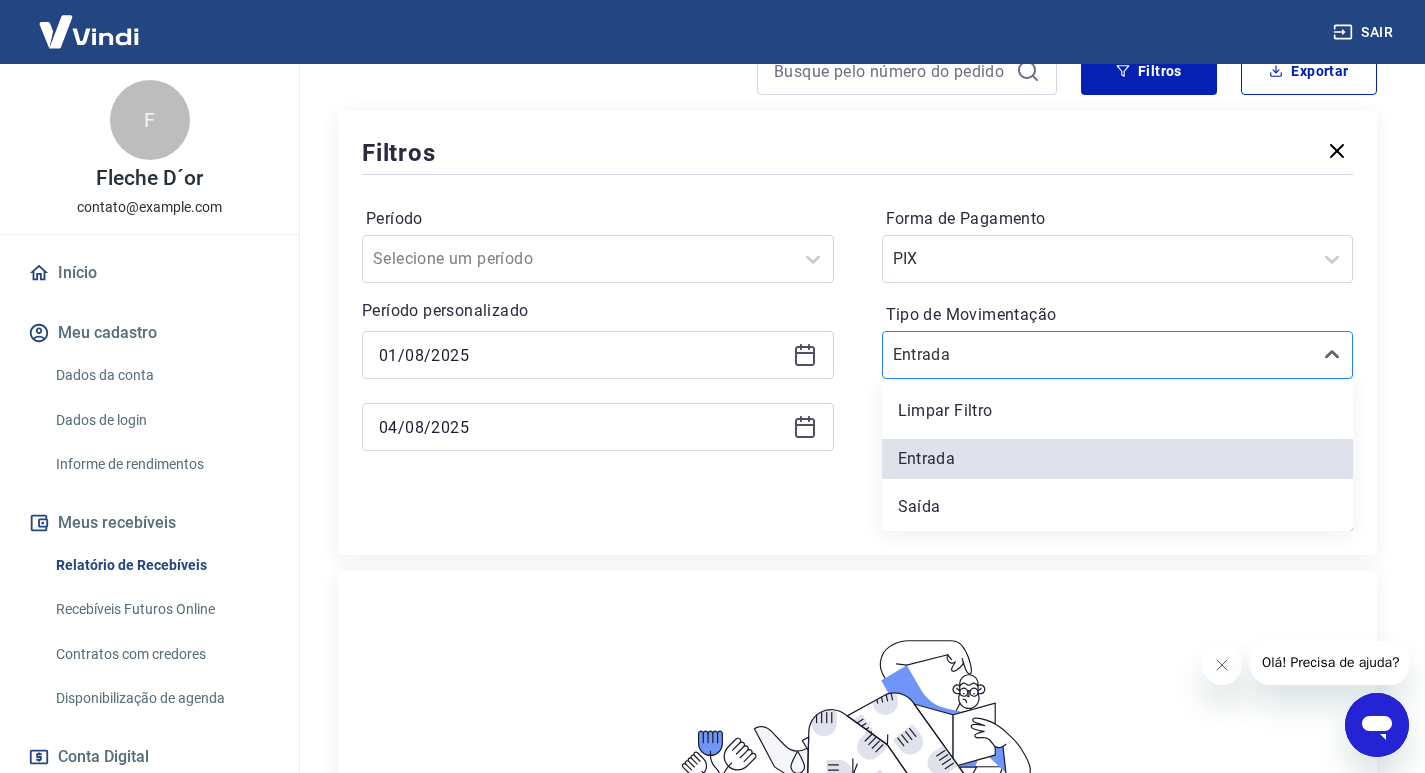 click on "Tipo de Movimentação" at bounding box center [994, 355] 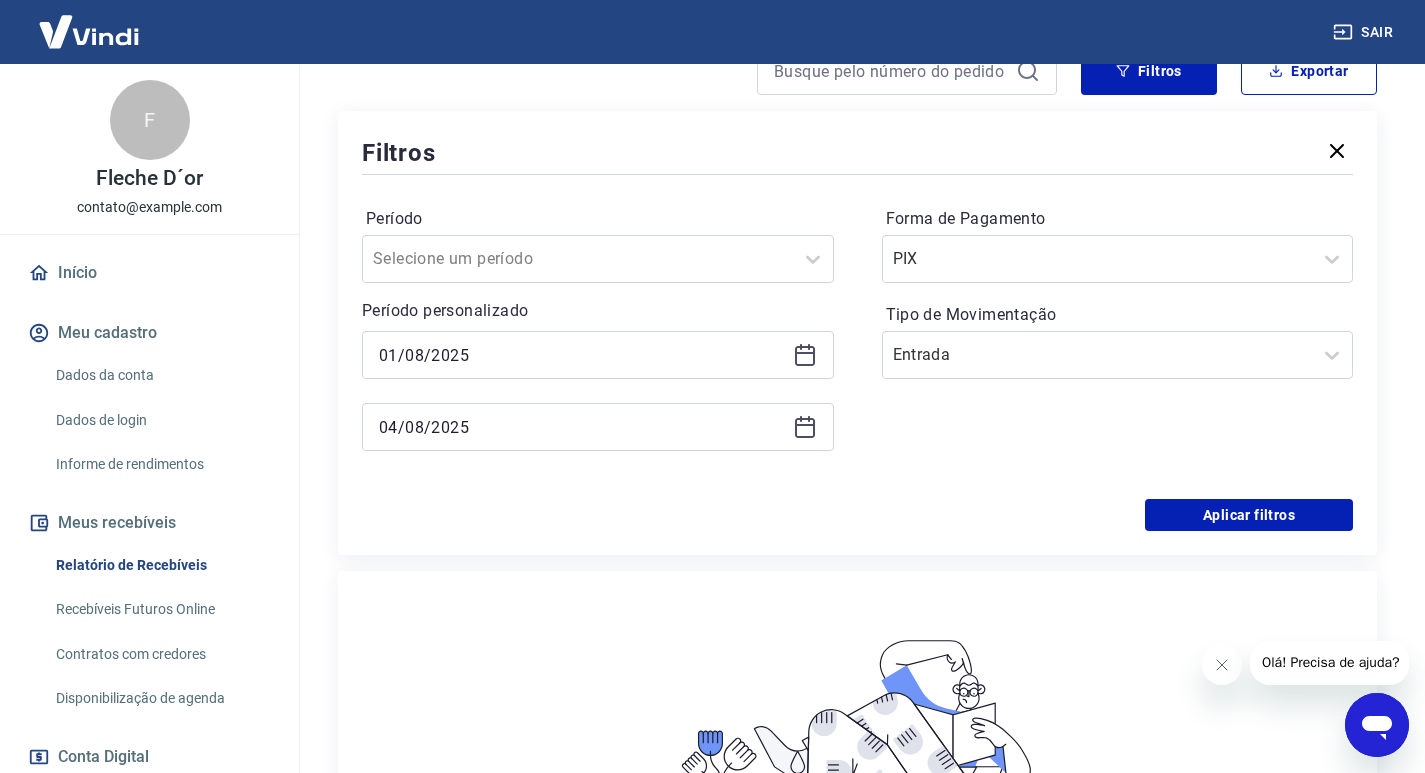 click on "Forma de Pagamento PIX" at bounding box center (1118, 243) 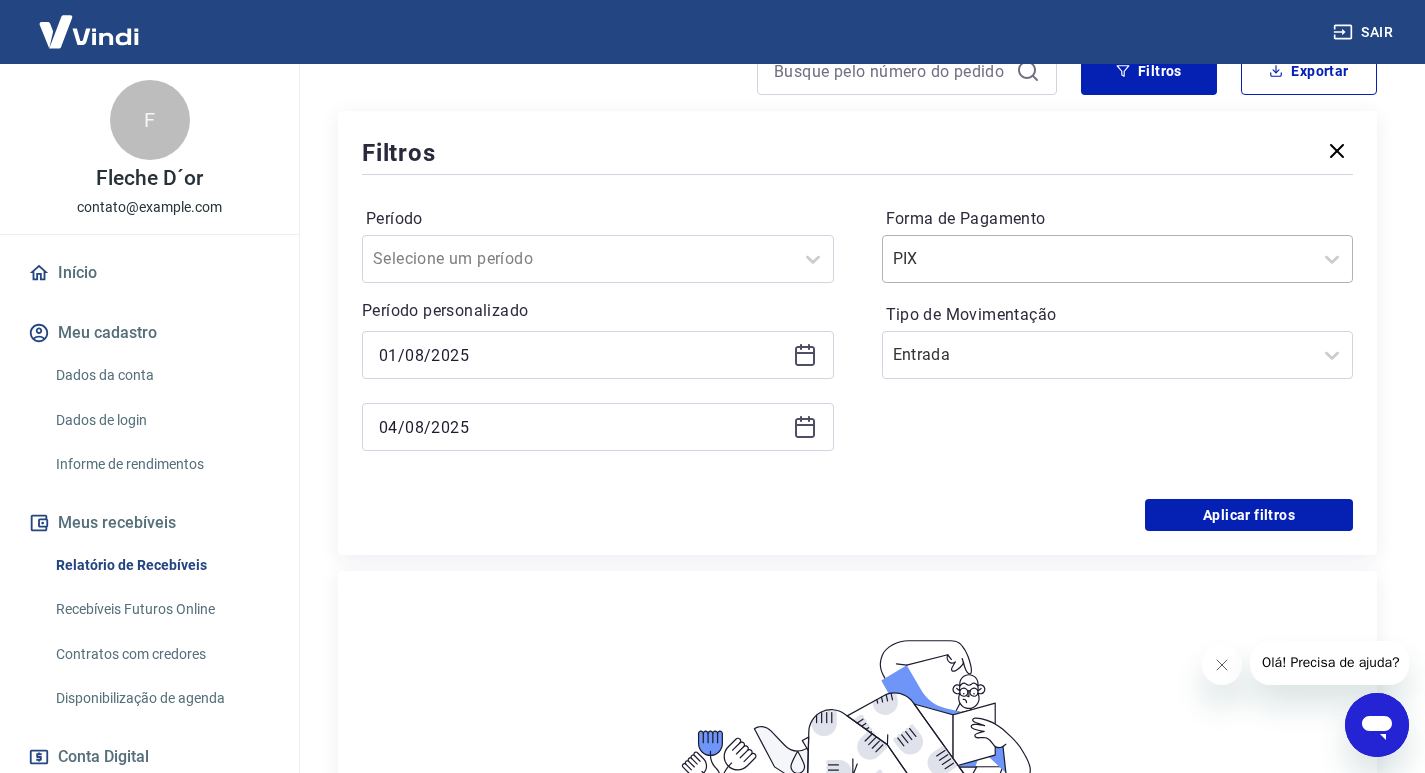 click on "Forma de Pagamento" at bounding box center (994, 259) 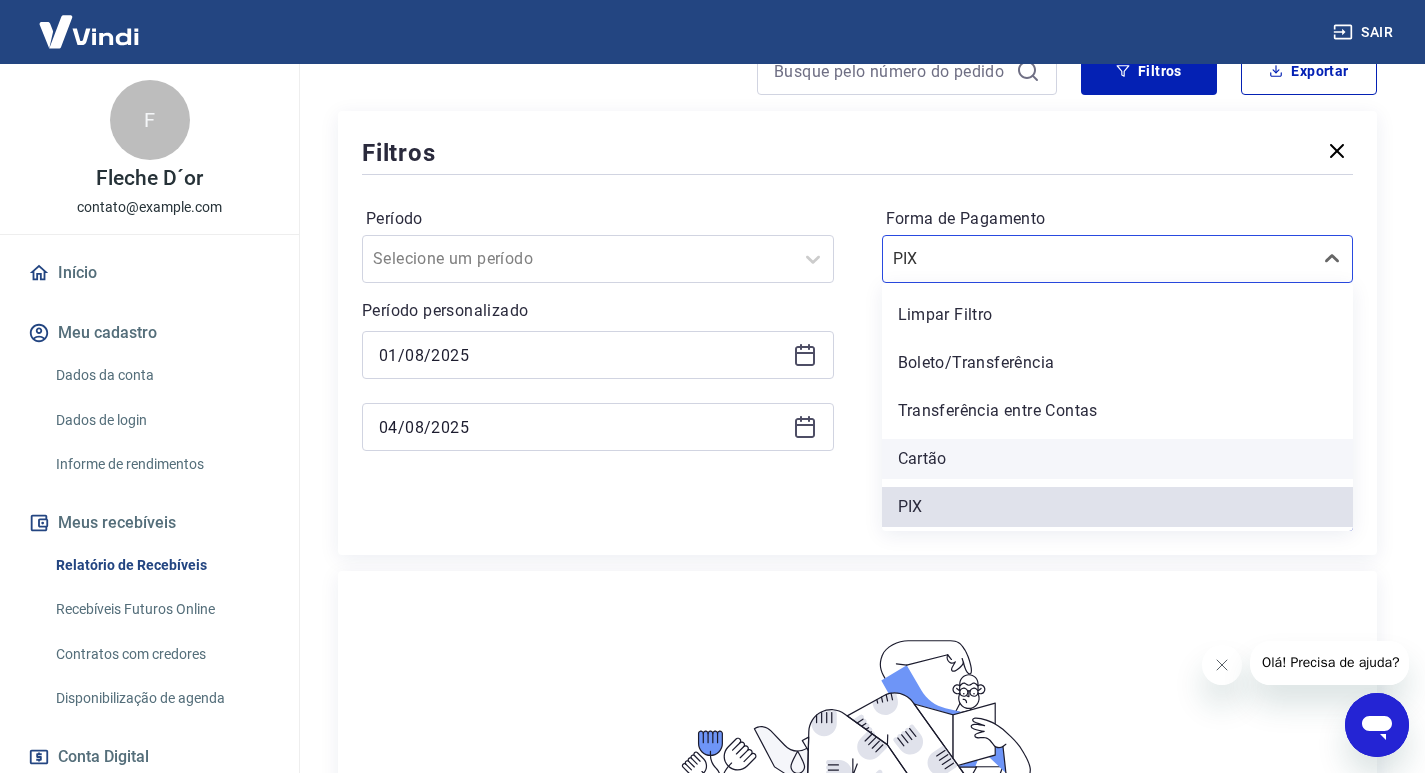 click on "Cartão" at bounding box center [1118, 459] 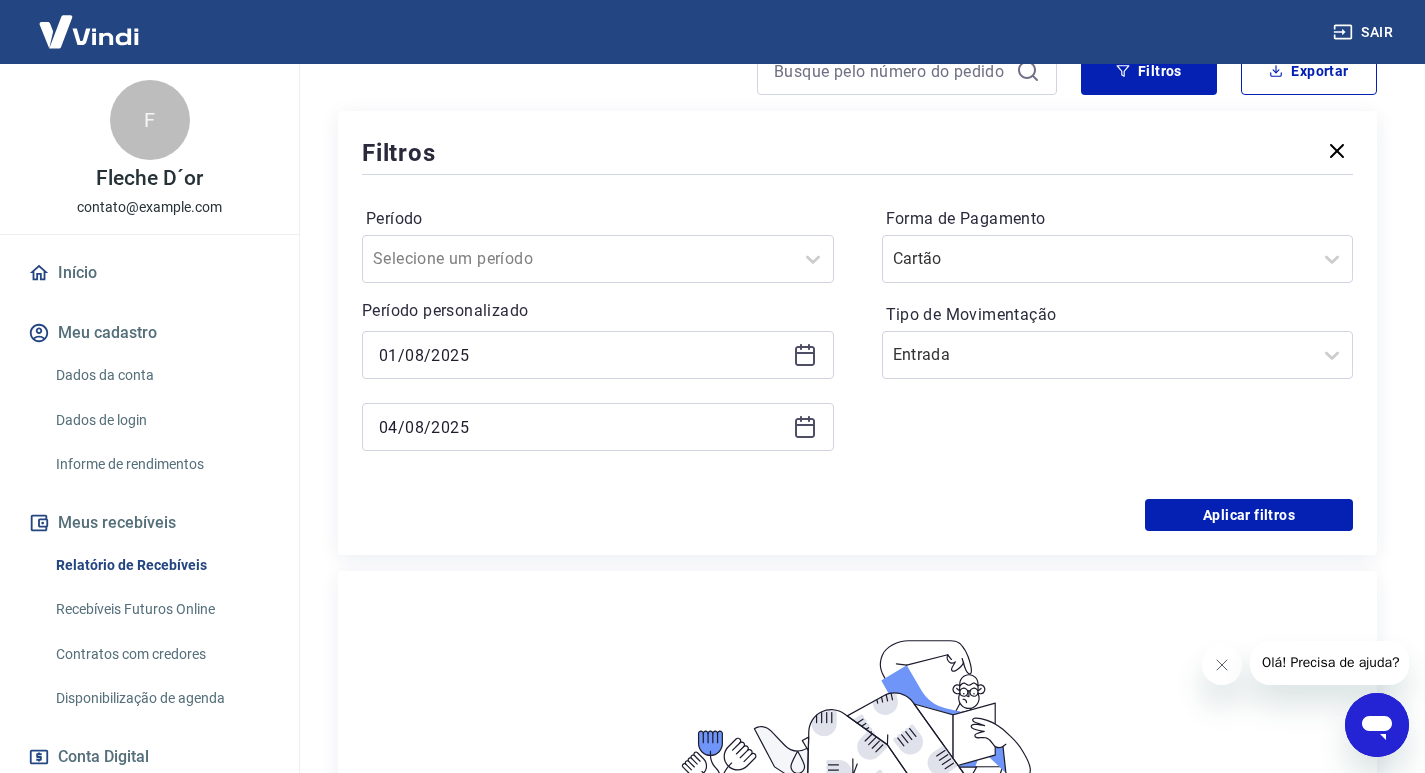 click on "Período Selecione um período Período personalizado 01/08/2025 04/08/2025 Forma de Pagamento Cartão Tipo de Movimentação Entrada" at bounding box center [857, 339] 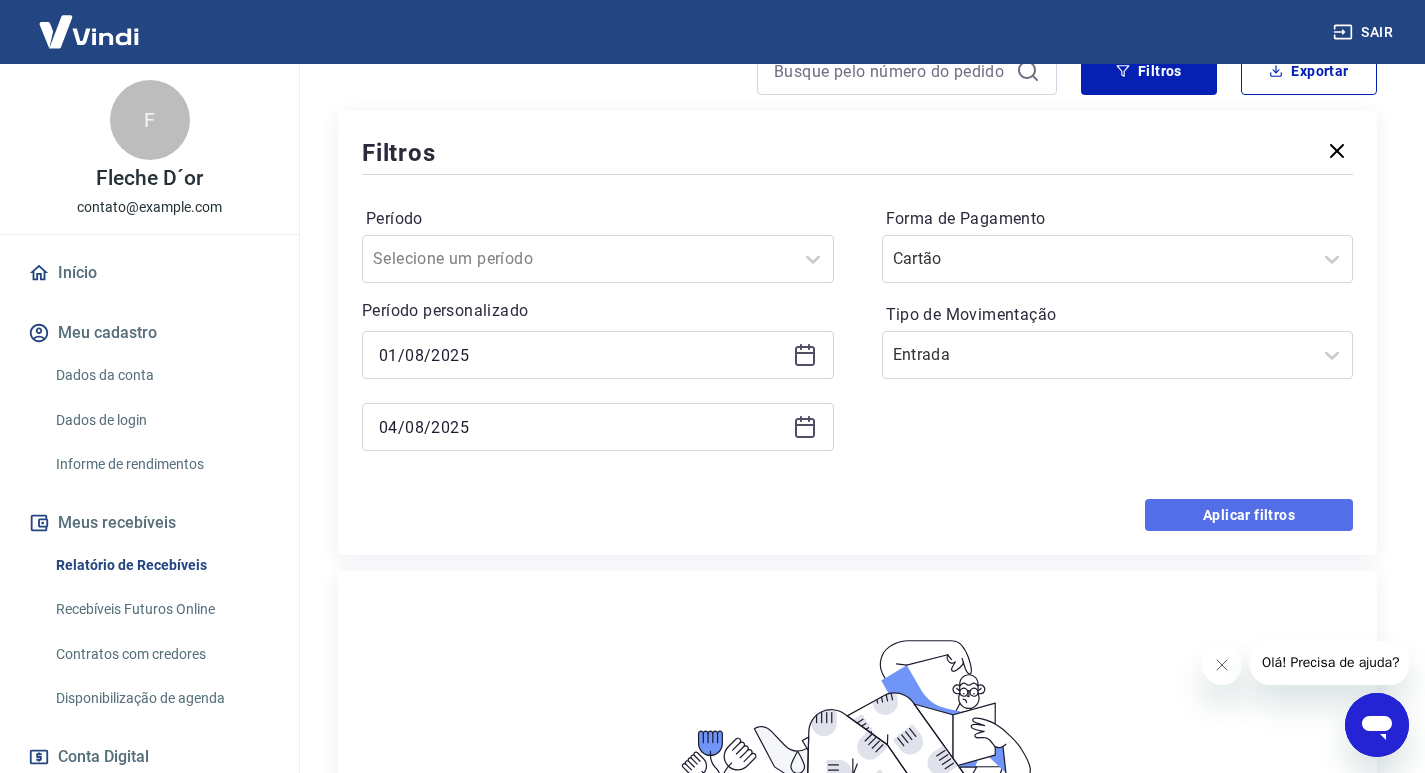 click on "Aplicar filtros" at bounding box center [1249, 515] 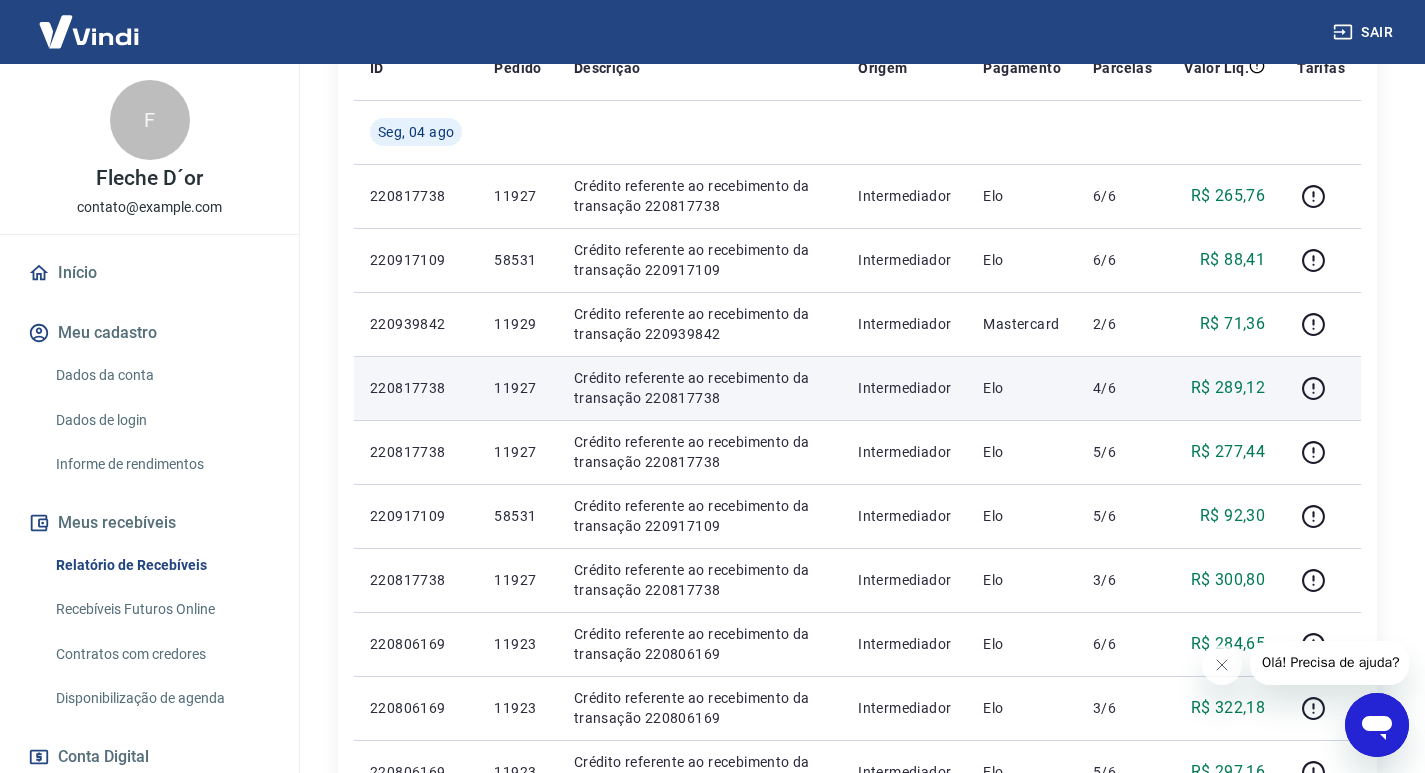 scroll, scrollTop: 207, scrollLeft: 0, axis: vertical 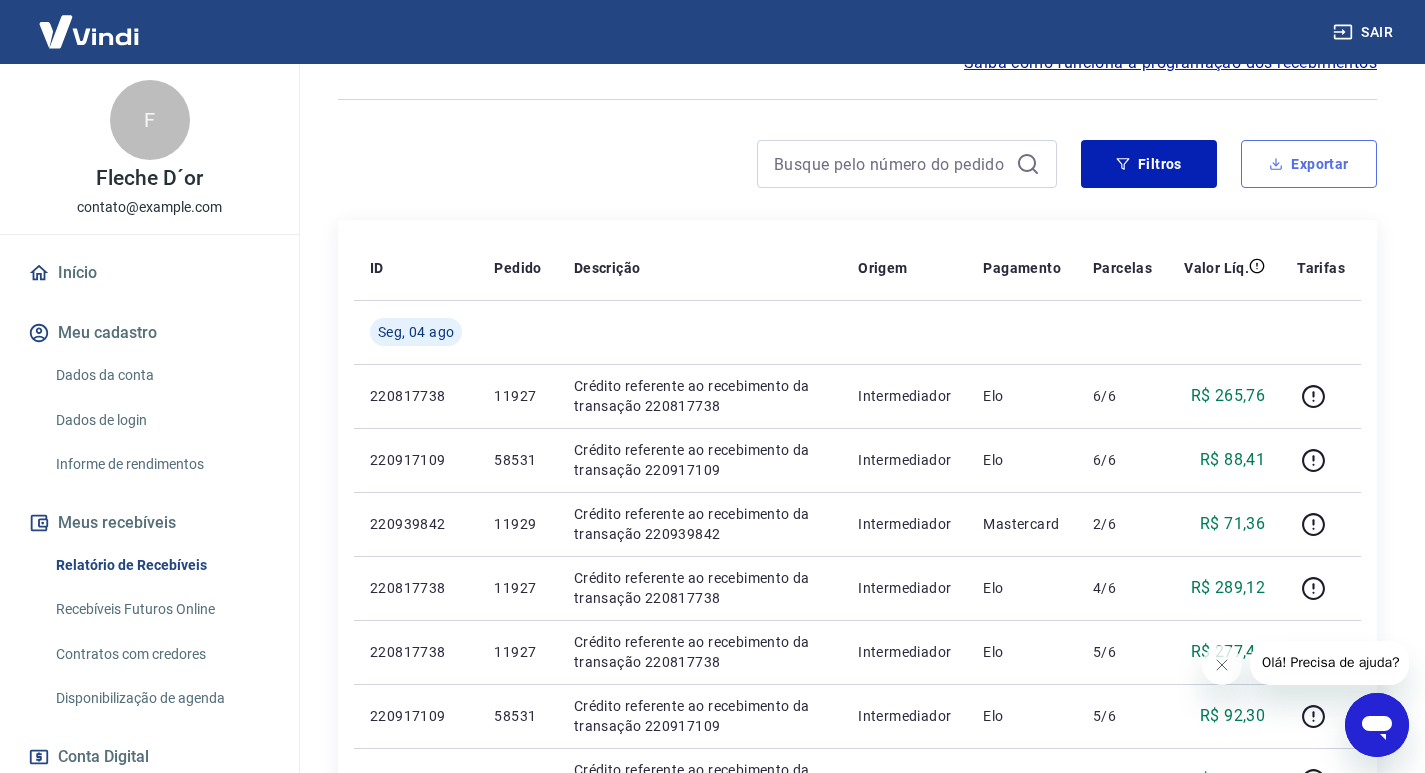 click on "Exportar" at bounding box center [1309, 164] 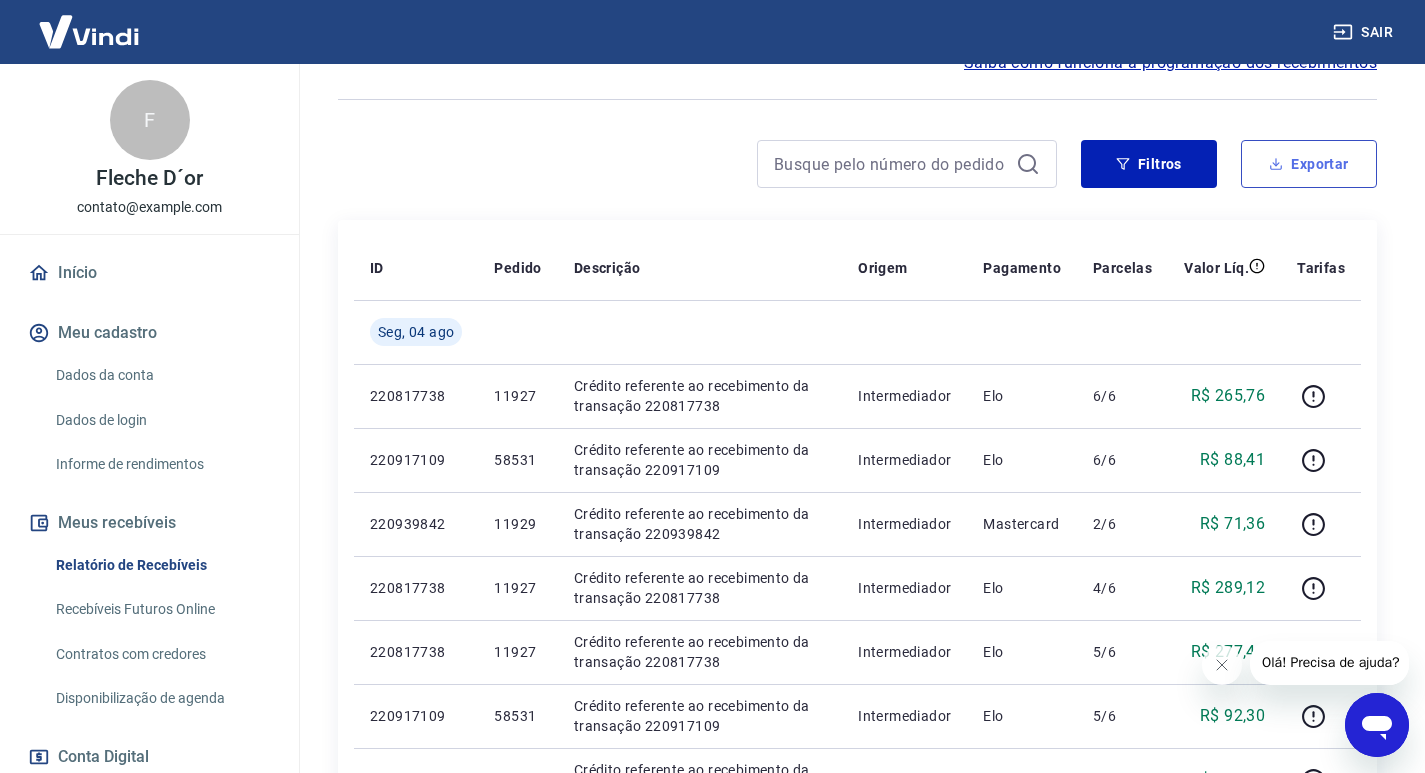 type on "01/08/2025" 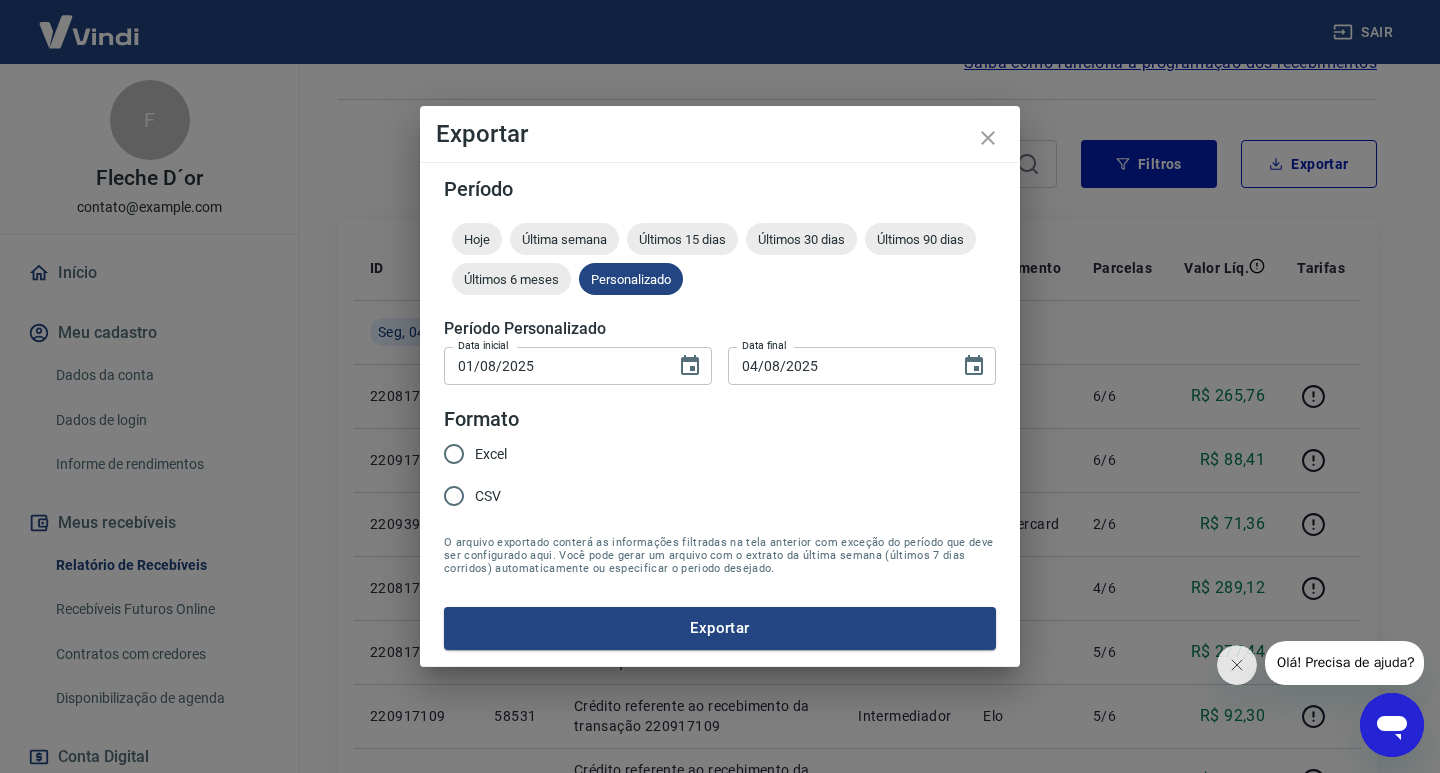 click on "Excel" at bounding box center [491, 454] 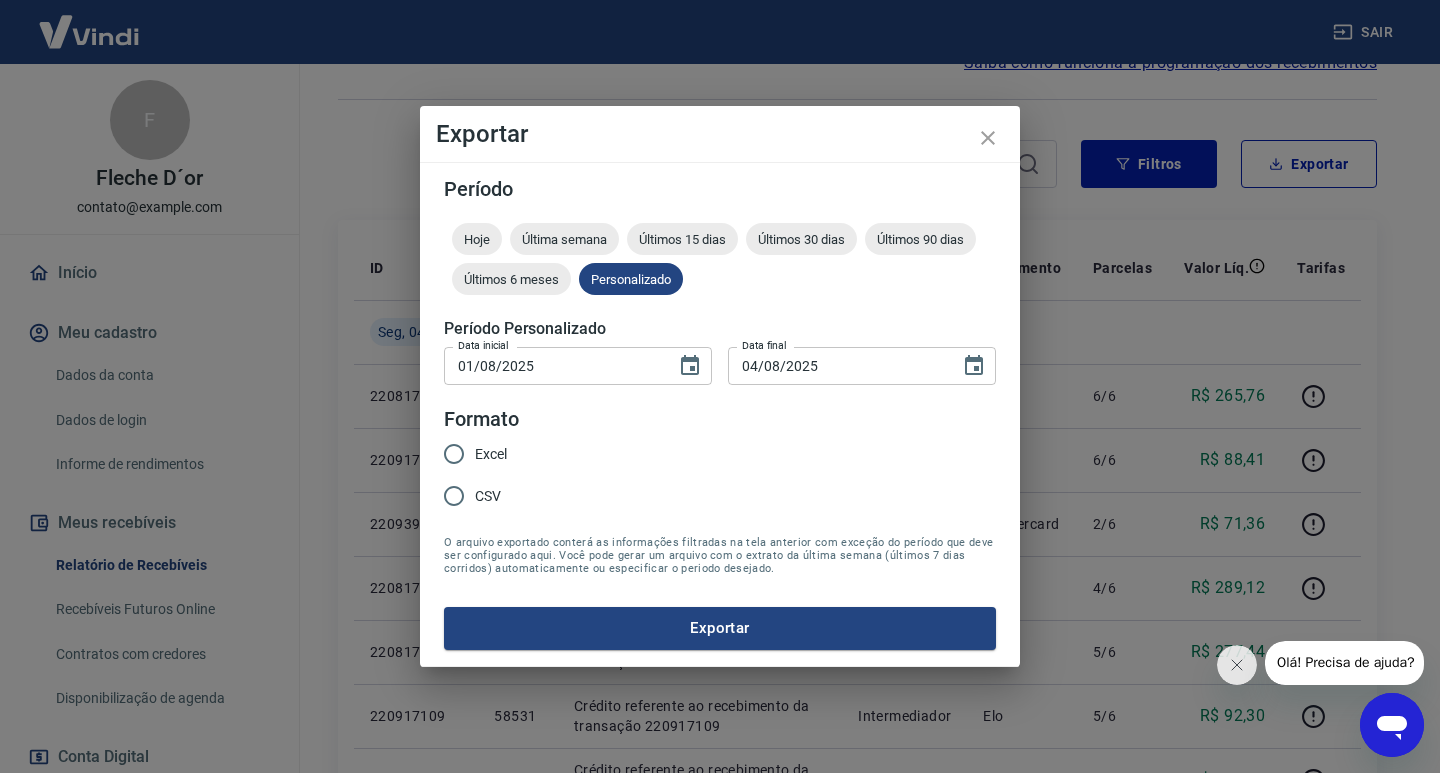 click on "Excel" at bounding box center (454, 454) 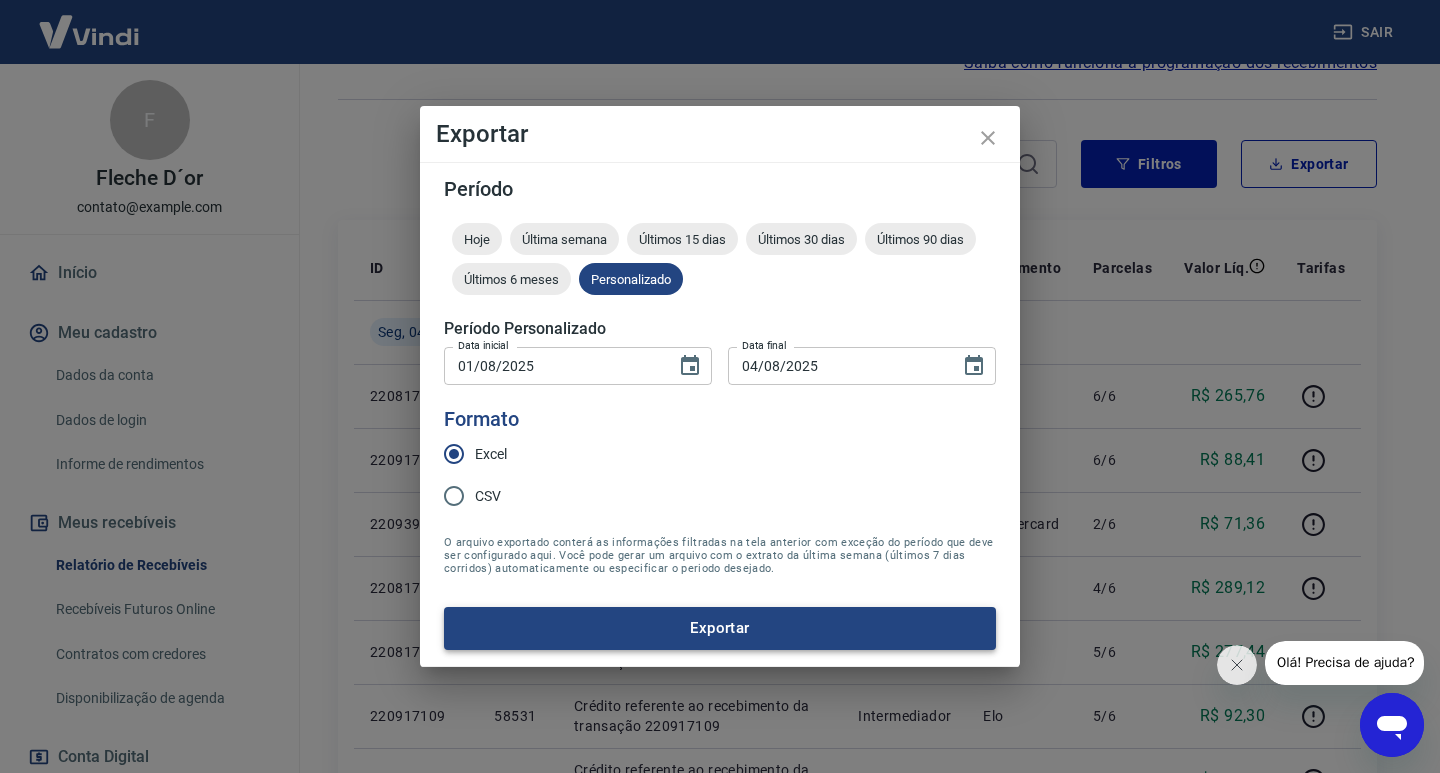 click on "Exportar" at bounding box center [720, 628] 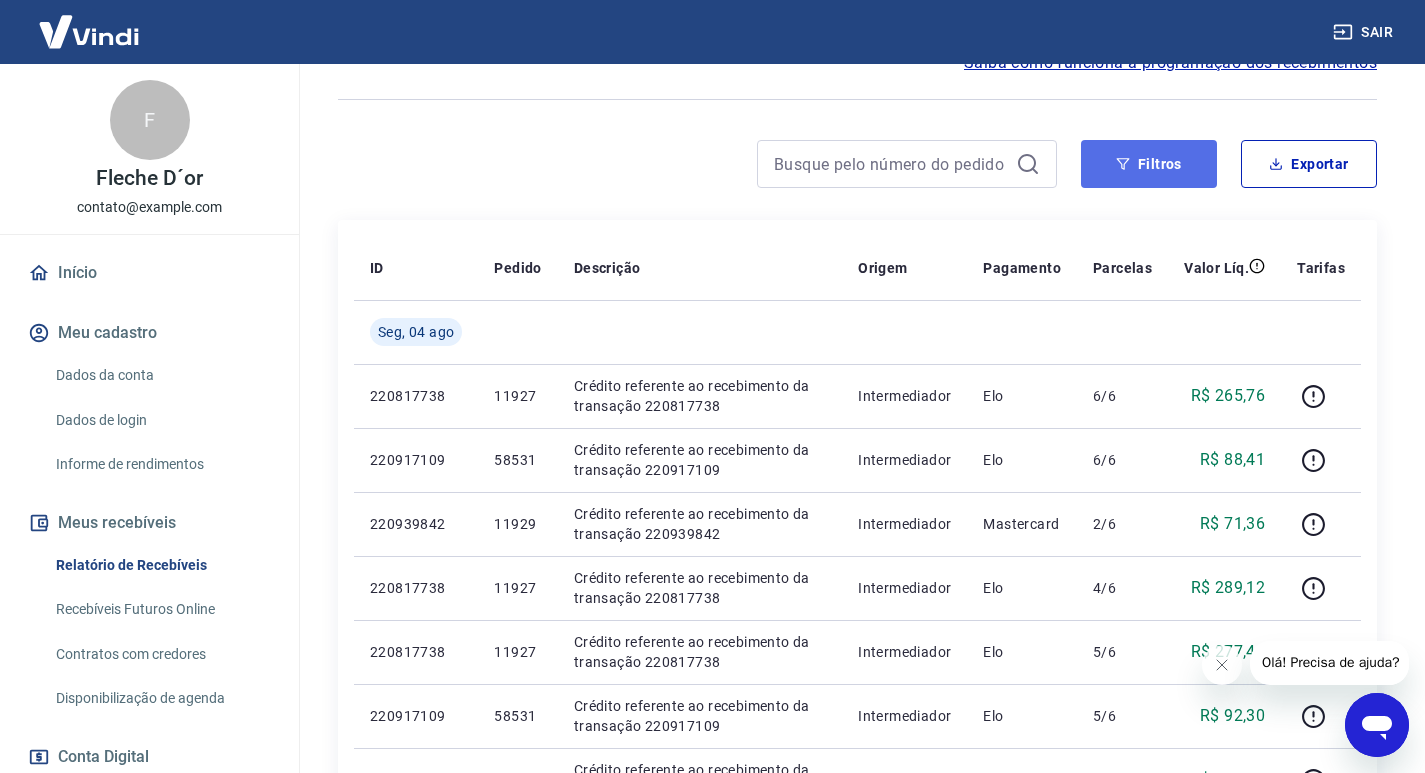 click on "Filtros" at bounding box center (1149, 164) 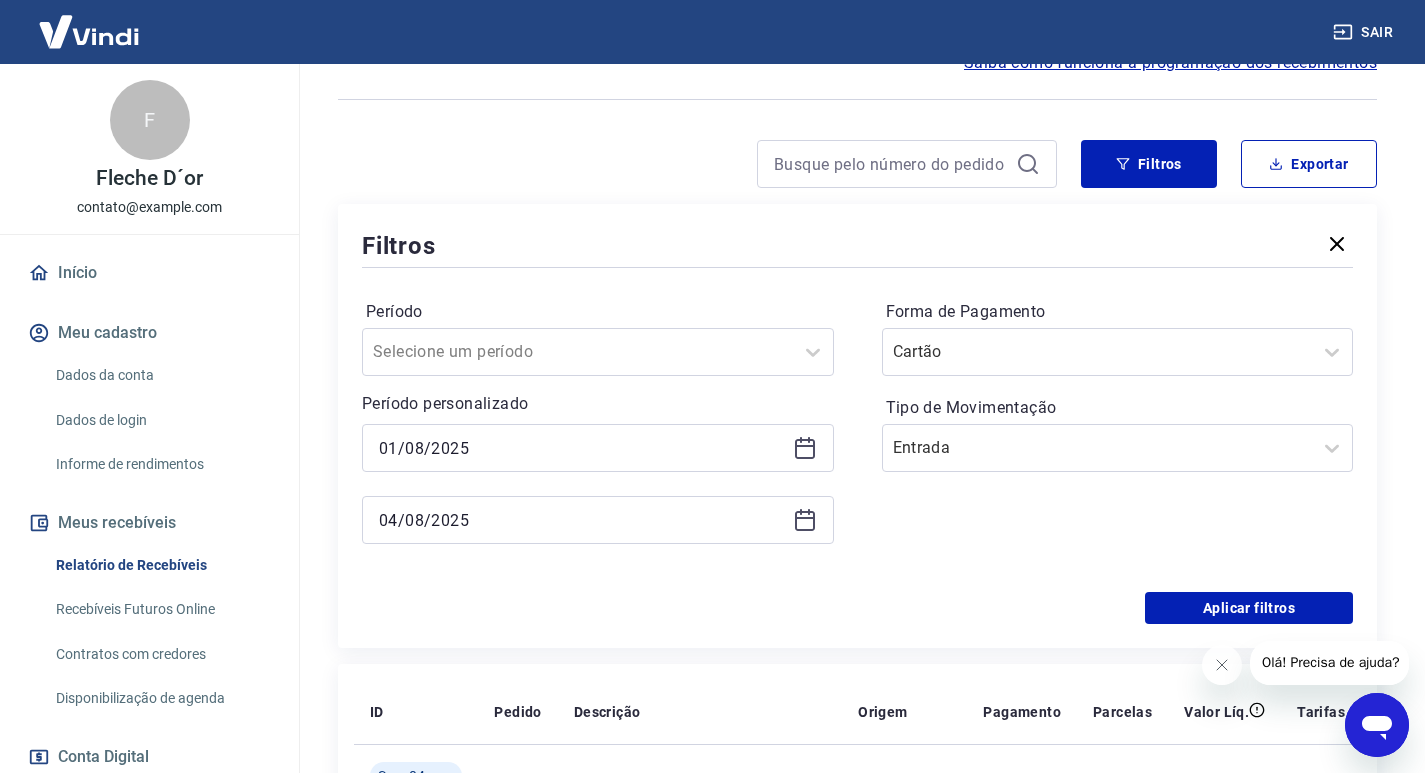 click 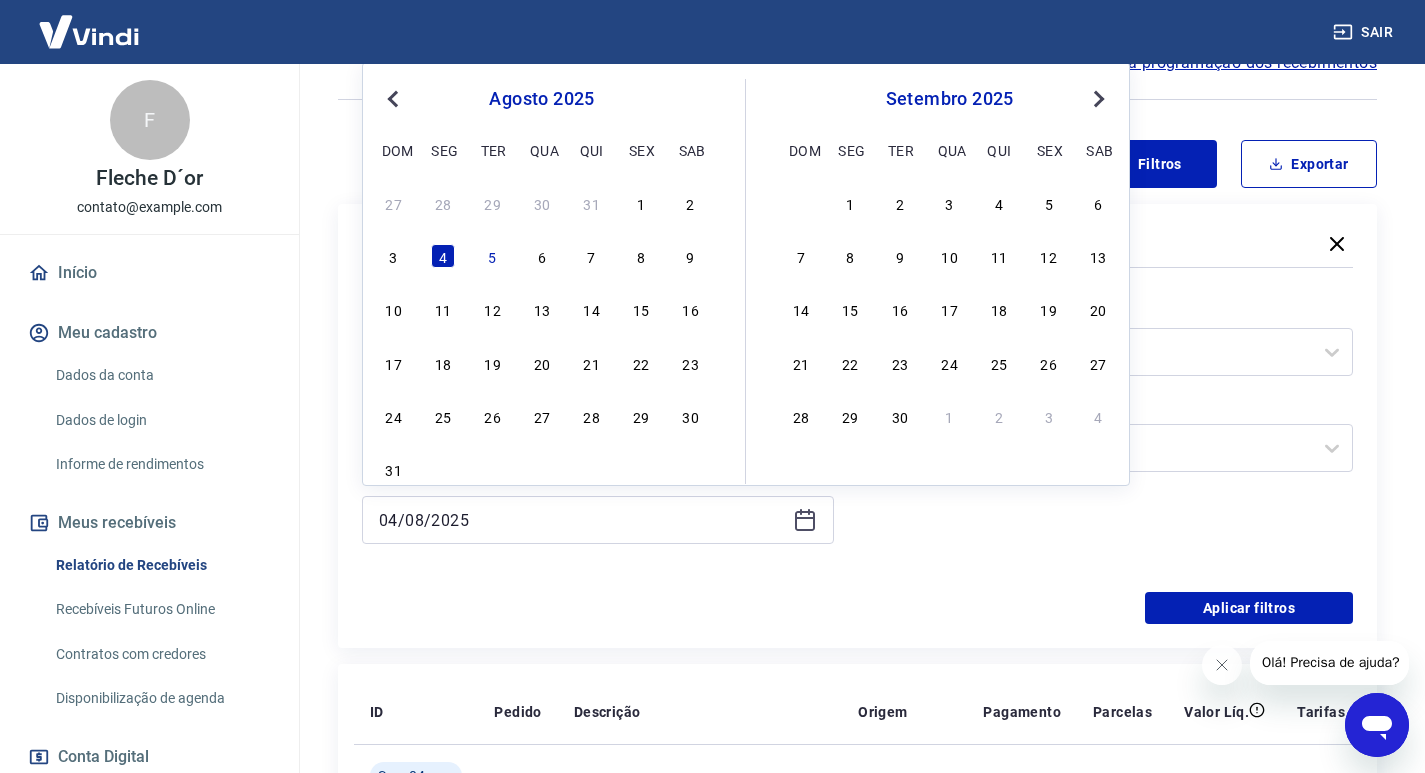 click on "3 4 5 6 7 8 9" at bounding box center (542, 256) 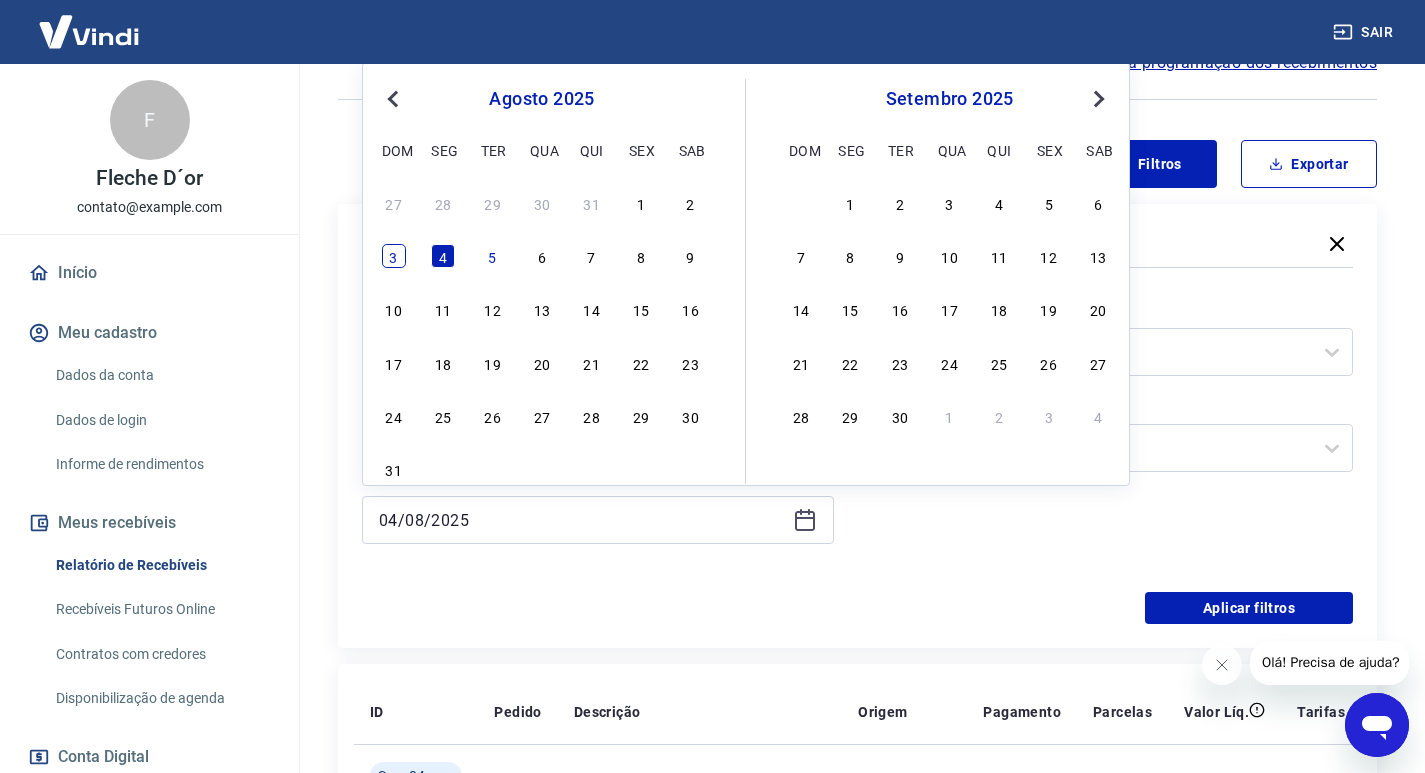 click on "3" at bounding box center (394, 256) 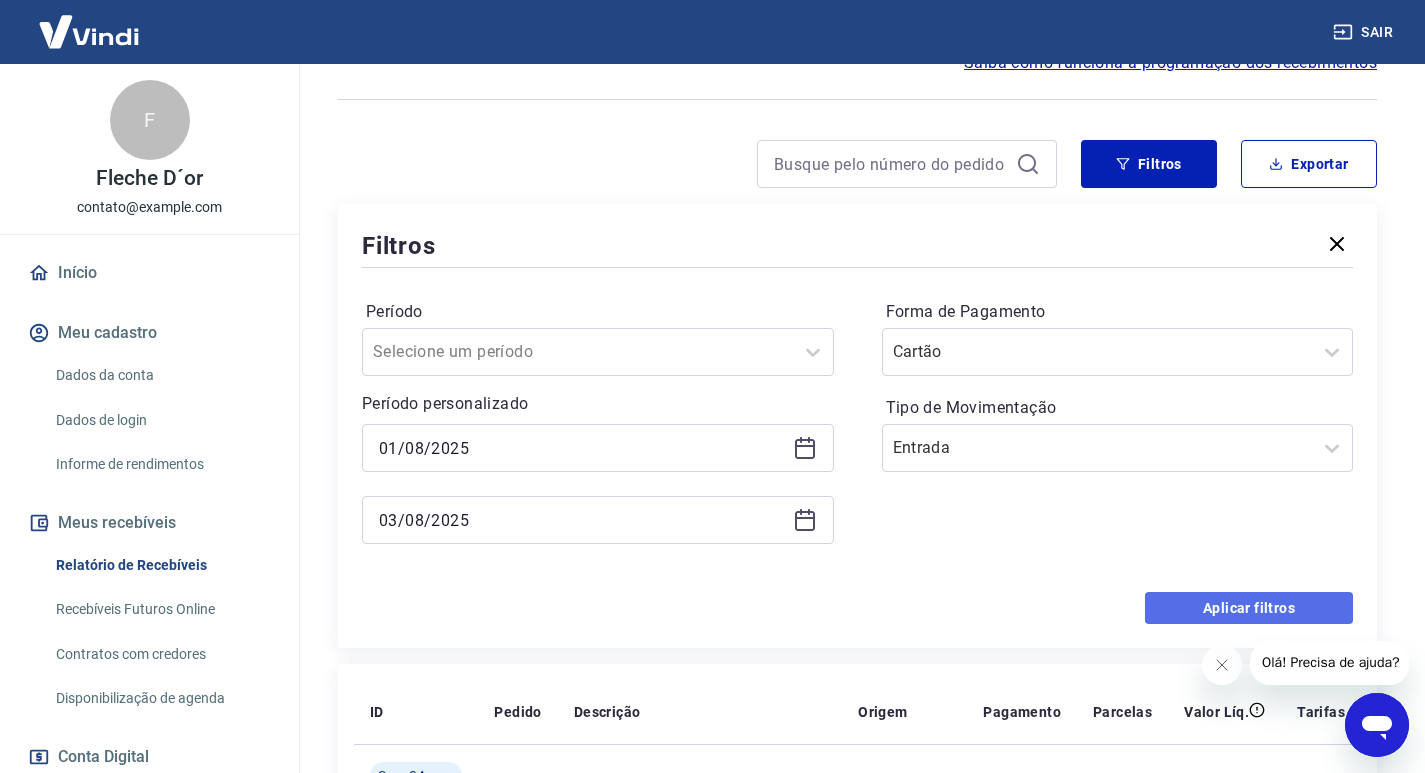 click on "Aplicar filtros" at bounding box center [1249, 608] 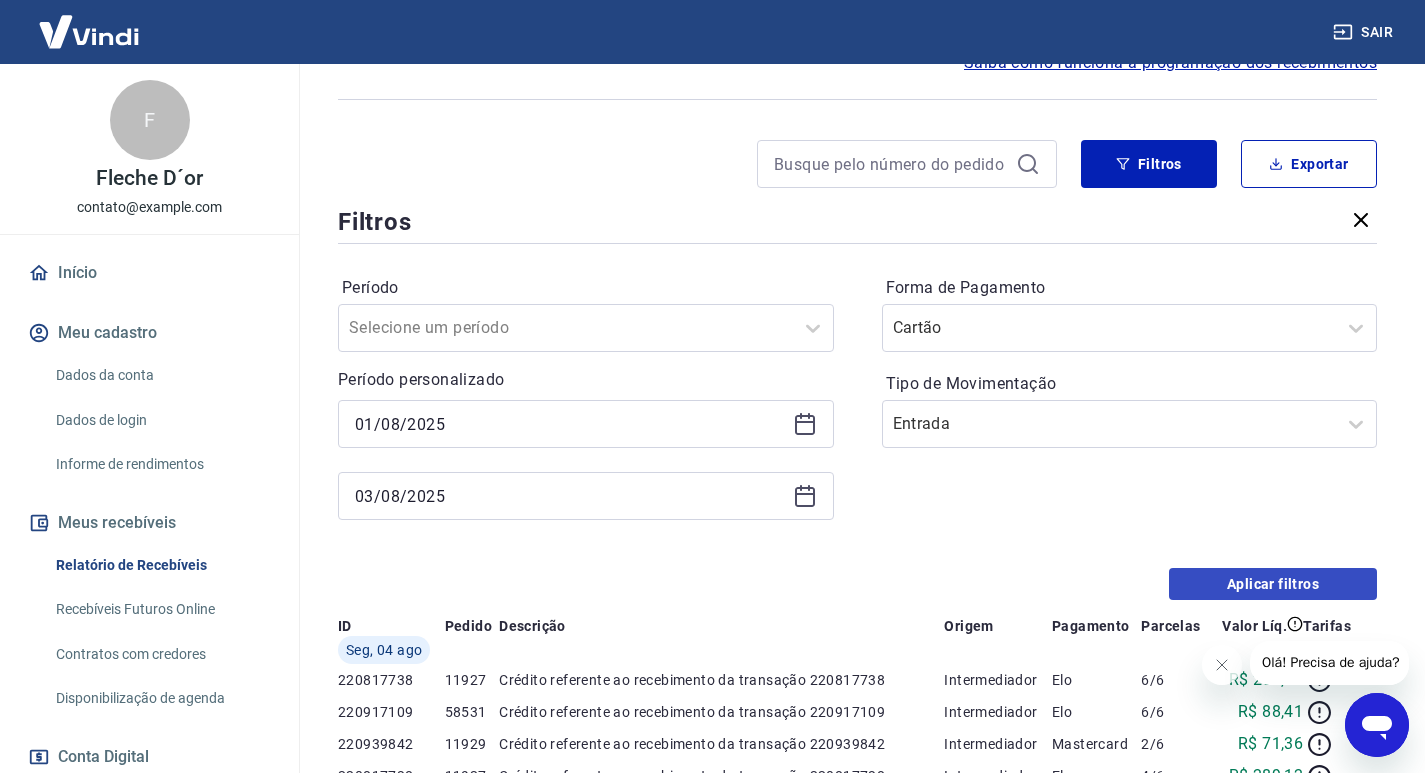 scroll, scrollTop: 0, scrollLeft: 0, axis: both 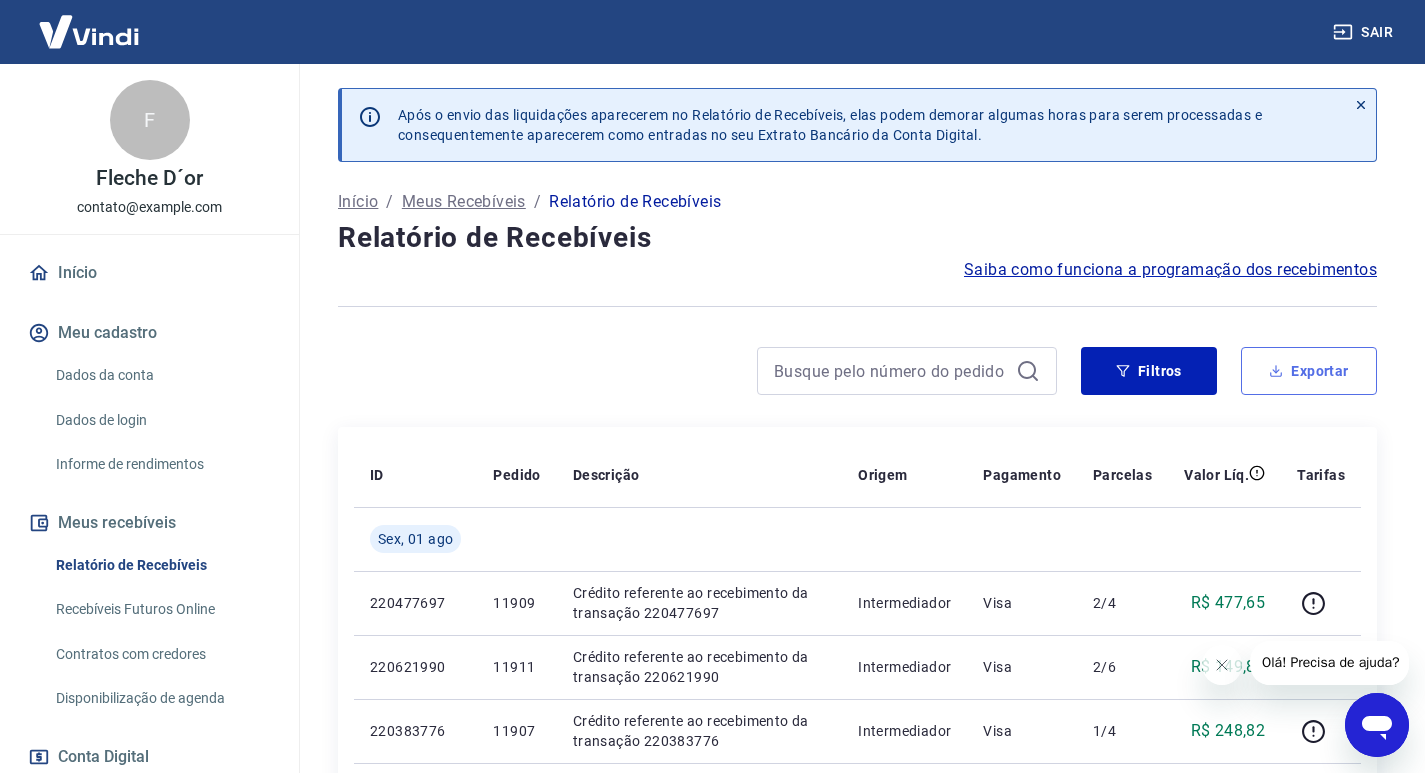 click on "Exportar" at bounding box center [1309, 371] 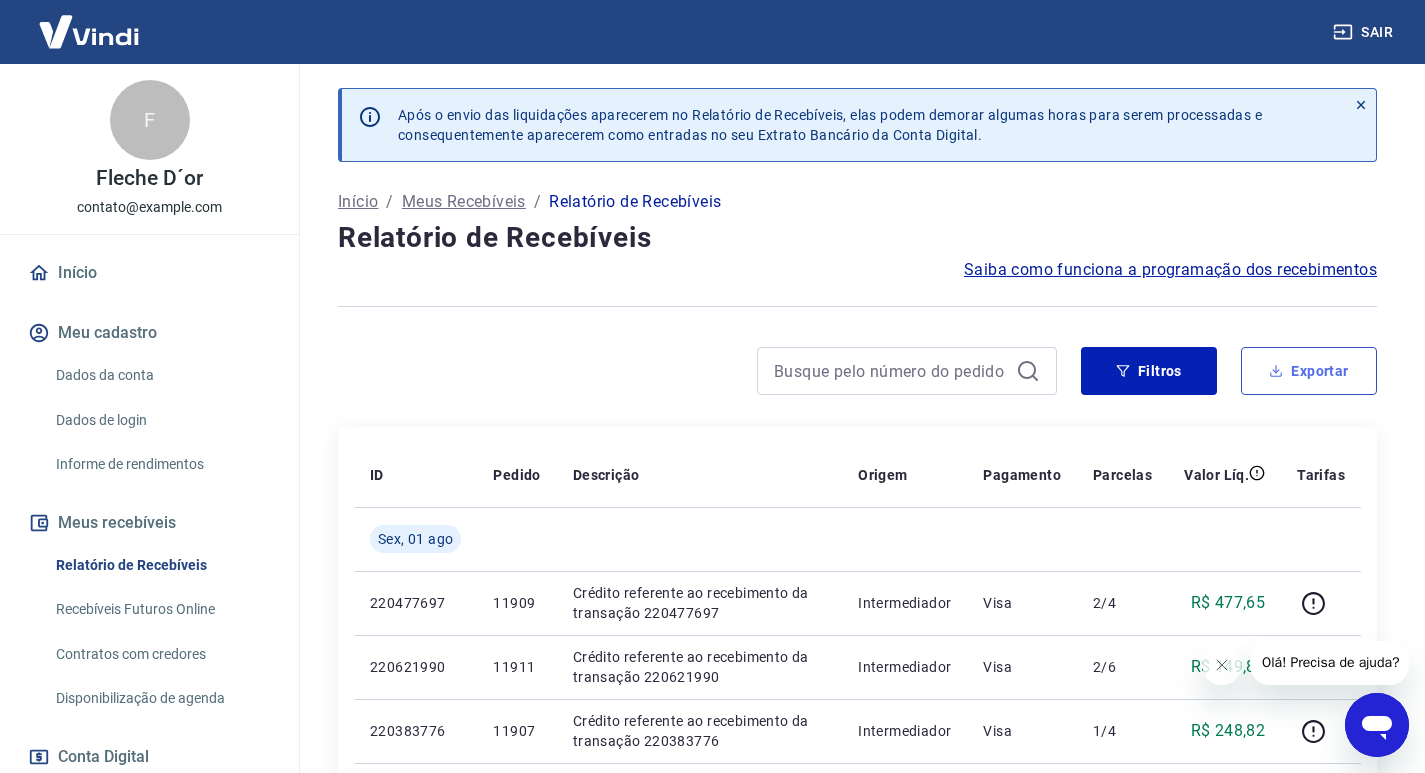 type on "03/08/2025" 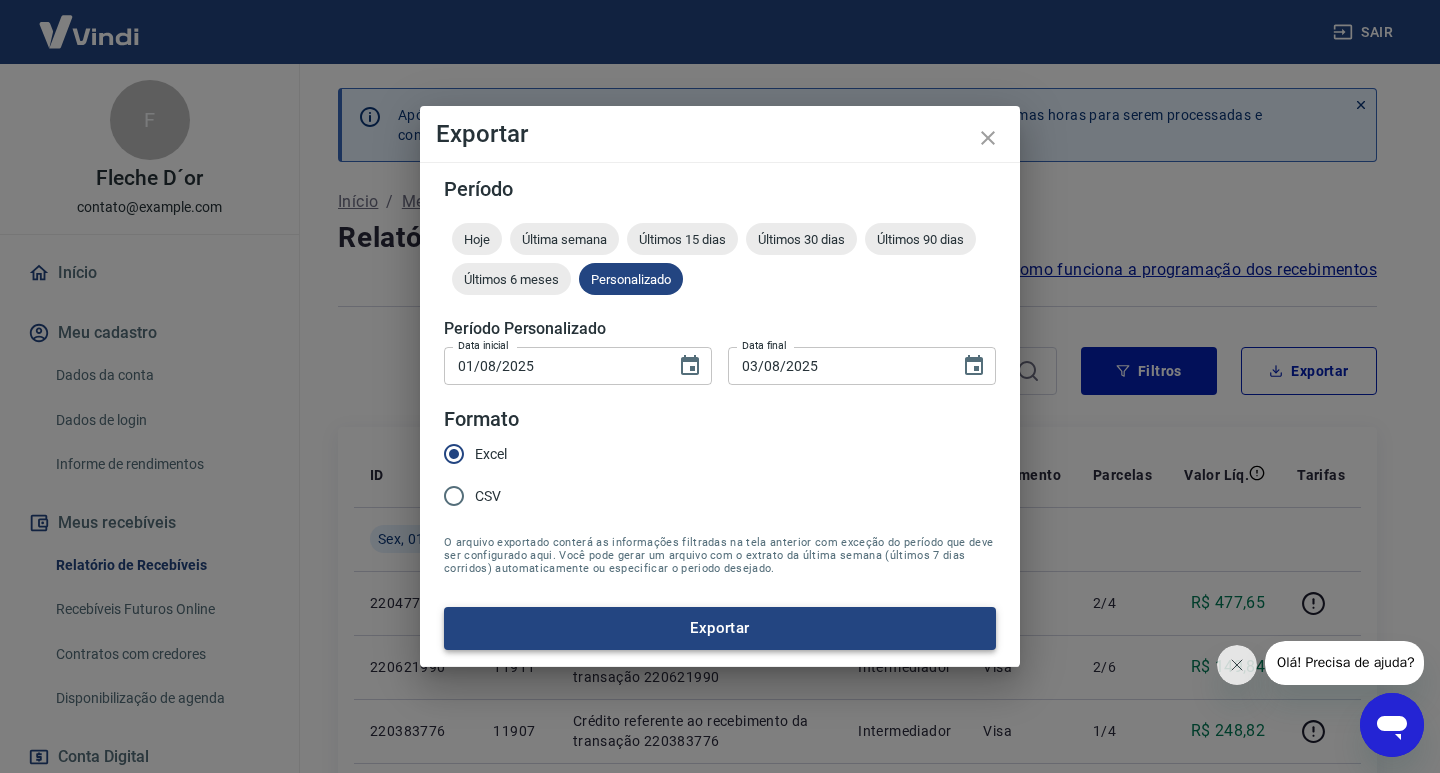 click on "Exportar" at bounding box center [720, 628] 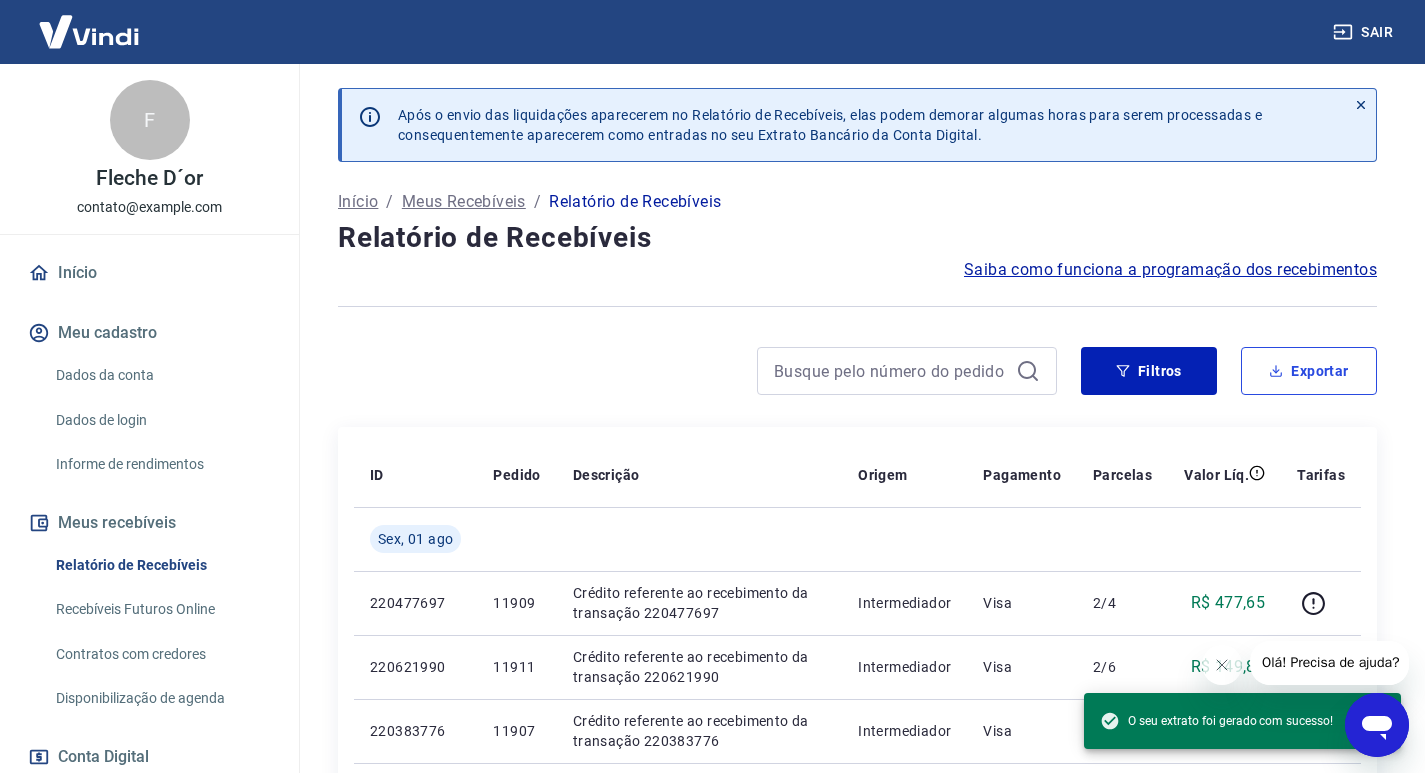 scroll, scrollTop: 271, scrollLeft: 0, axis: vertical 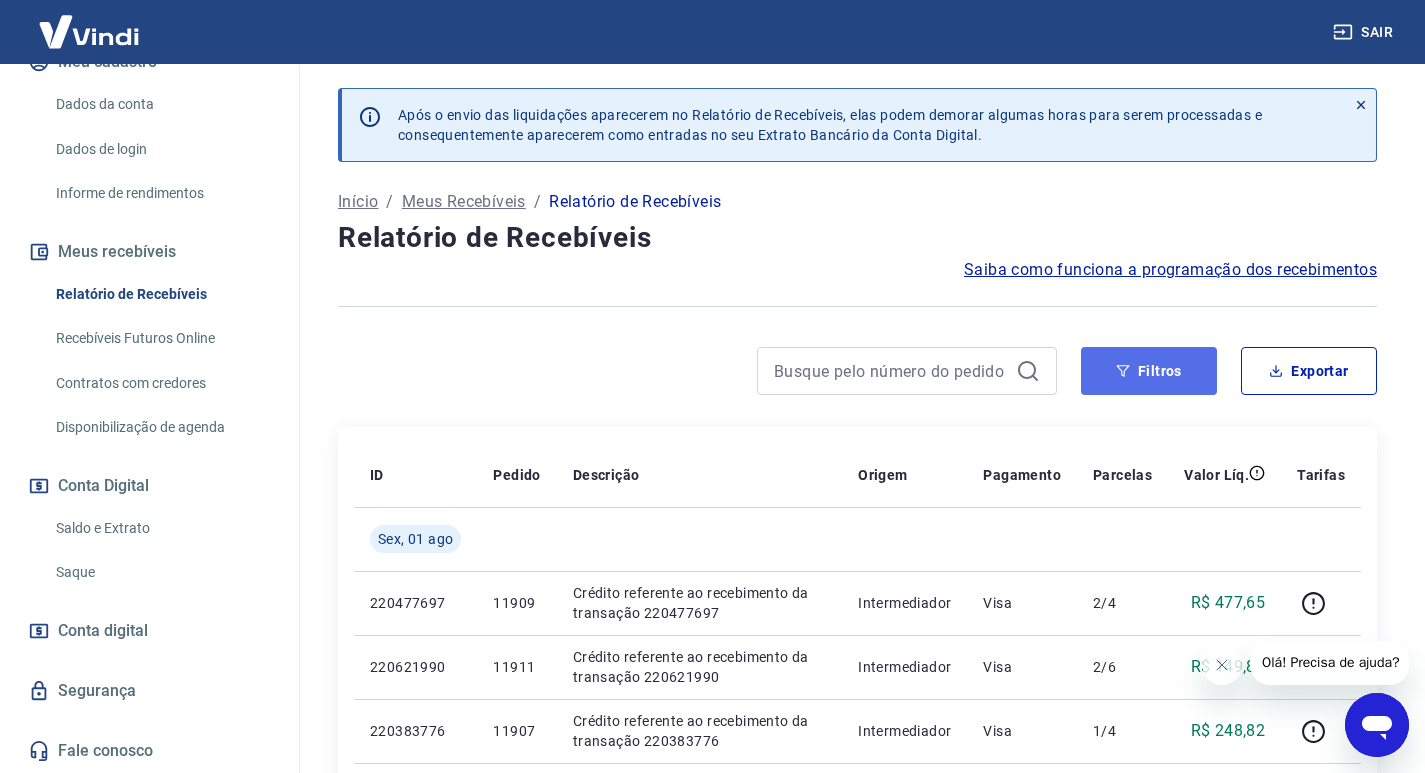 click on "Filtros" at bounding box center (1149, 371) 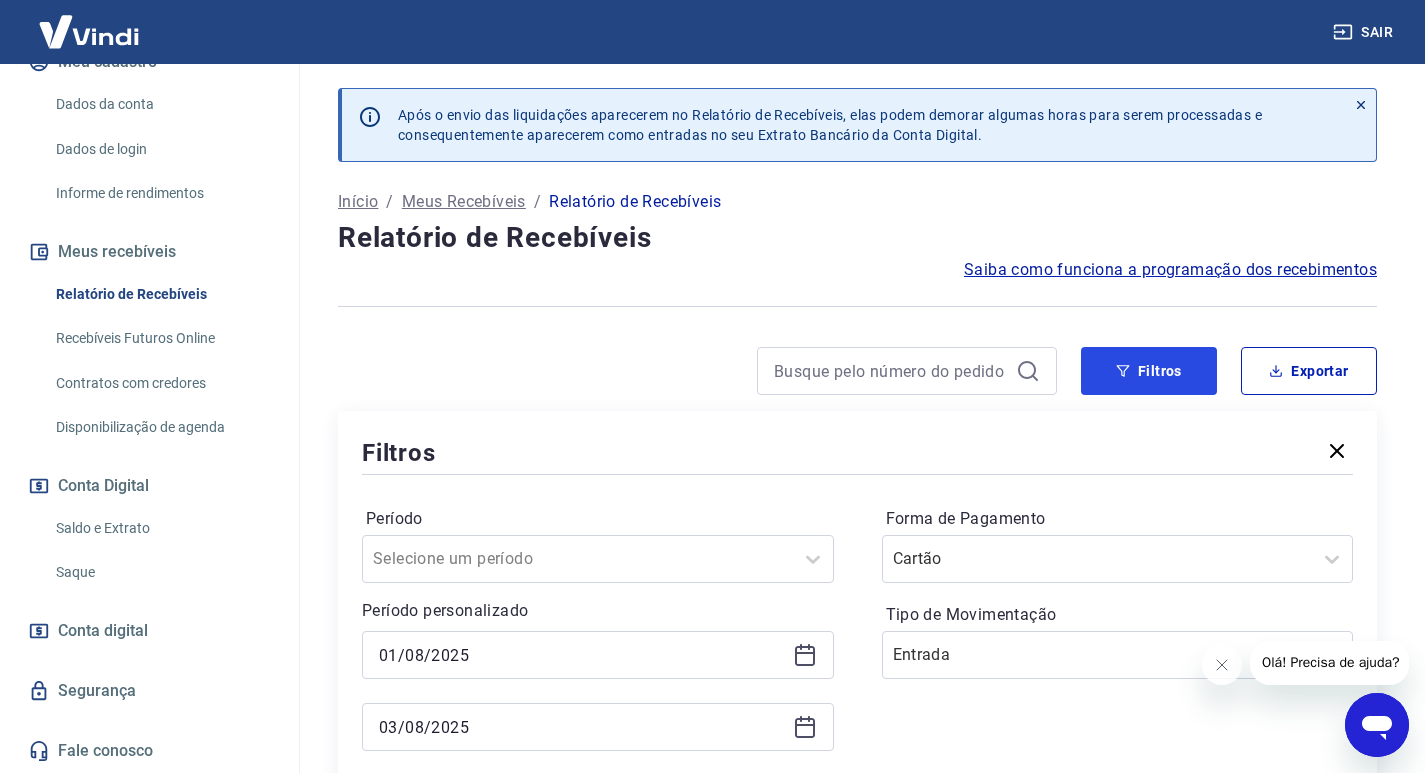 scroll, scrollTop: 100, scrollLeft: 0, axis: vertical 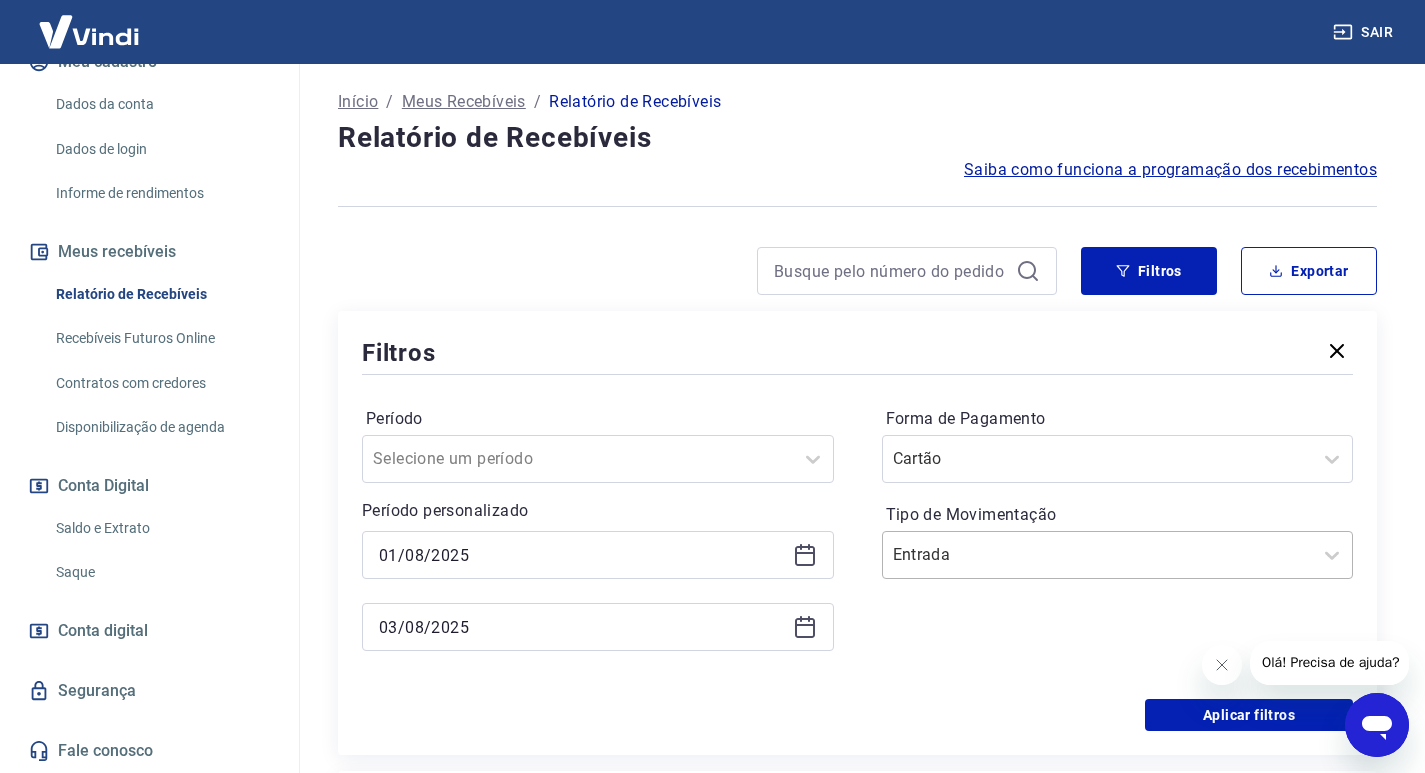 click on "Tipo de Movimentação" at bounding box center [994, 555] 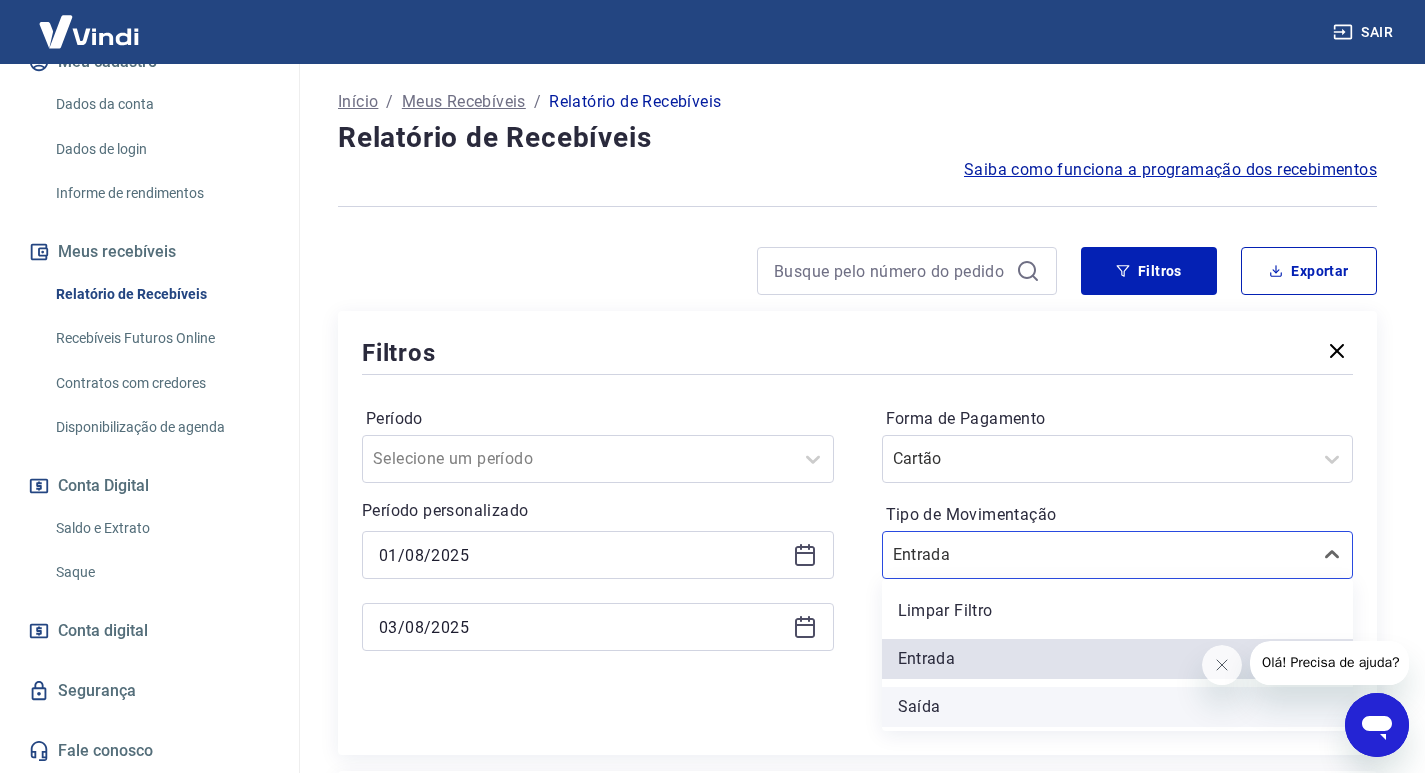 drag, startPoint x: 931, startPoint y: 683, endPoint x: 932, endPoint y: 716, distance: 33.01515 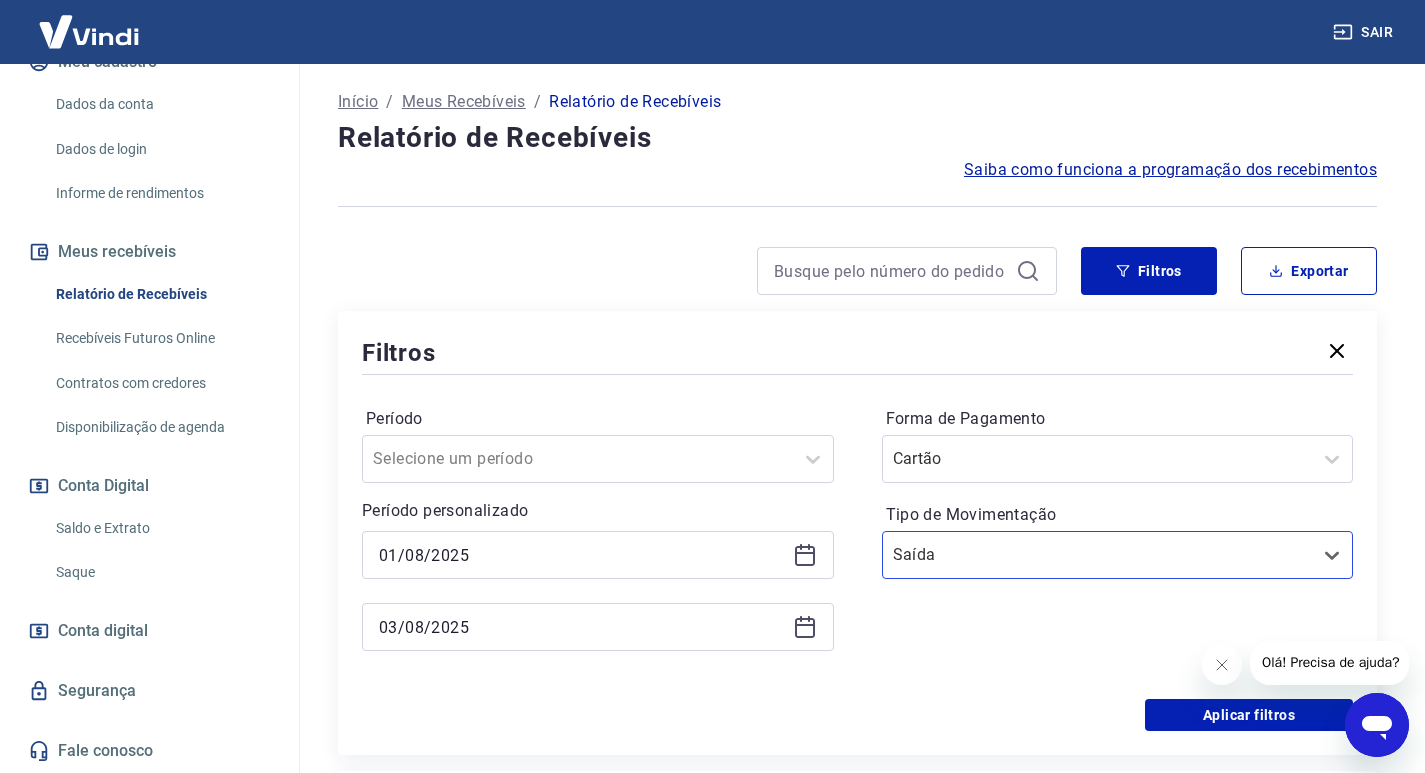 click on "03/08/2025" at bounding box center (598, 627) 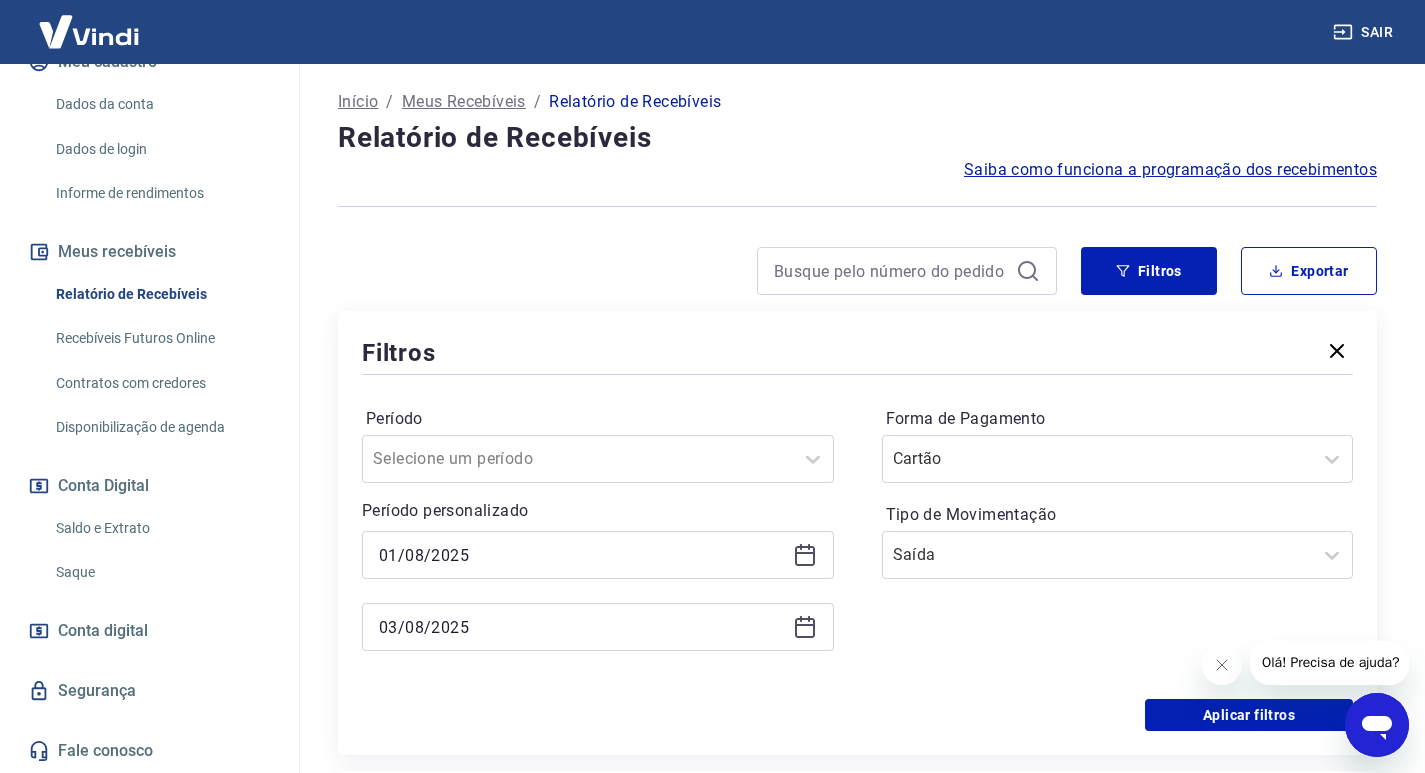 click 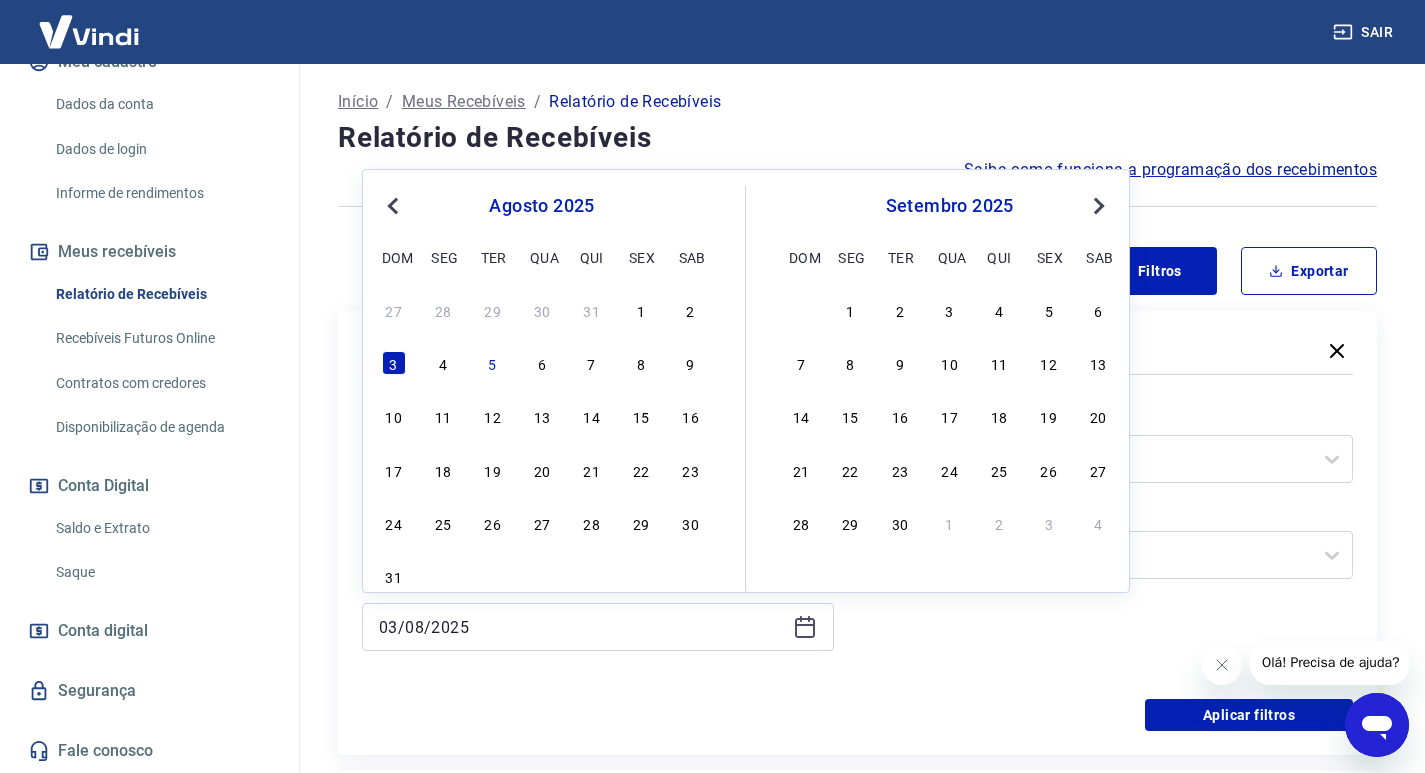 click on "3 4 5 6 7 8 9" at bounding box center (542, 363) 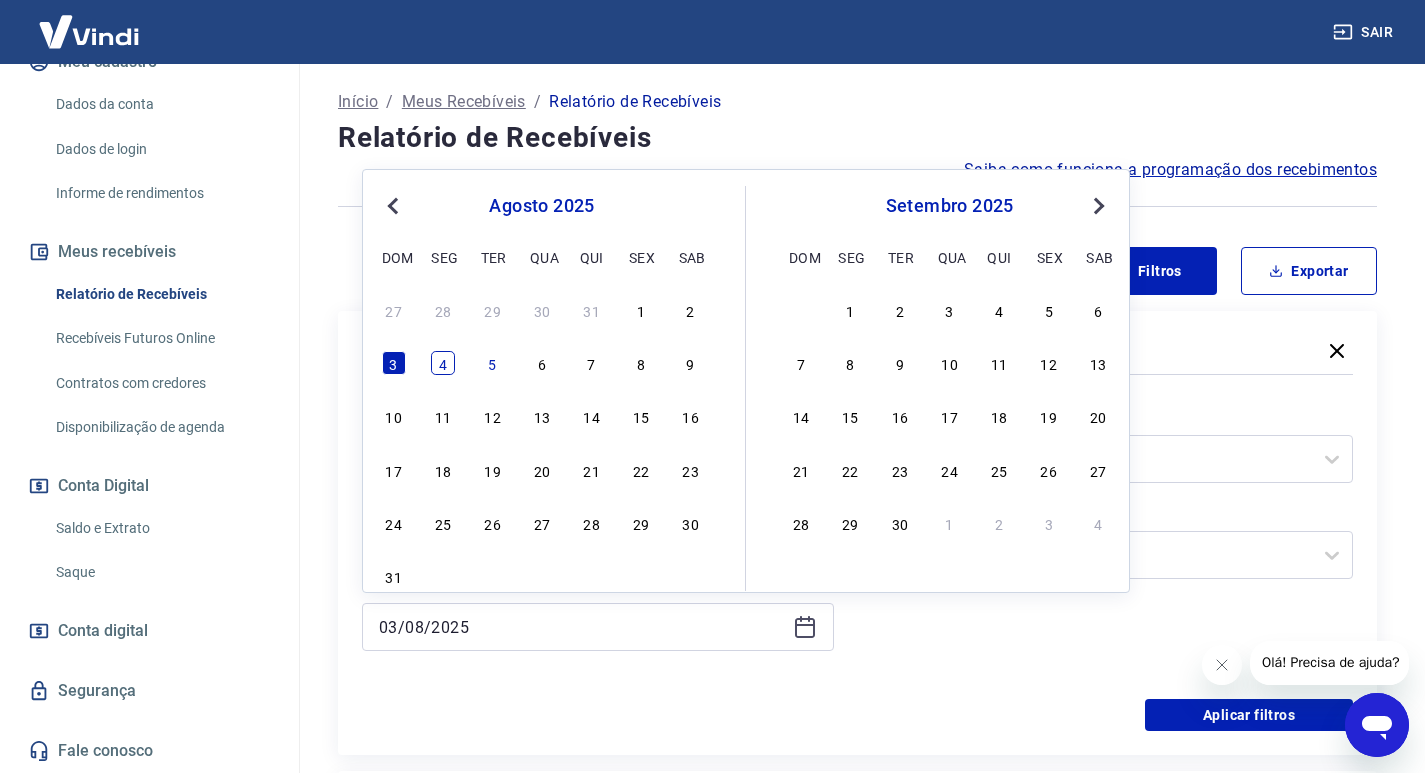 click on "4" at bounding box center (443, 363) 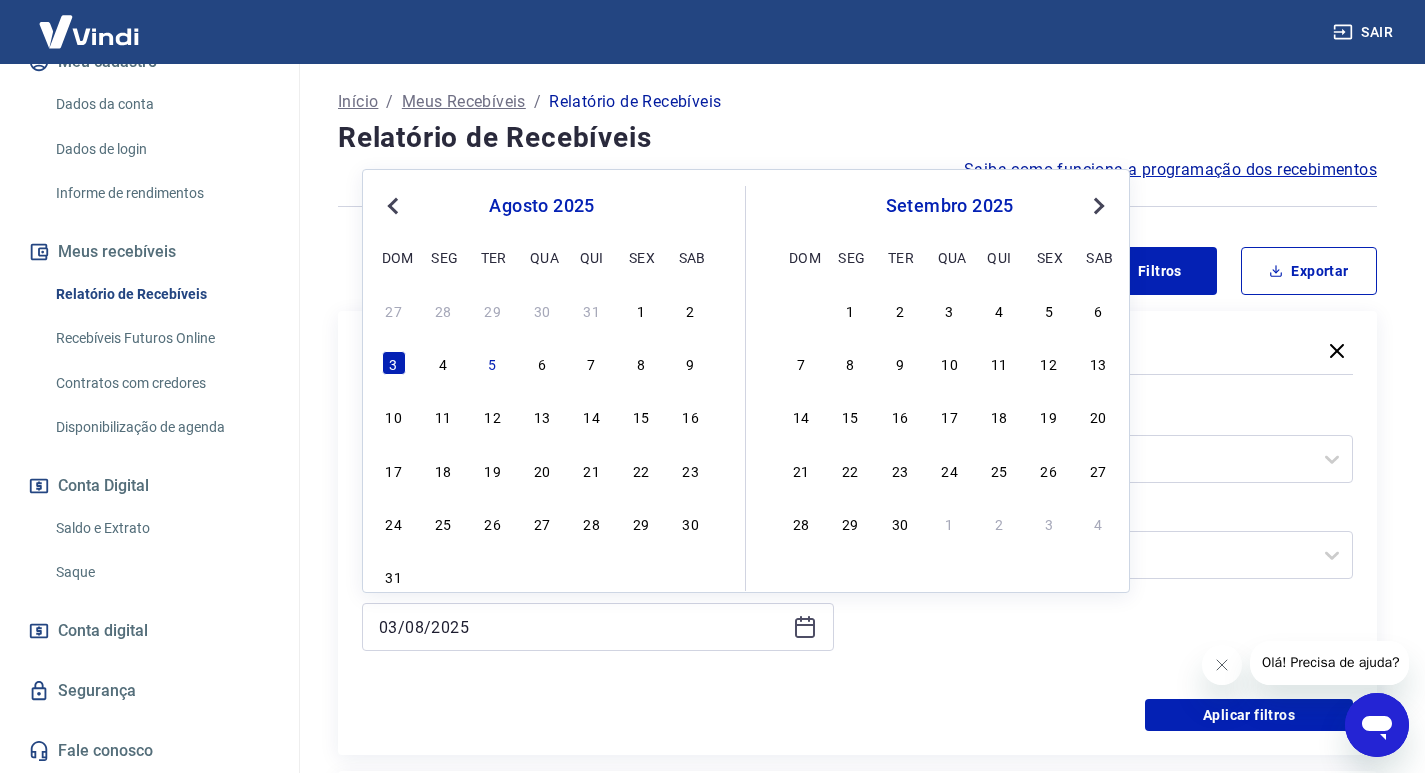 type on "04/08/2025" 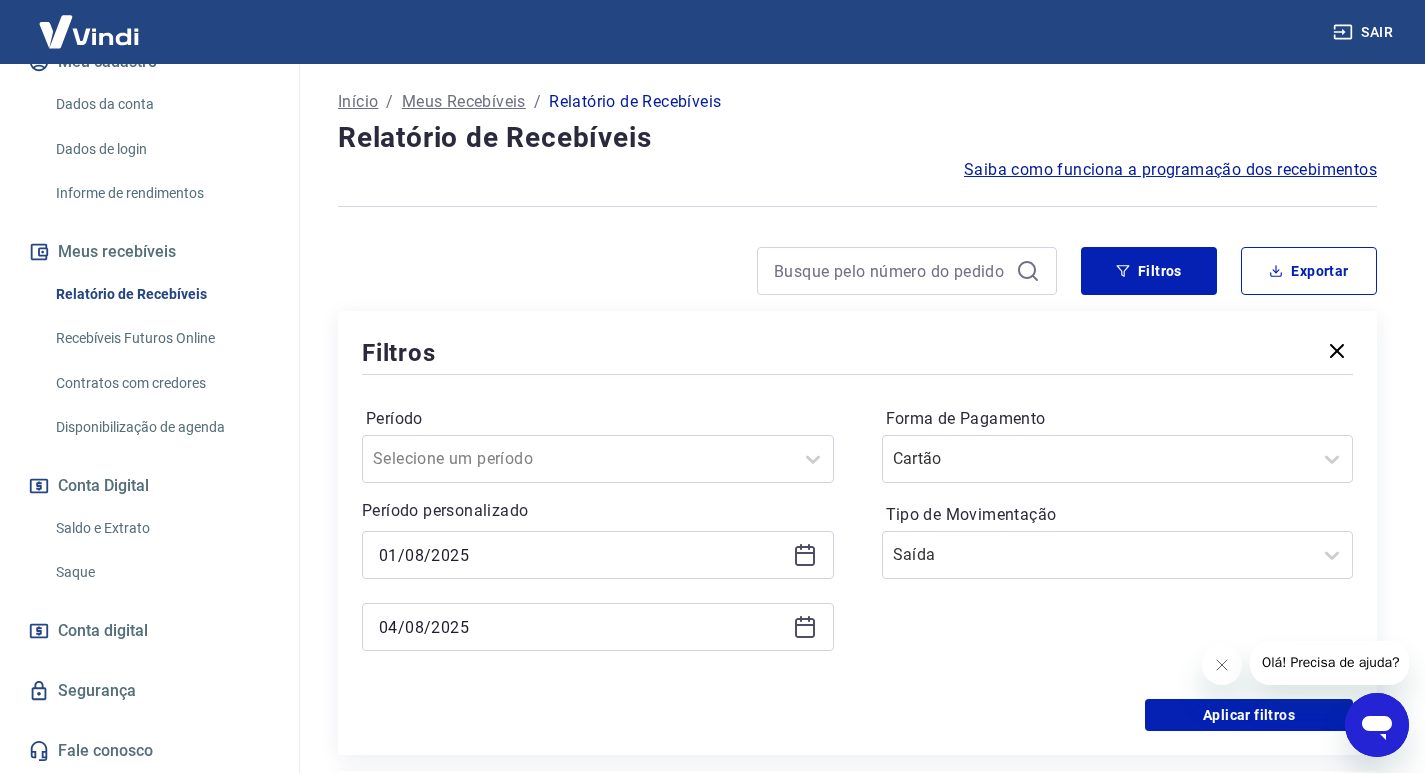 scroll, scrollTop: 300, scrollLeft: 0, axis: vertical 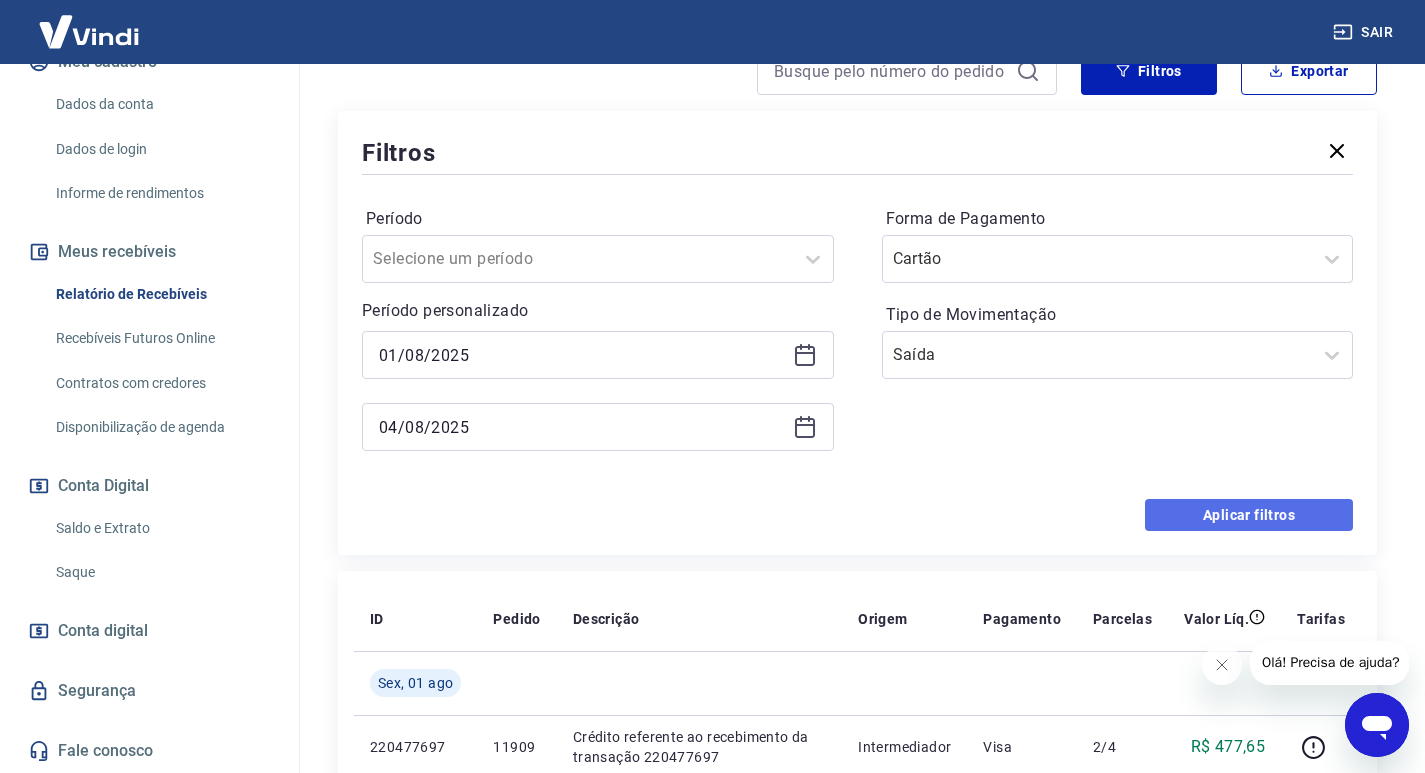 click on "Aplicar filtros" at bounding box center (1249, 515) 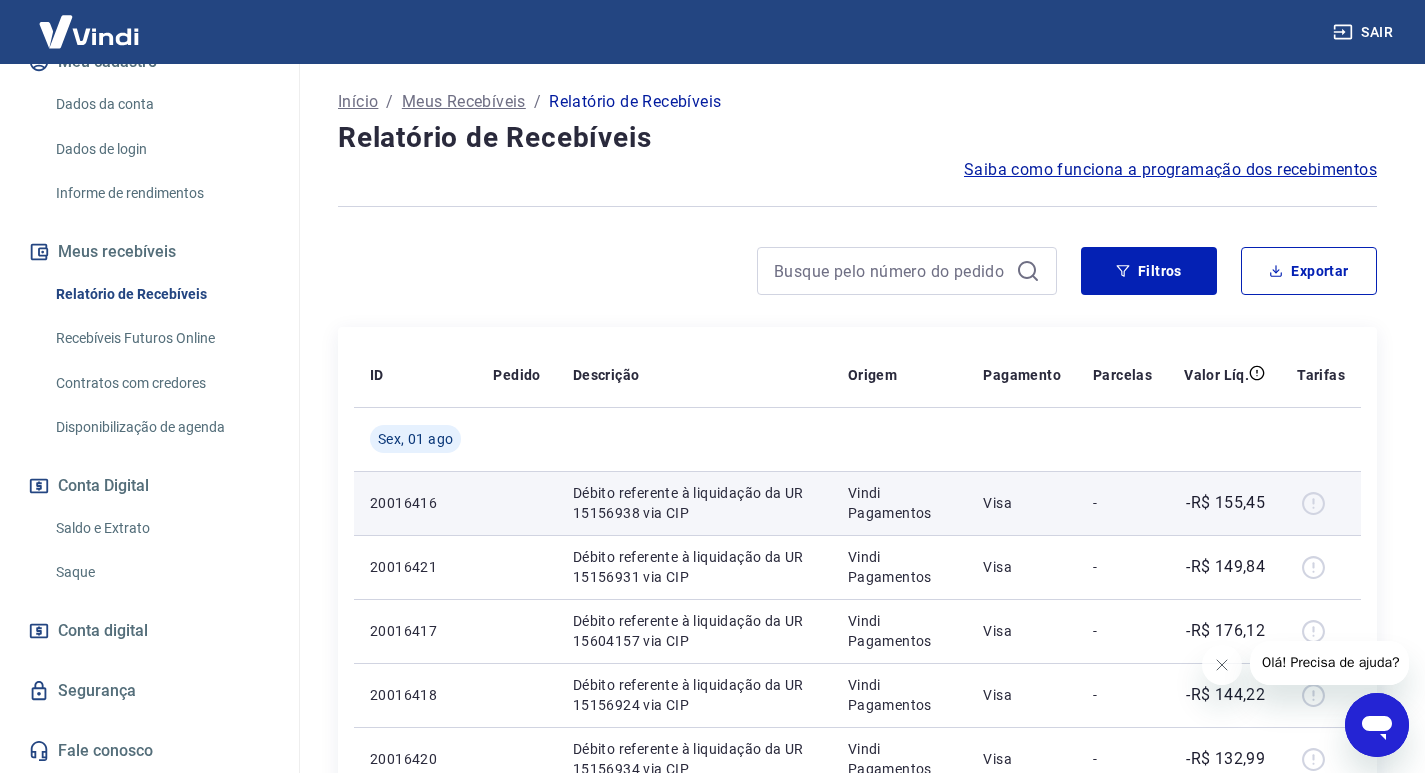 scroll, scrollTop: 0, scrollLeft: 0, axis: both 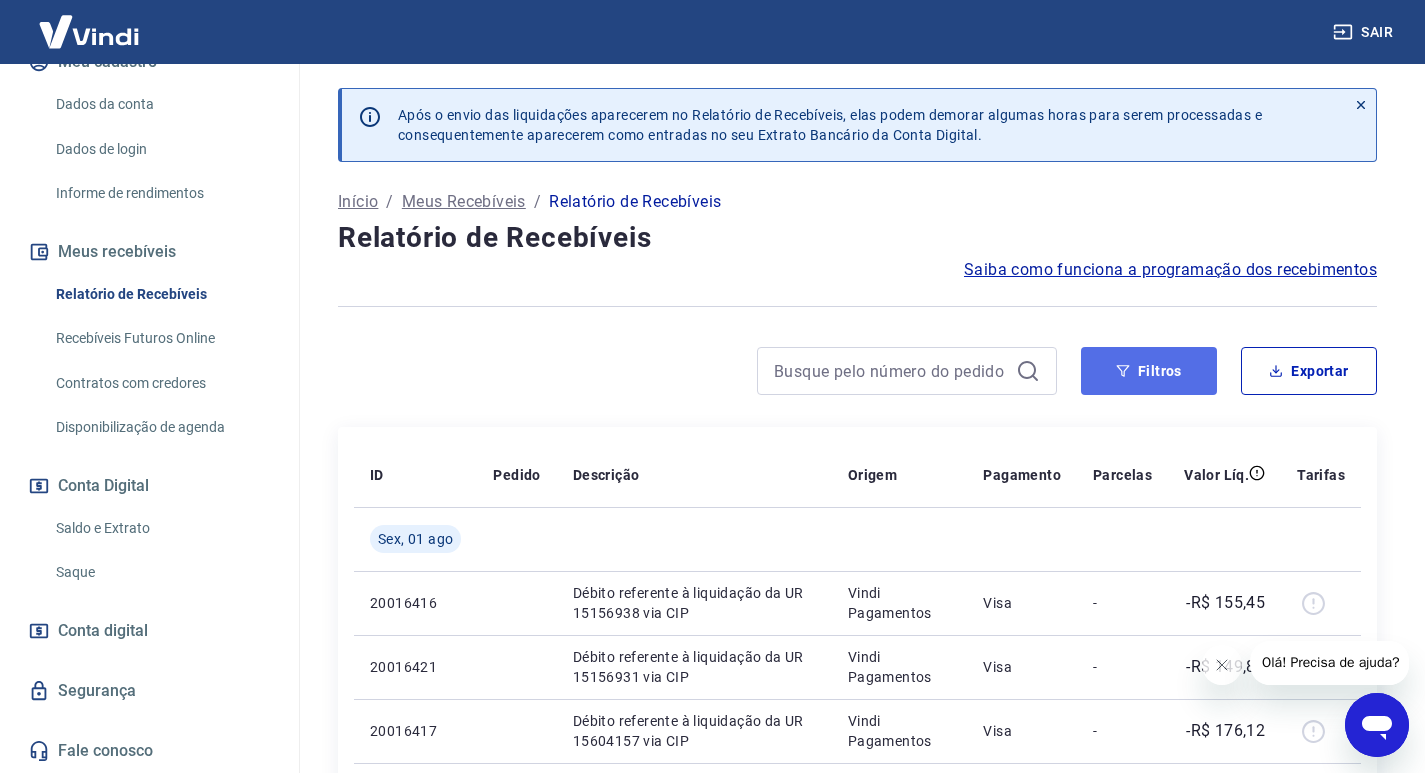 click on "Filtros" at bounding box center (1149, 371) 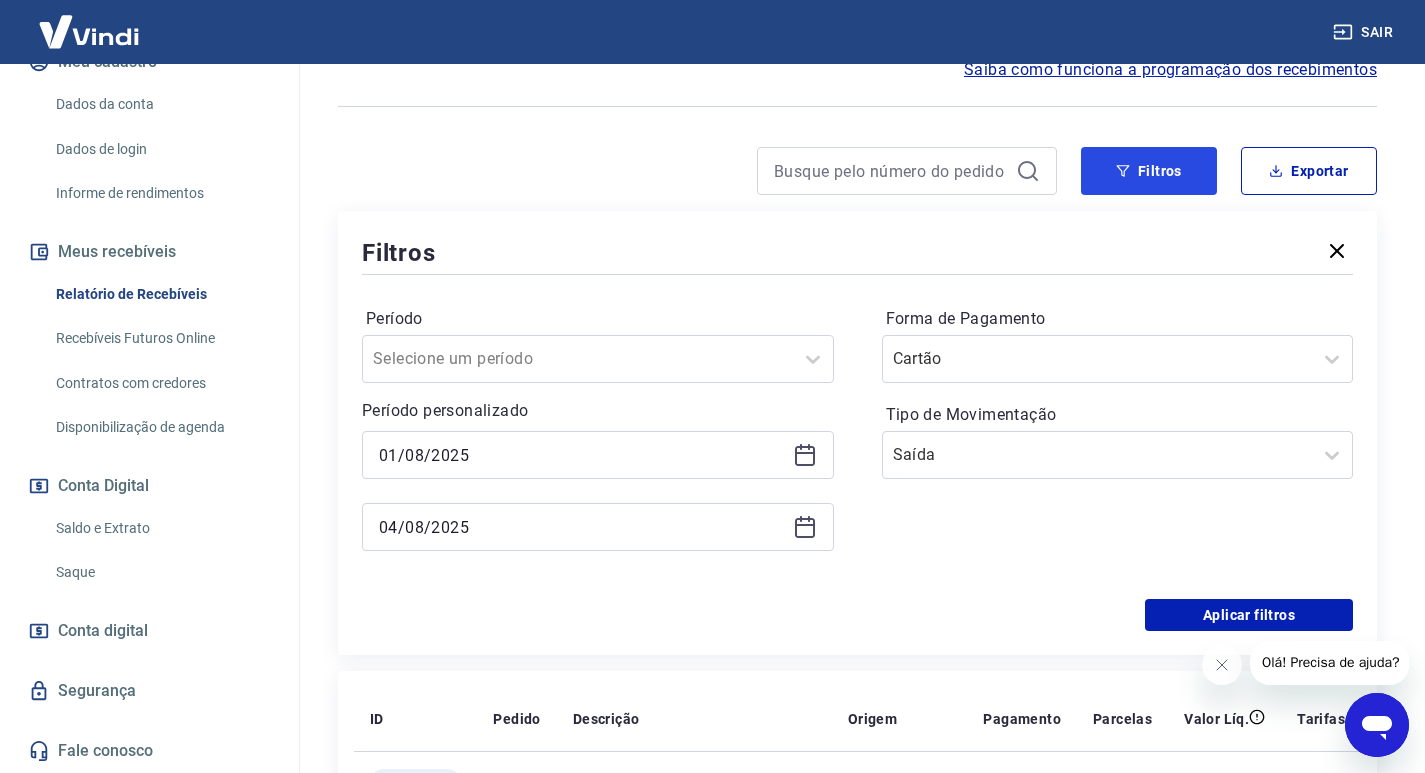 scroll, scrollTop: 400, scrollLeft: 0, axis: vertical 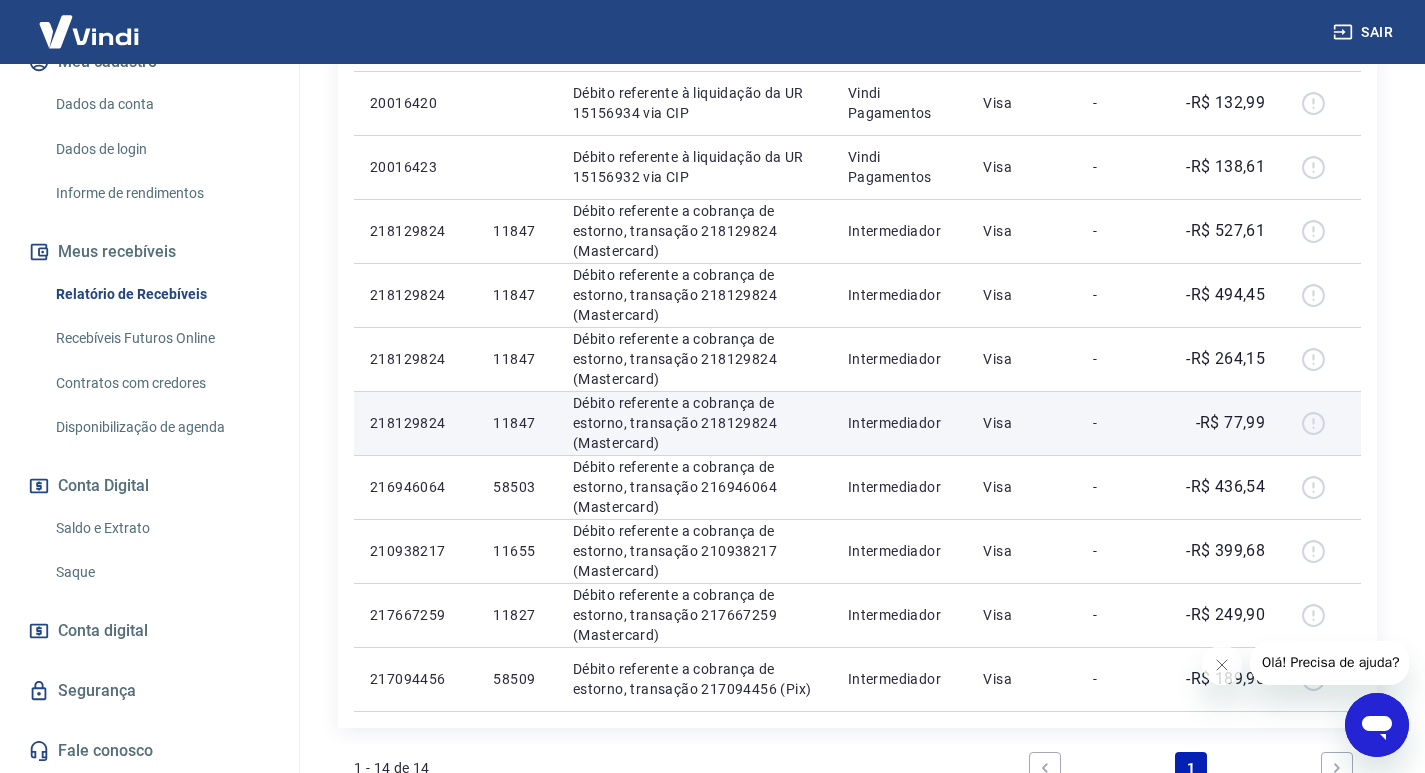 click on "11847" at bounding box center (516, 423) 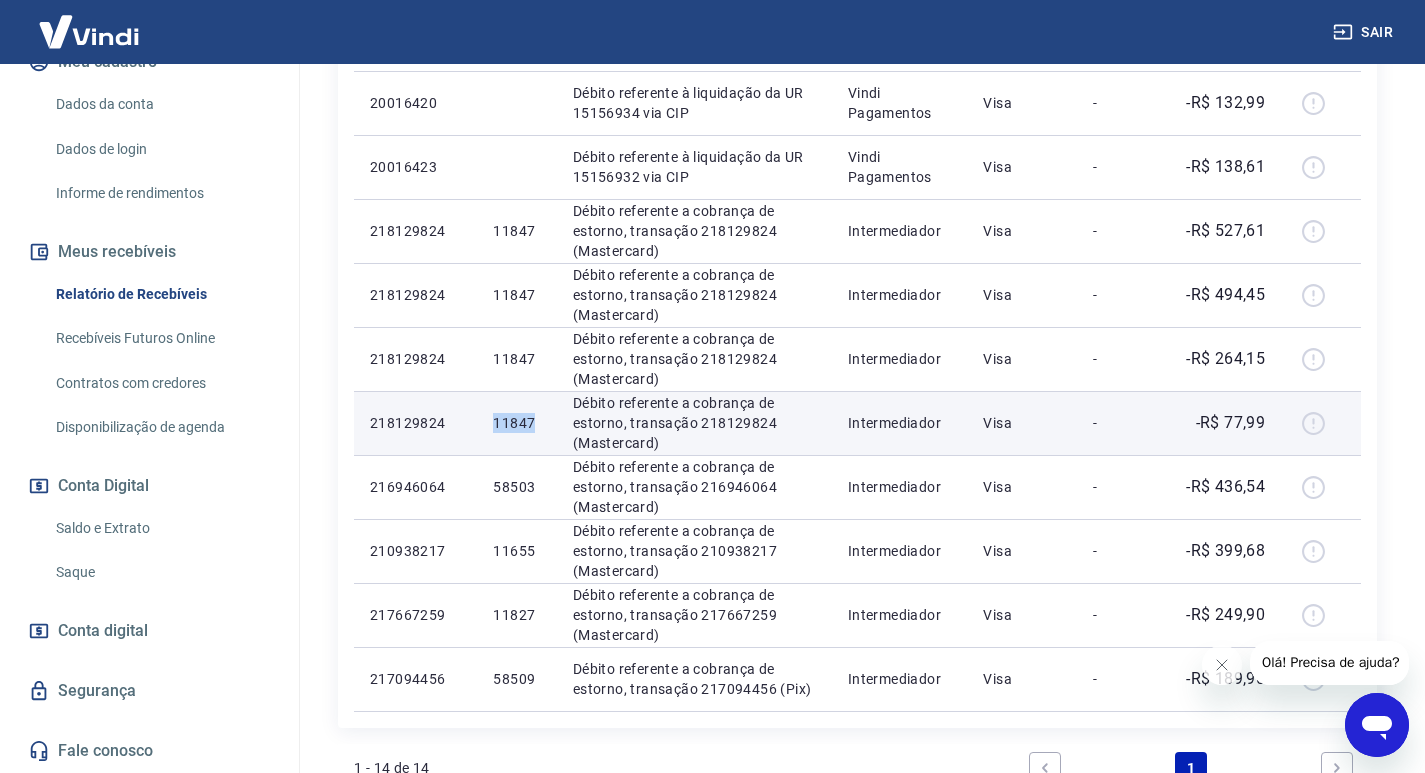 drag, startPoint x: 526, startPoint y: 419, endPoint x: 494, endPoint y: 419, distance: 32 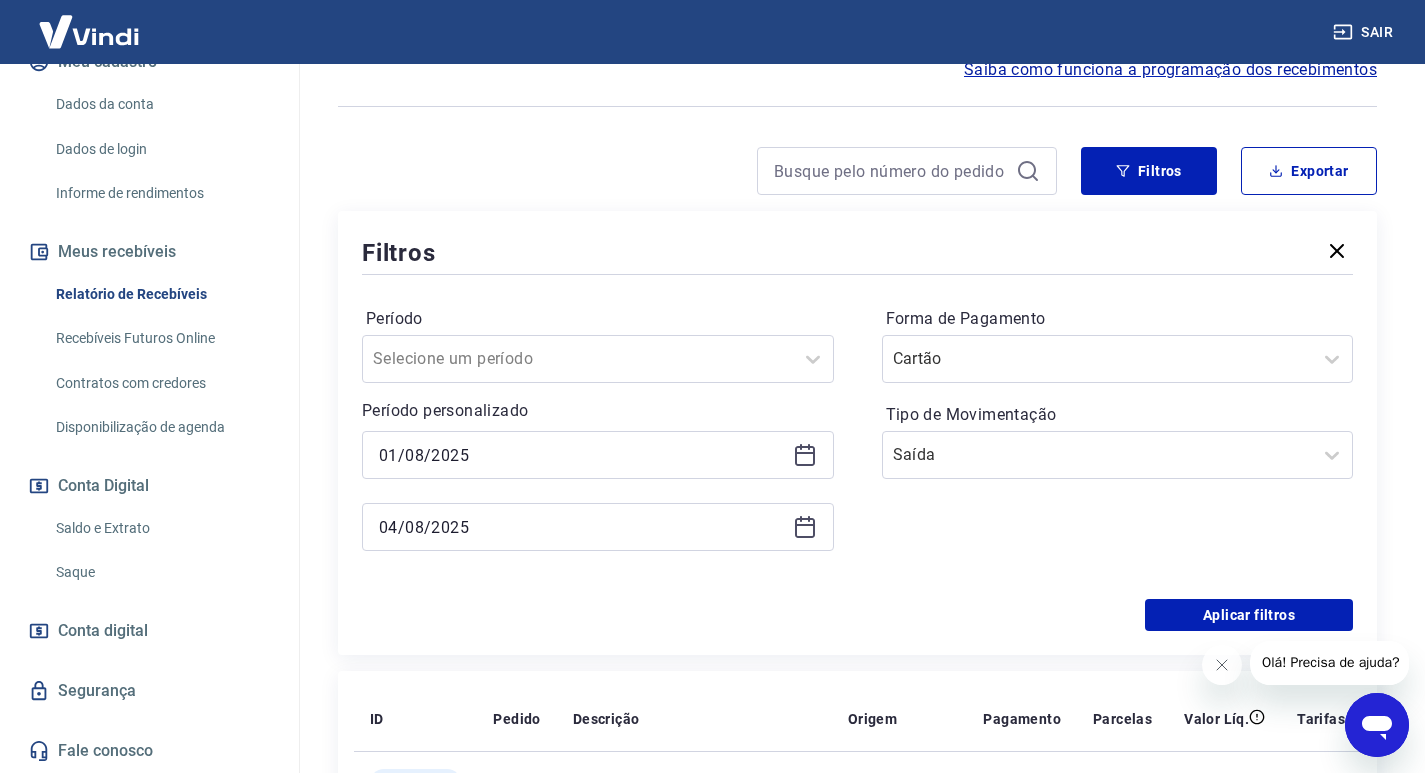 scroll, scrollTop: 300, scrollLeft: 0, axis: vertical 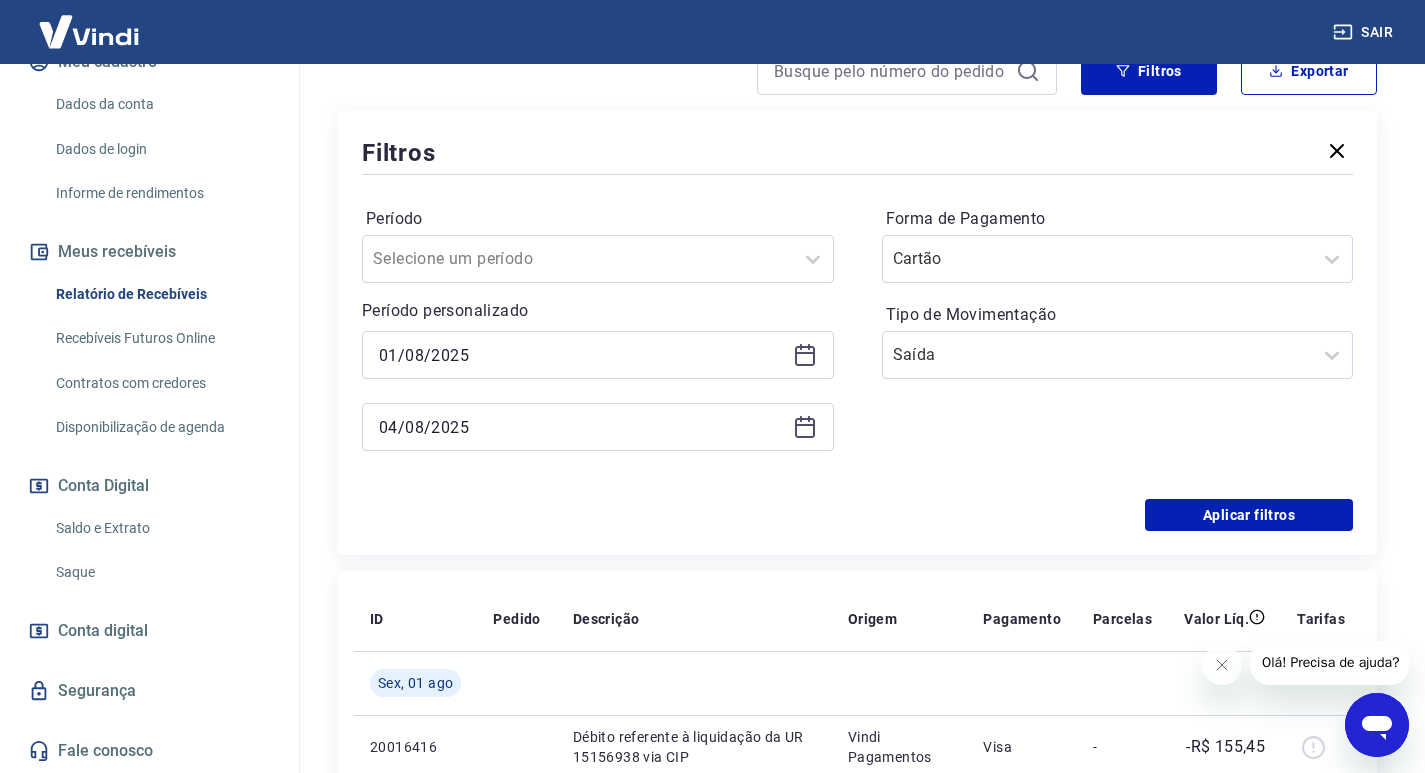 click 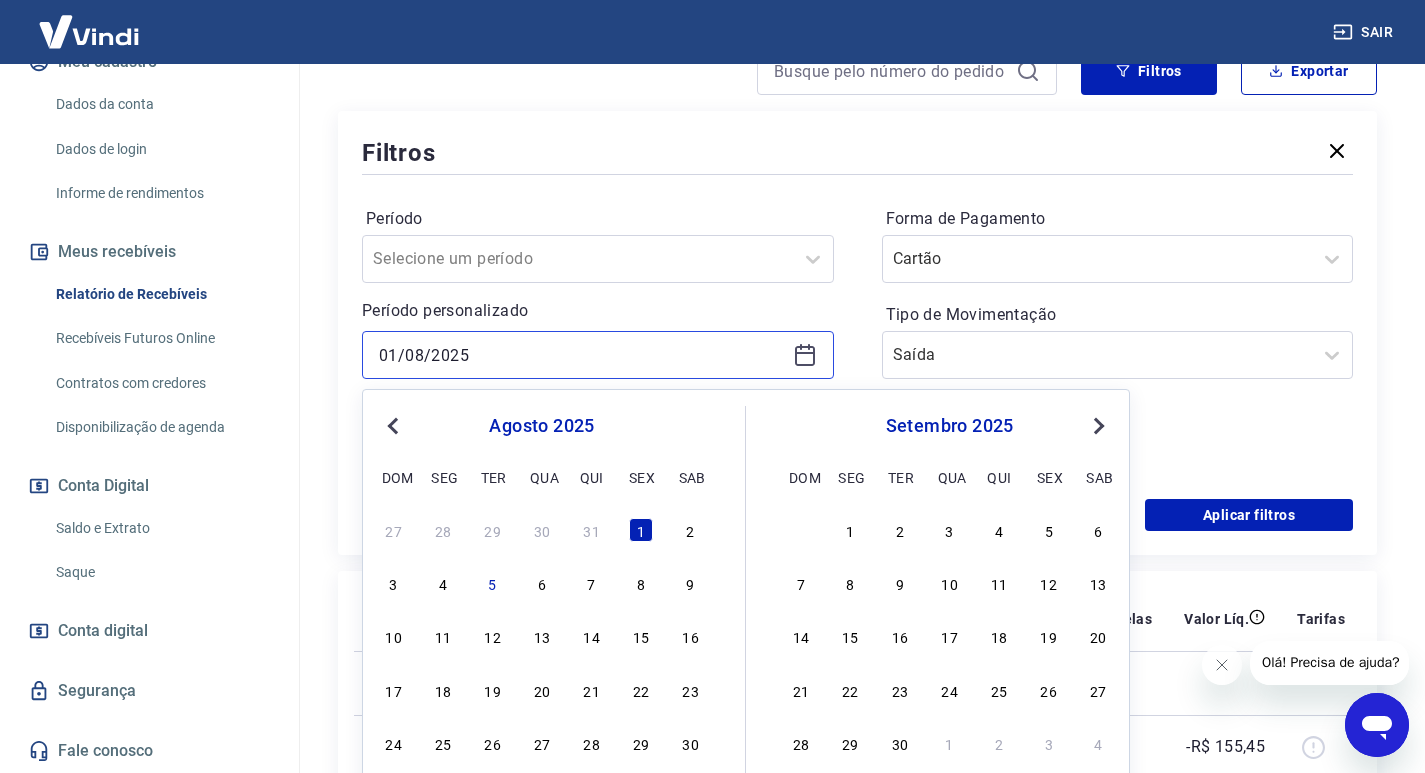 scroll, scrollTop: 400, scrollLeft: 0, axis: vertical 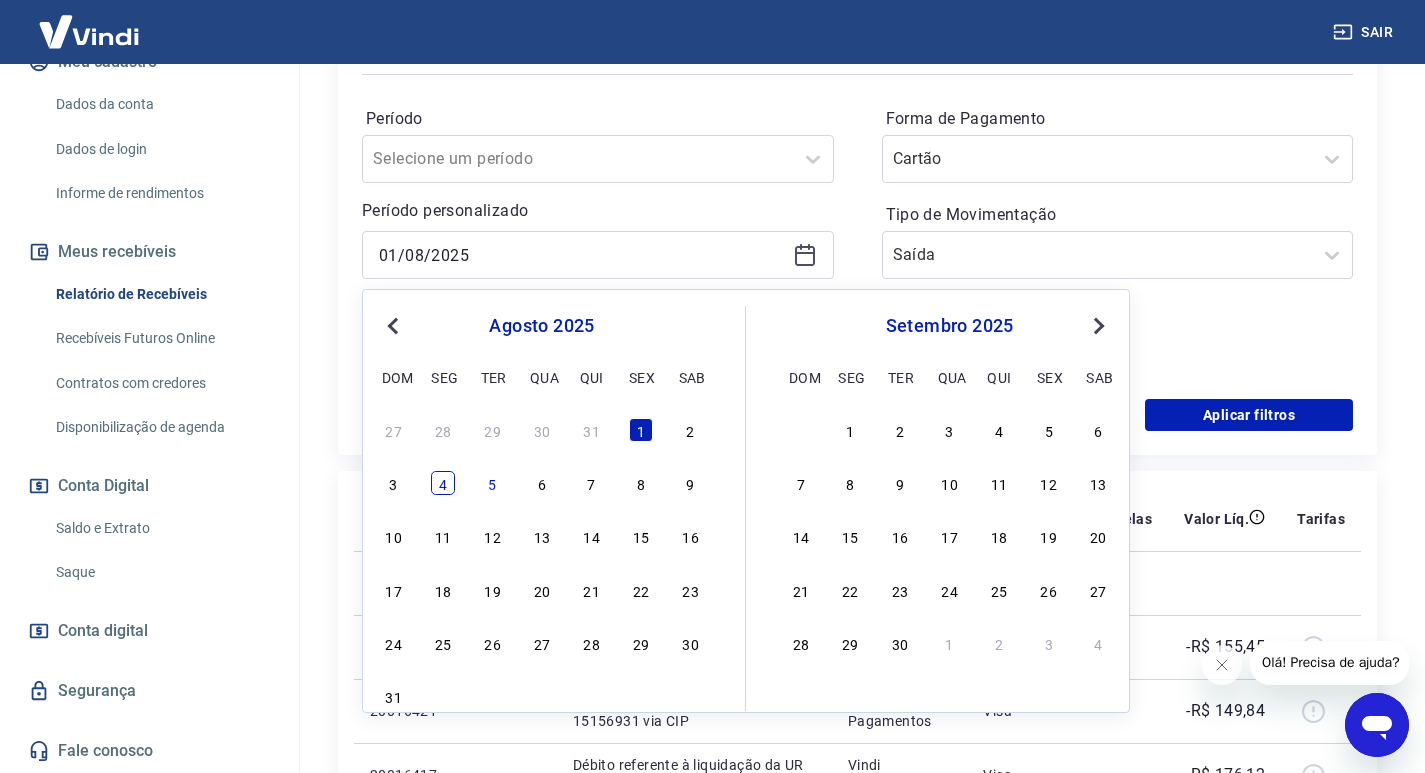 click on "4" at bounding box center [443, 483] 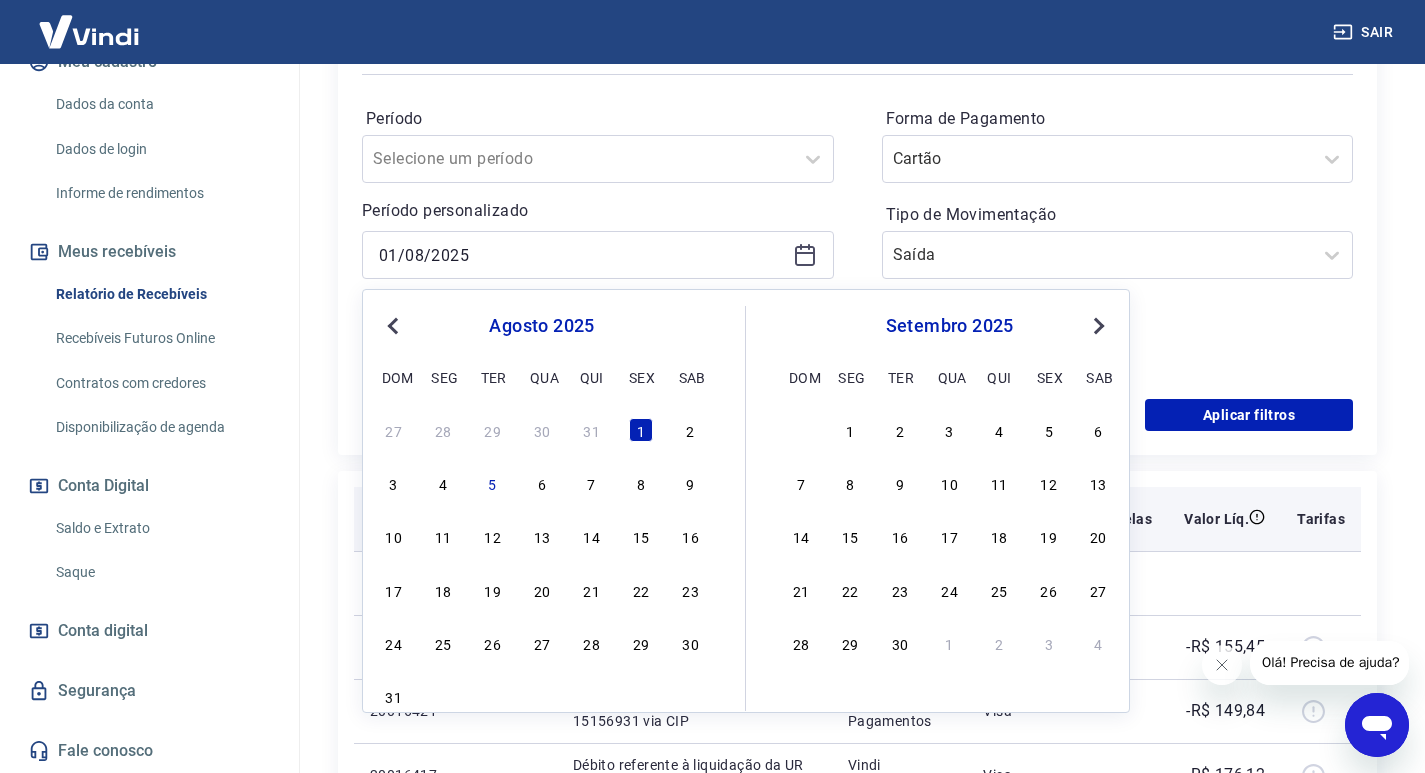 type on "04/08/2025" 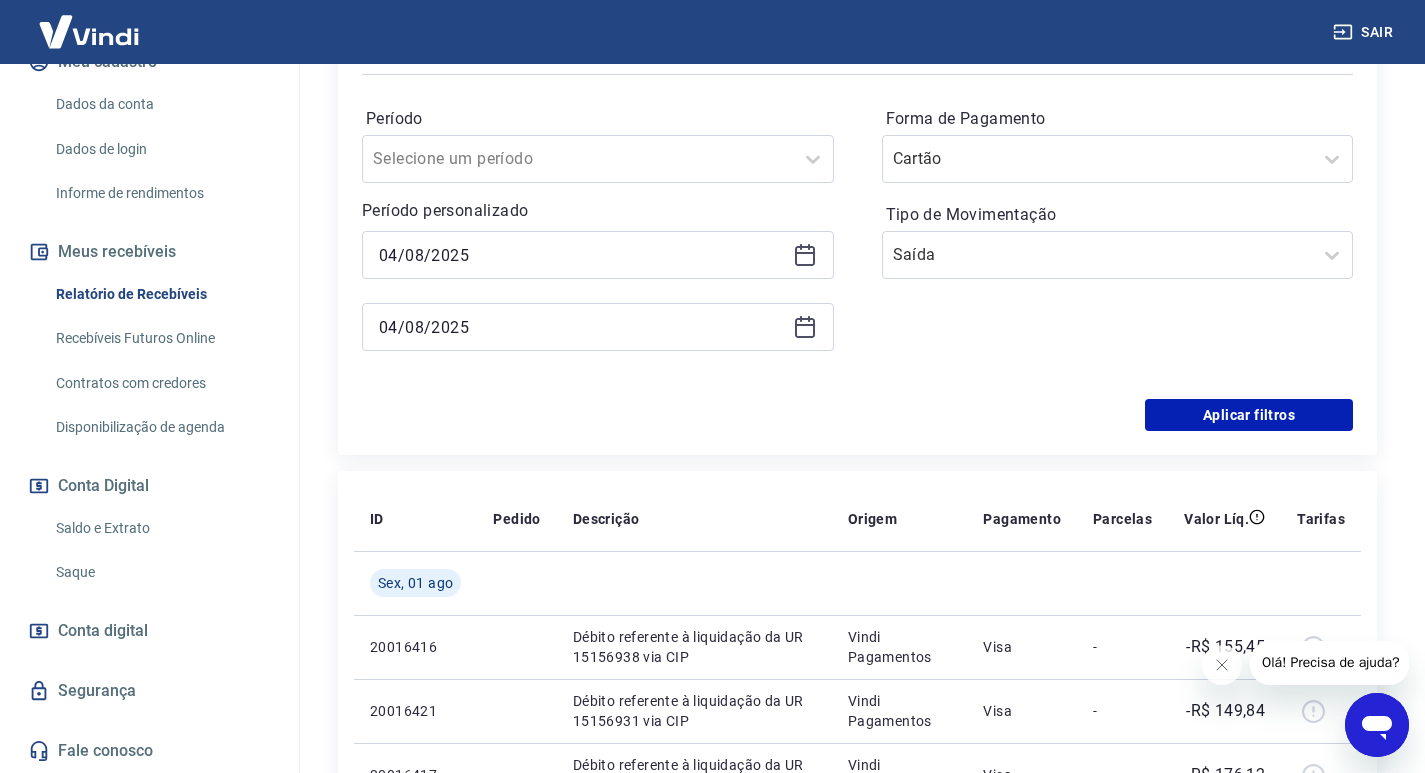 click 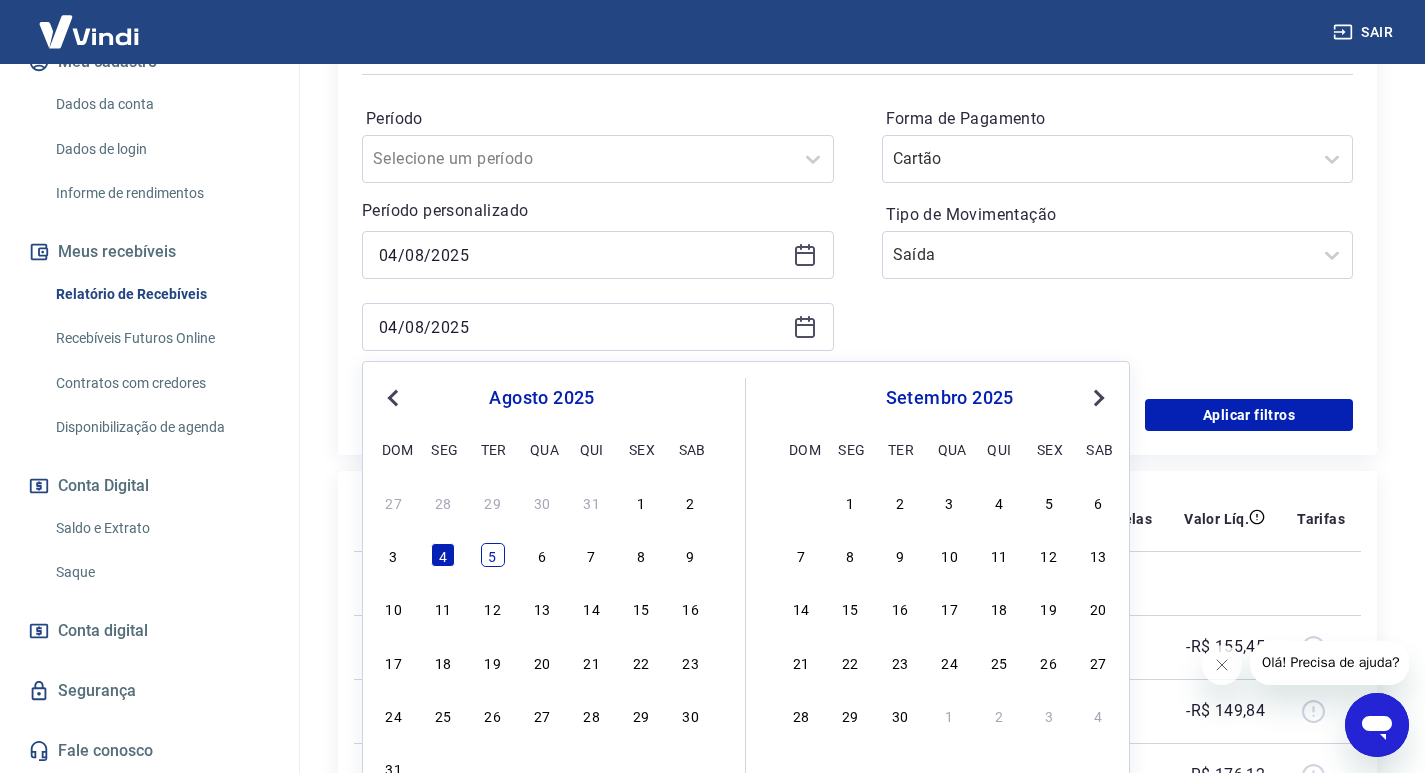 click on "5" at bounding box center [493, 555] 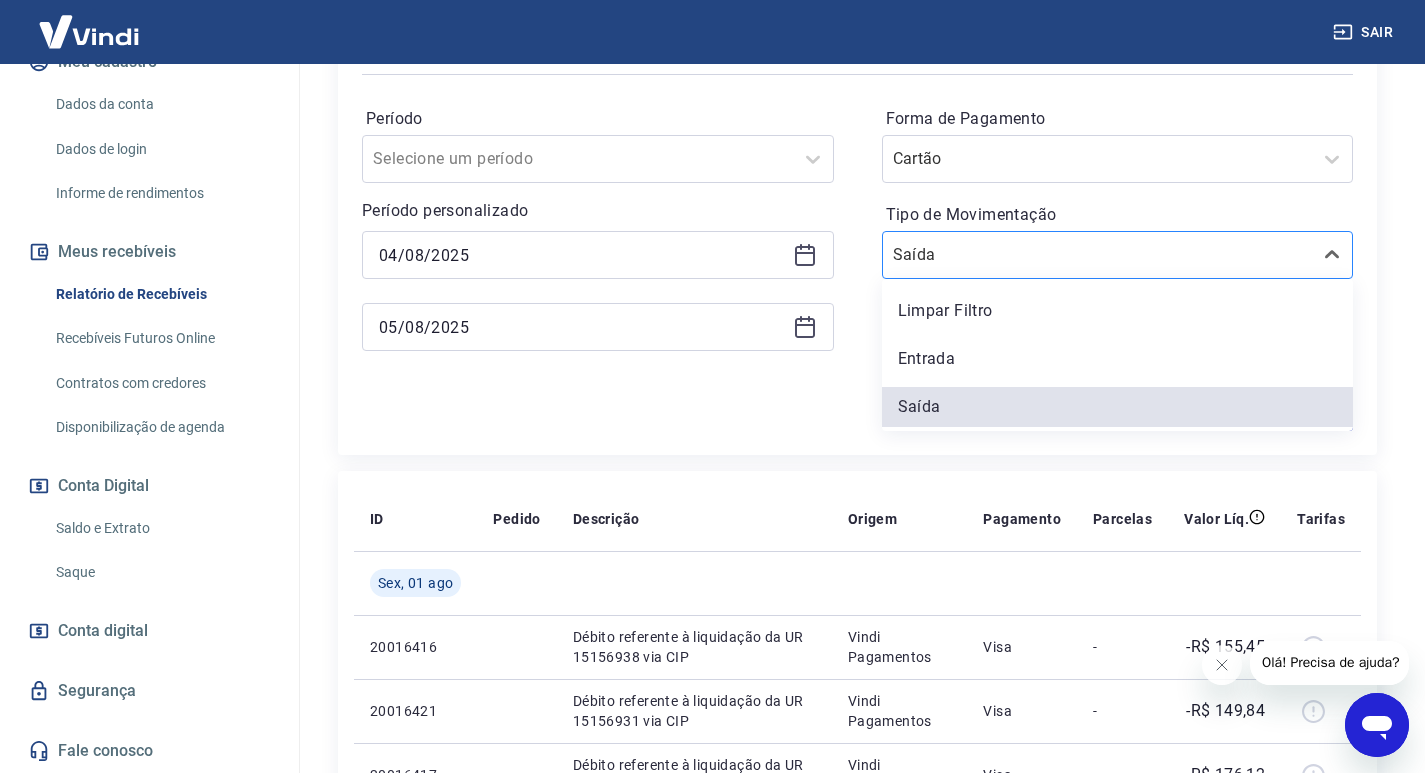 click on "Saída" at bounding box center (1098, 255) 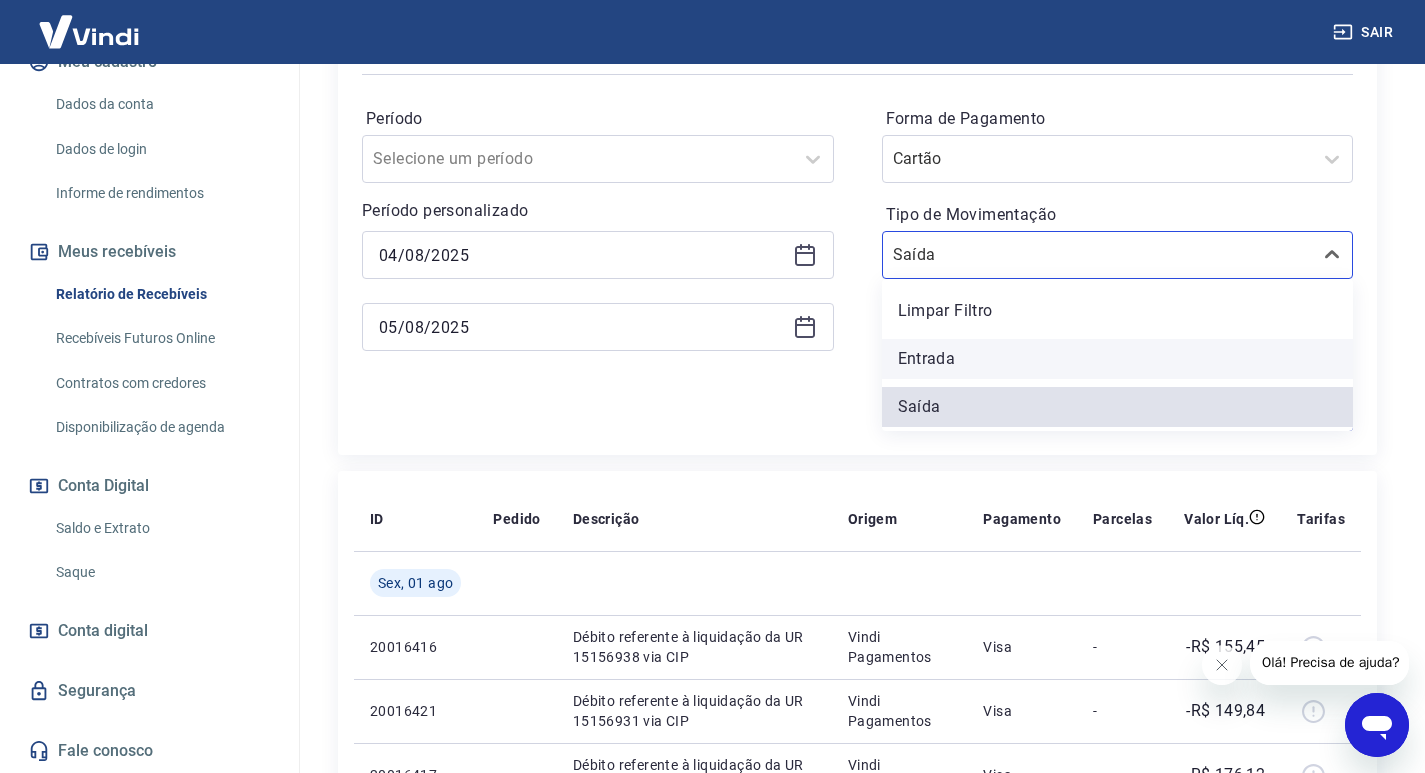 click on "Entrada" at bounding box center (1118, 359) 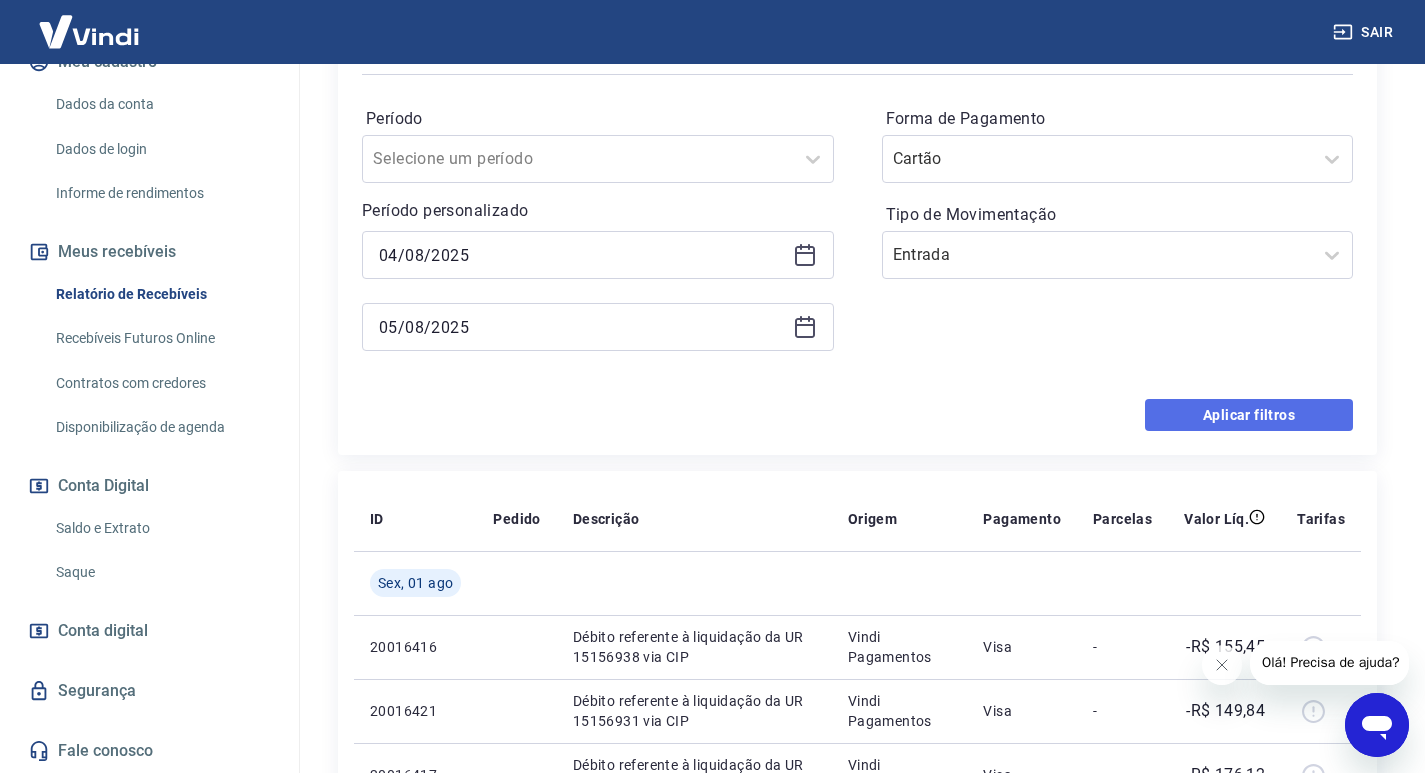 click on "Aplicar filtros" at bounding box center (1249, 415) 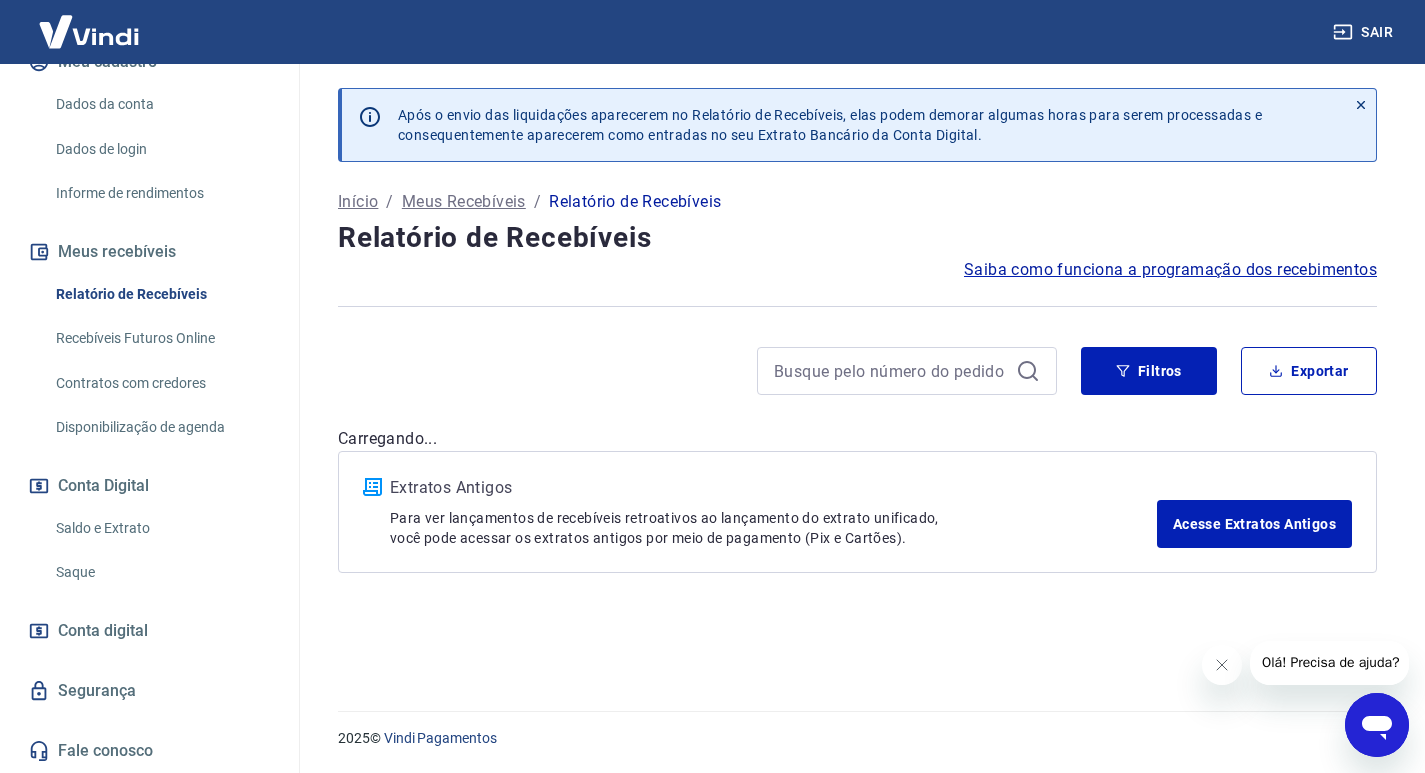 scroll, scrollTop: 0, scrollLeft: 0, axis: both 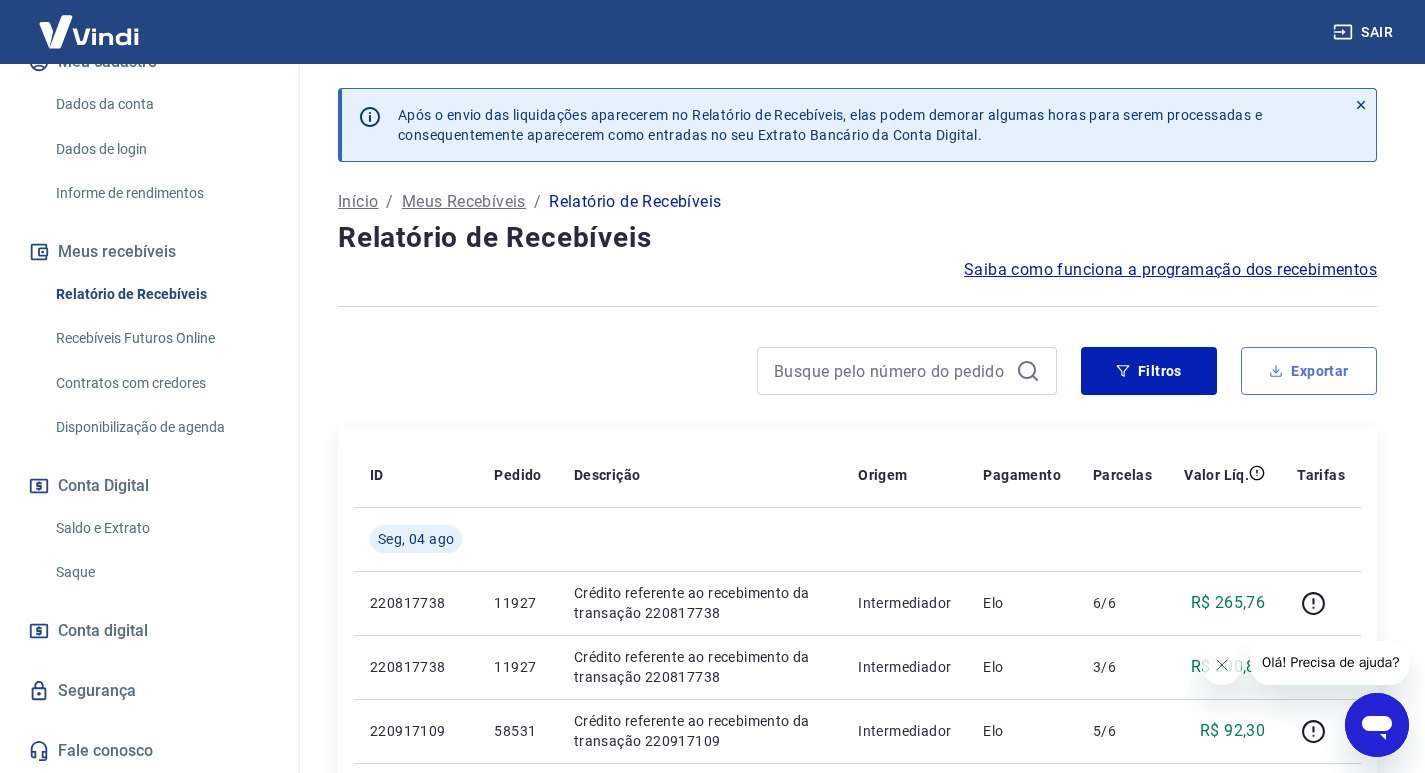 click on "Exportar" at bounding box center (1309, 371) 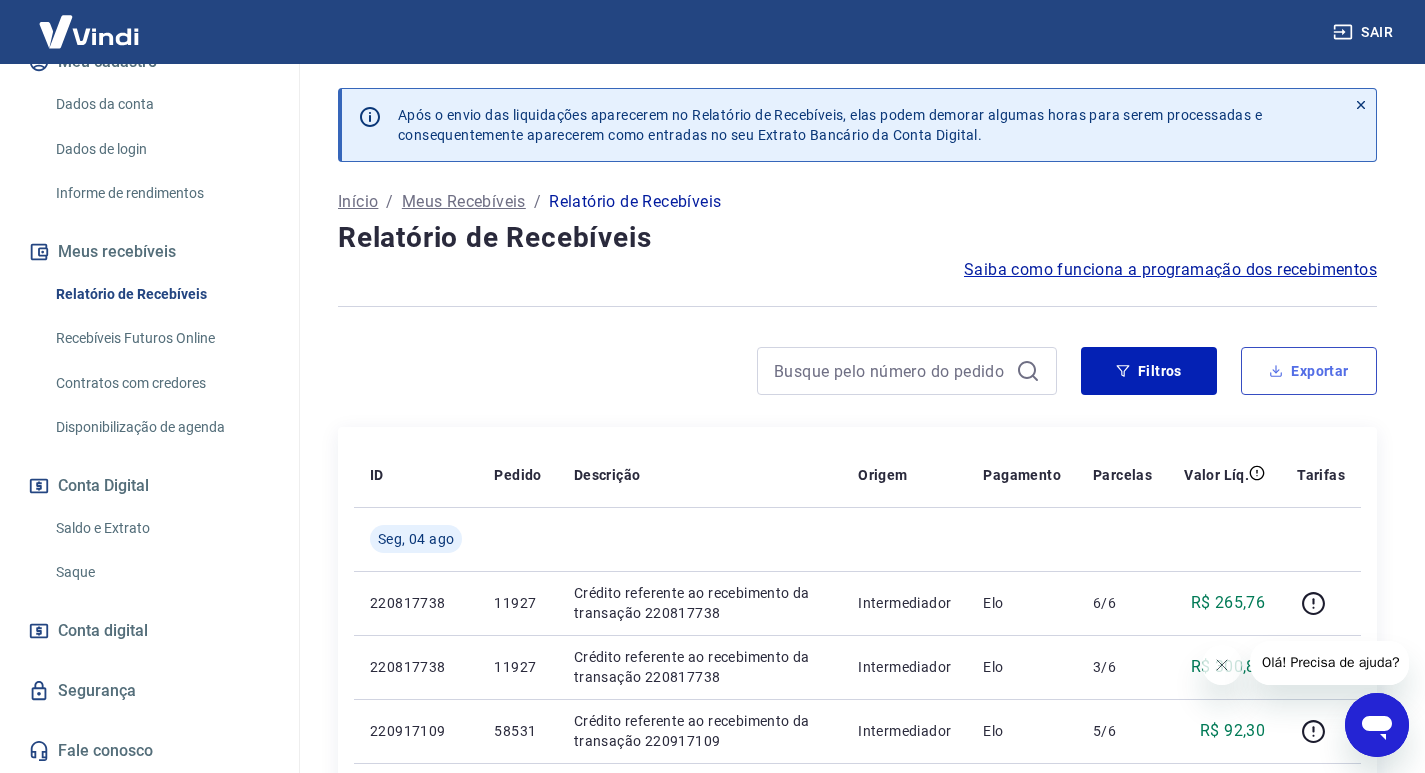 type on "04/08/2025" 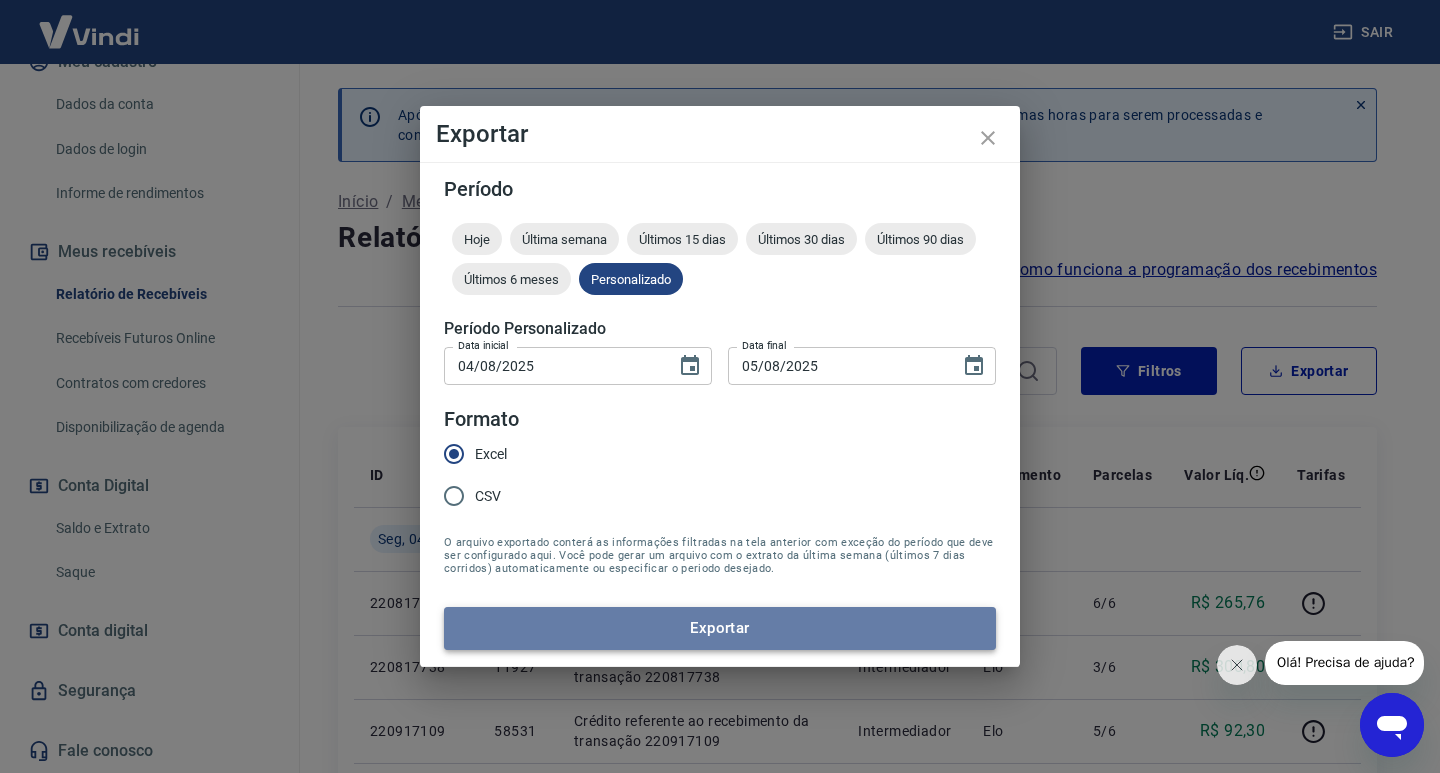 click on "Exportar" at bounding box center (720, 628) 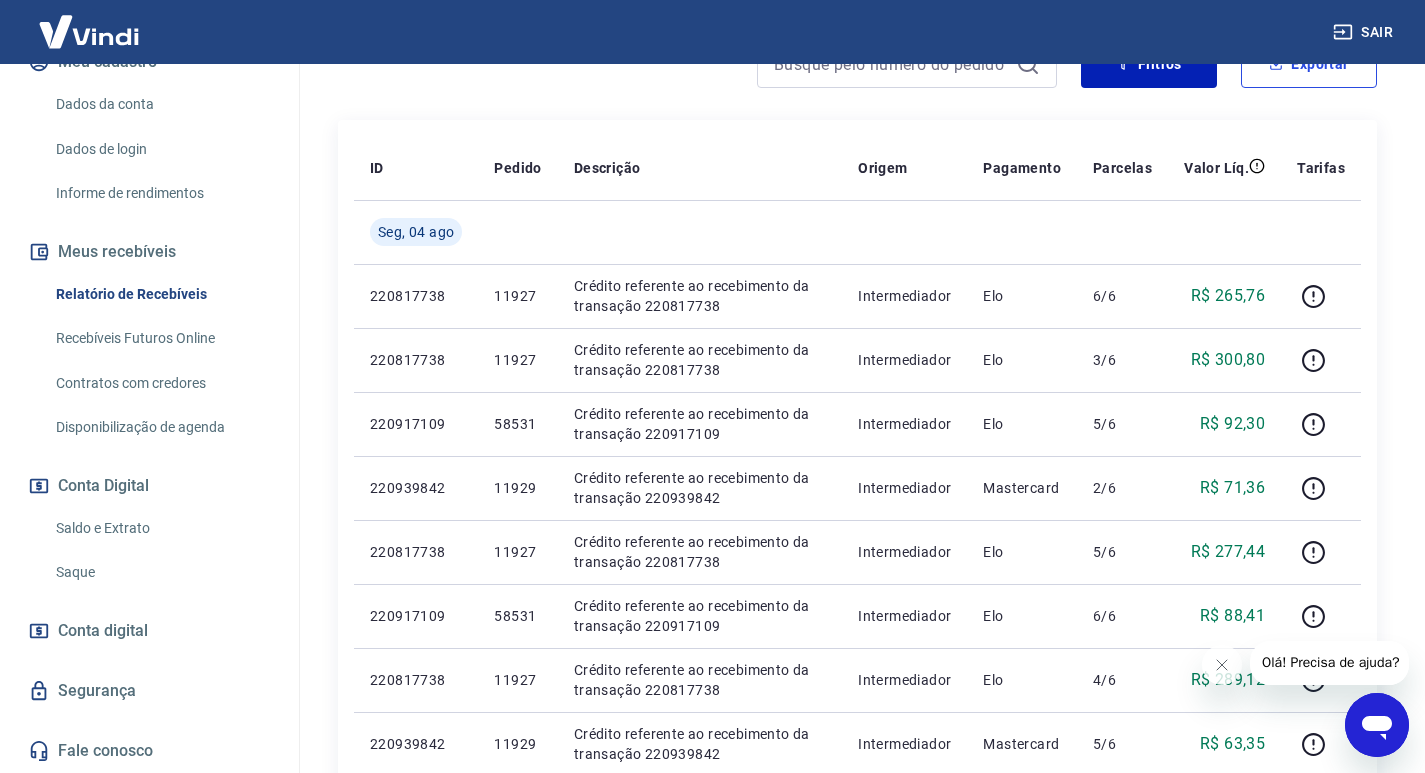scroll, scrollTop: 7, scrollLeft: 0, axis: vertical 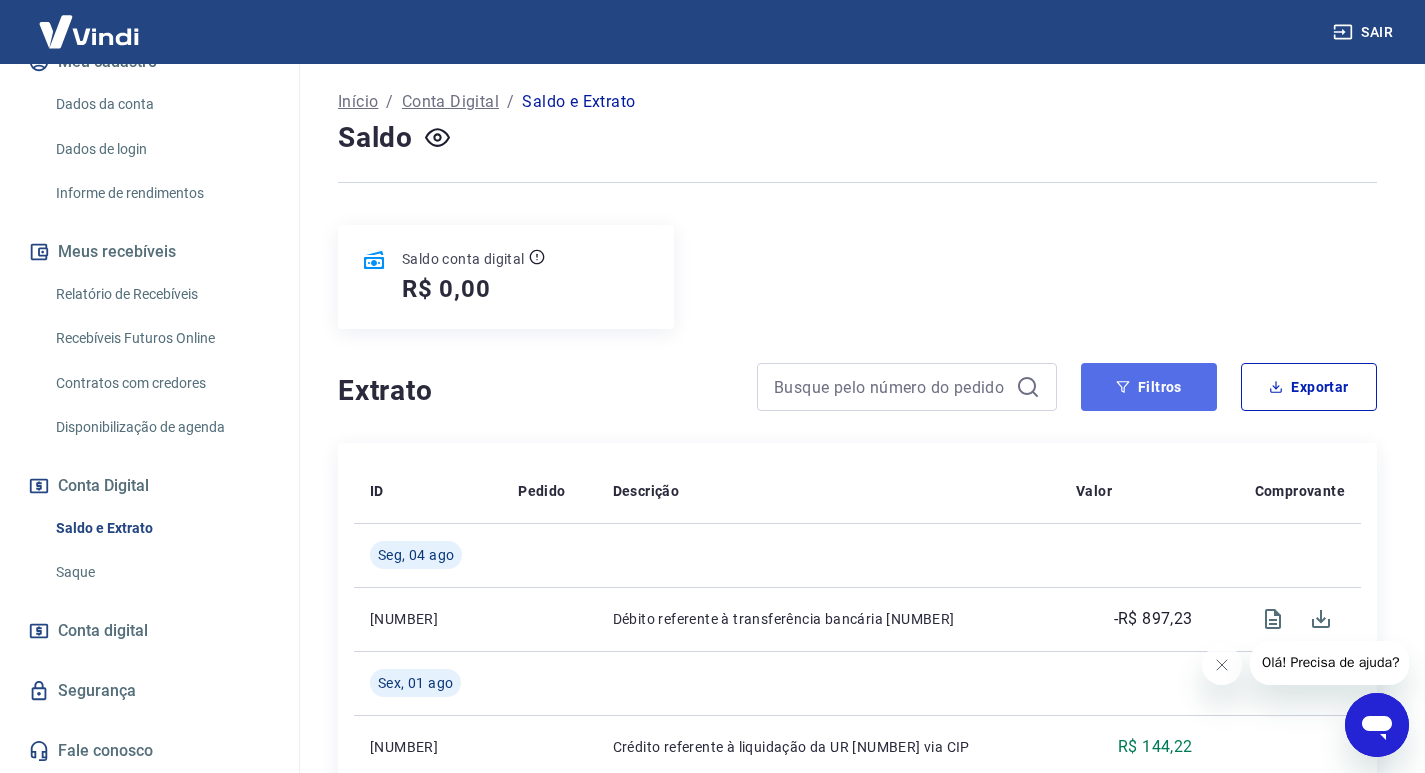 click on "Filtros" at bounding box center (1149, 387) 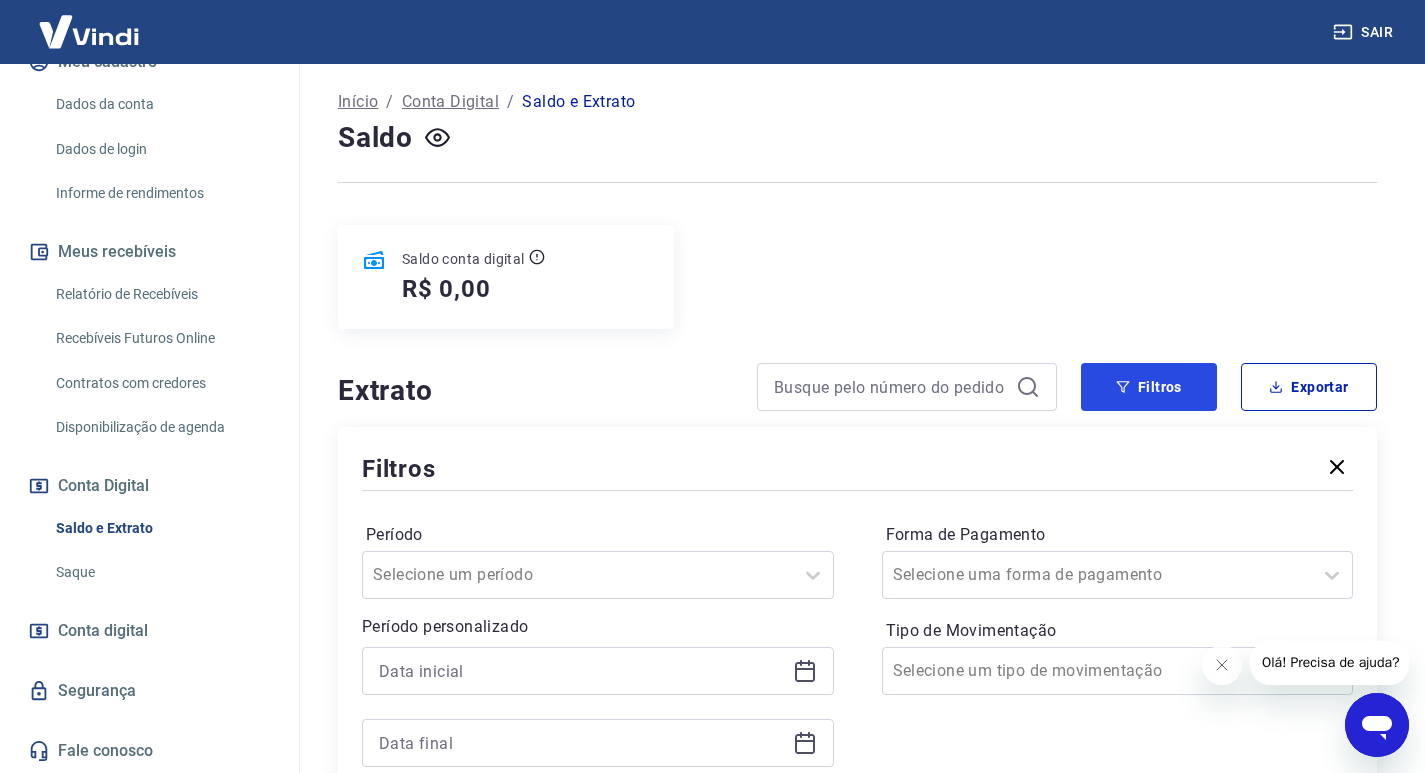 scroll, scrollTop: 300, scrollLeft: 0, axis: vertical 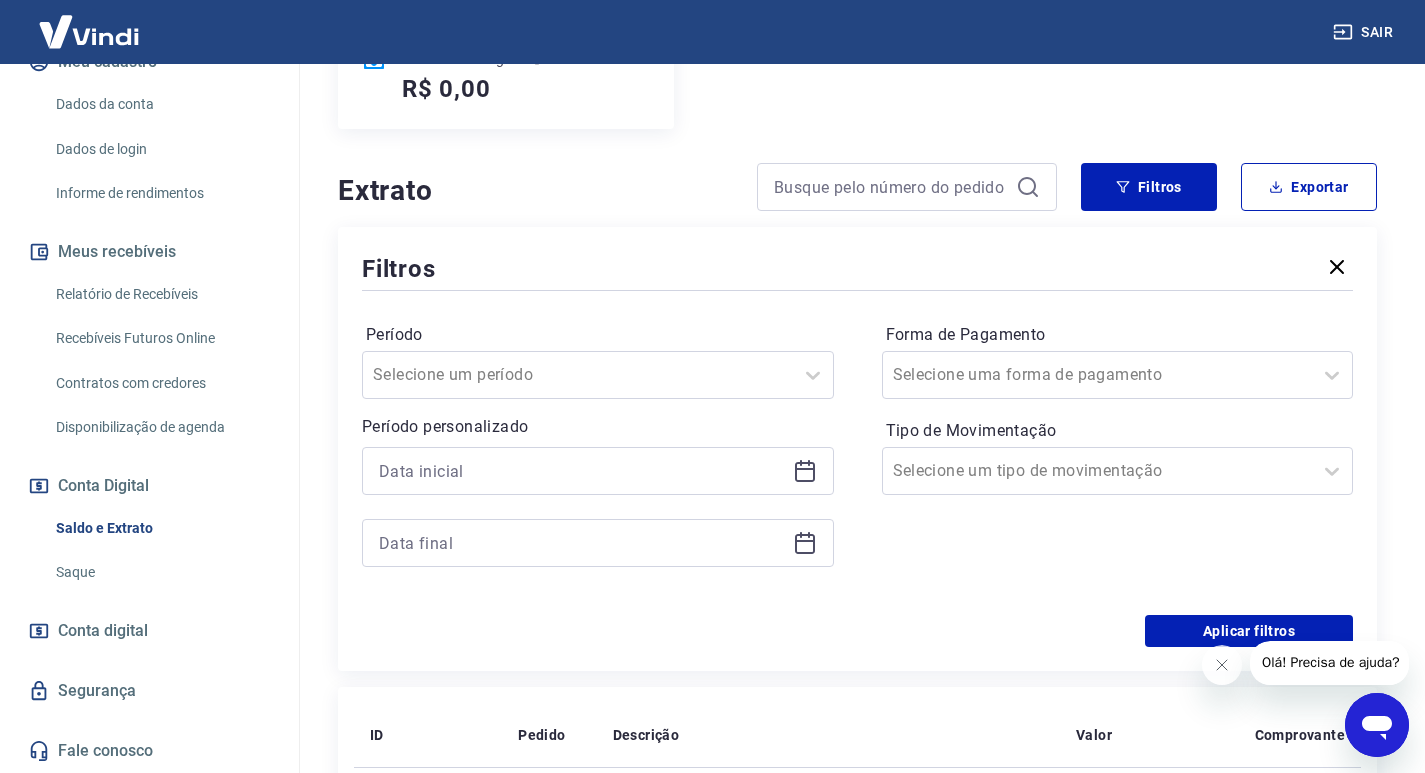 drag, startPoint x: 820, startPoint y: 460, endPoint x: 808, endPoint y: 465, distance: 13 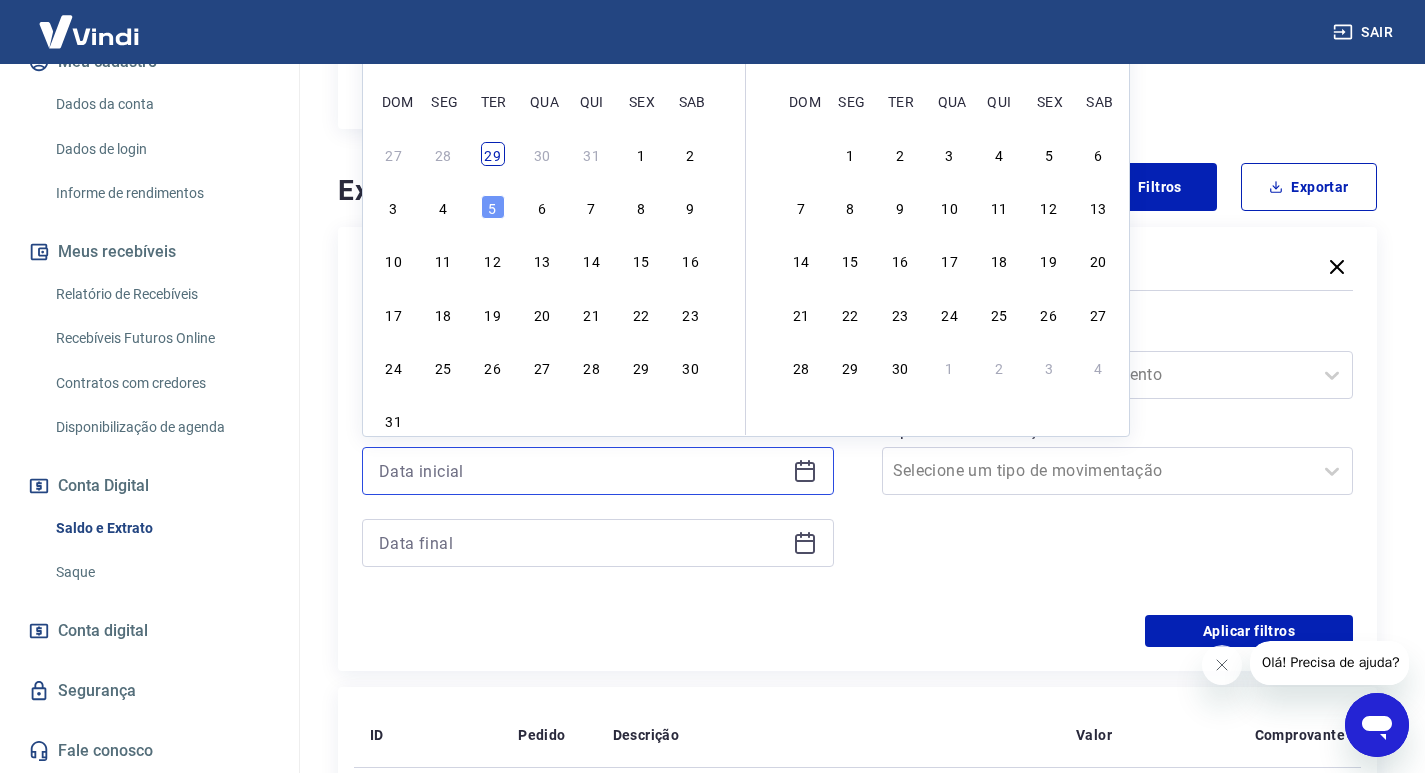 scroll, scrollTop: 200, scrollLeft: 0, axis: vertical 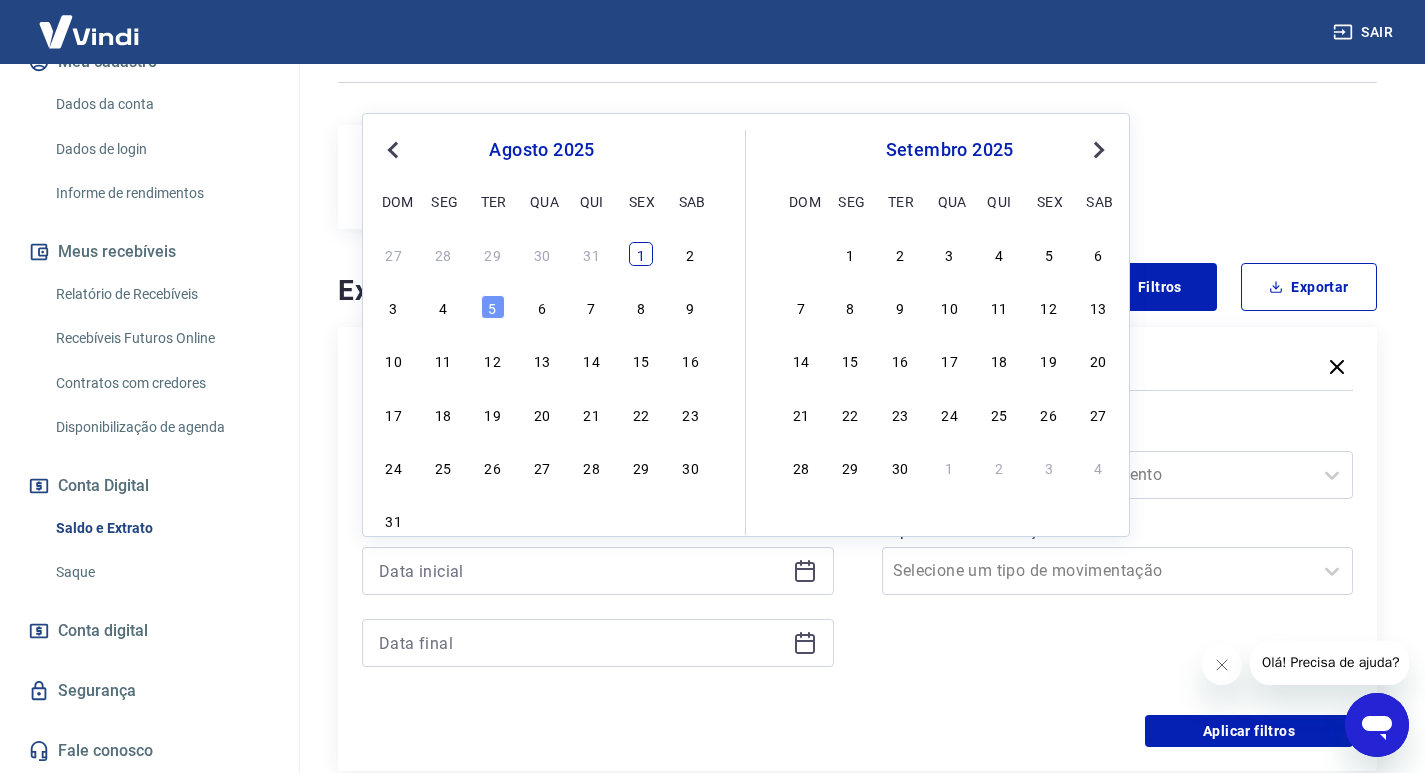 click on "1" at bounding box center [641, 254] 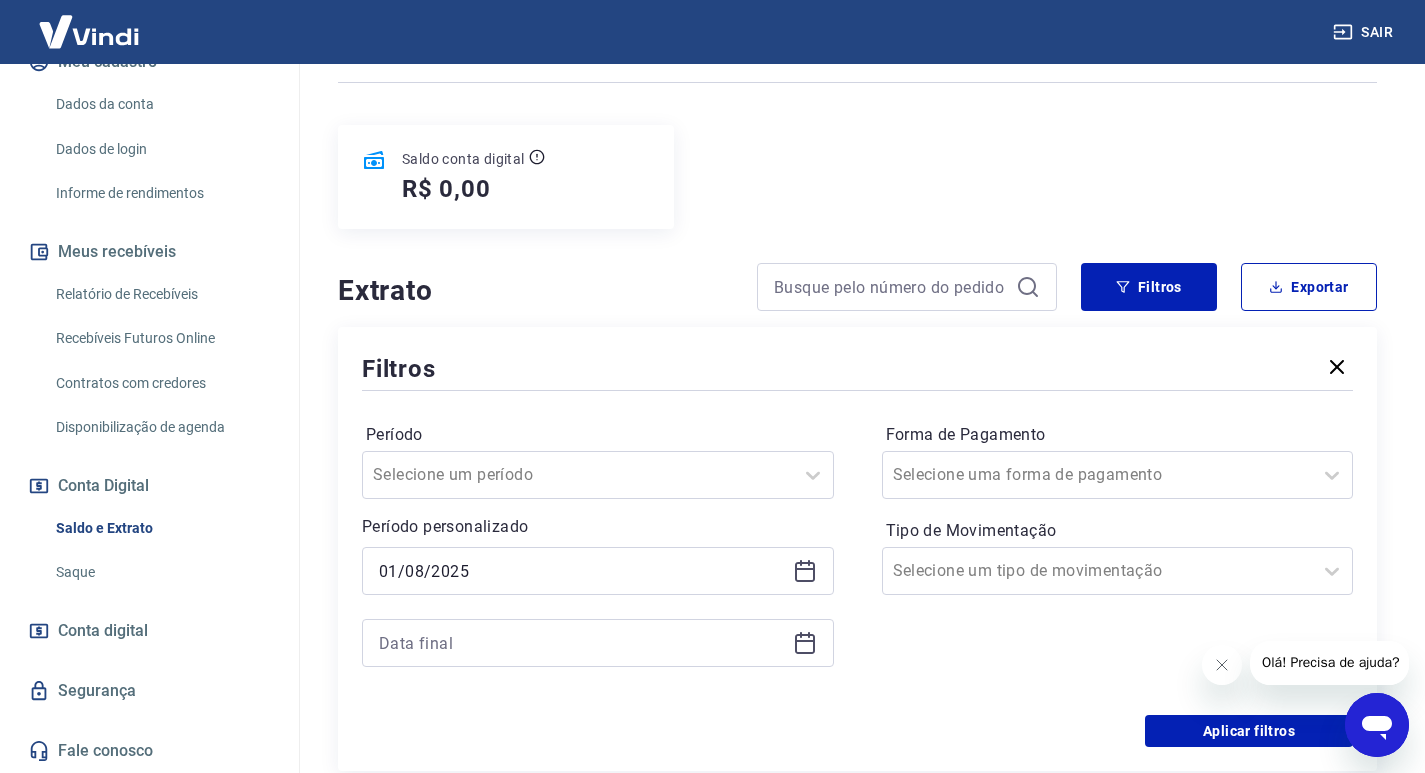 scroll, scrollTop: 300, scrollLeft: 0, axis: vertical 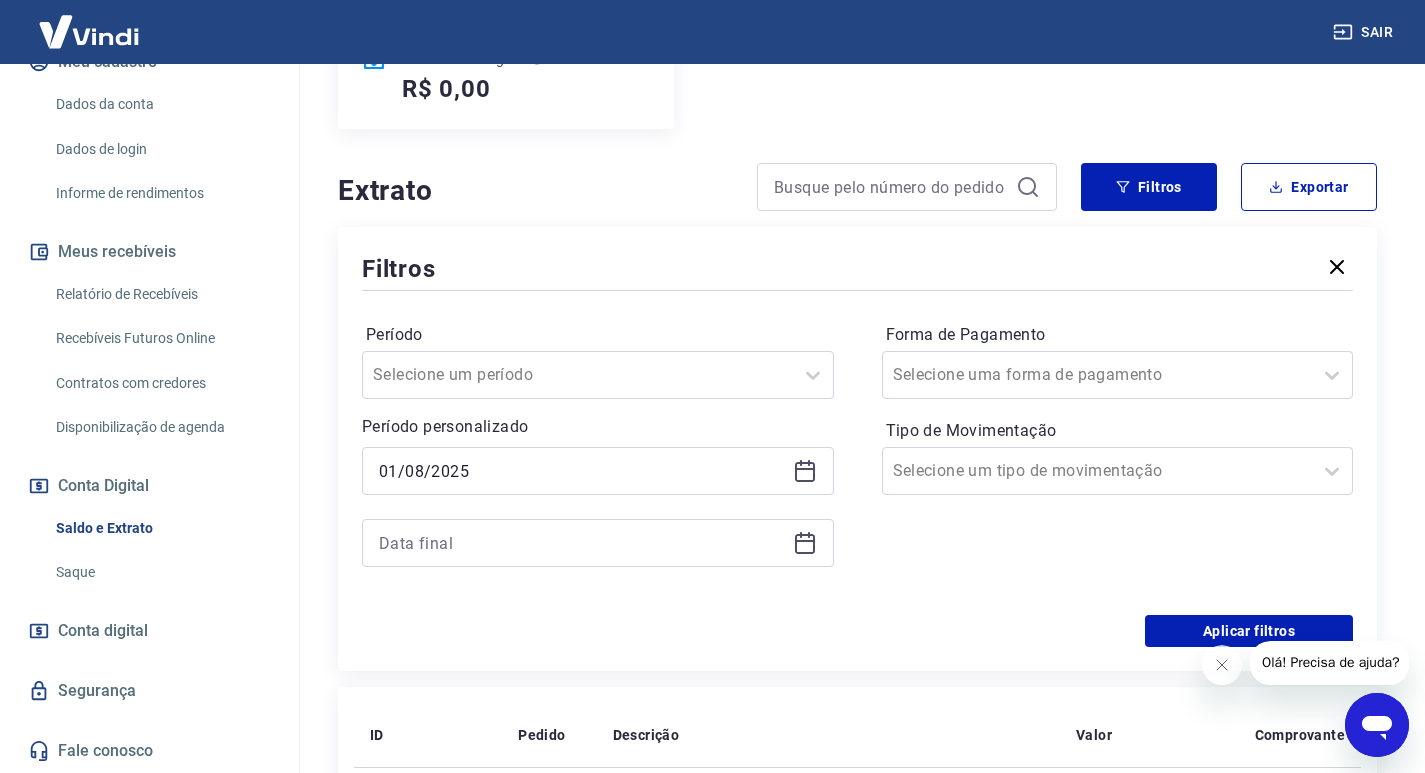 click 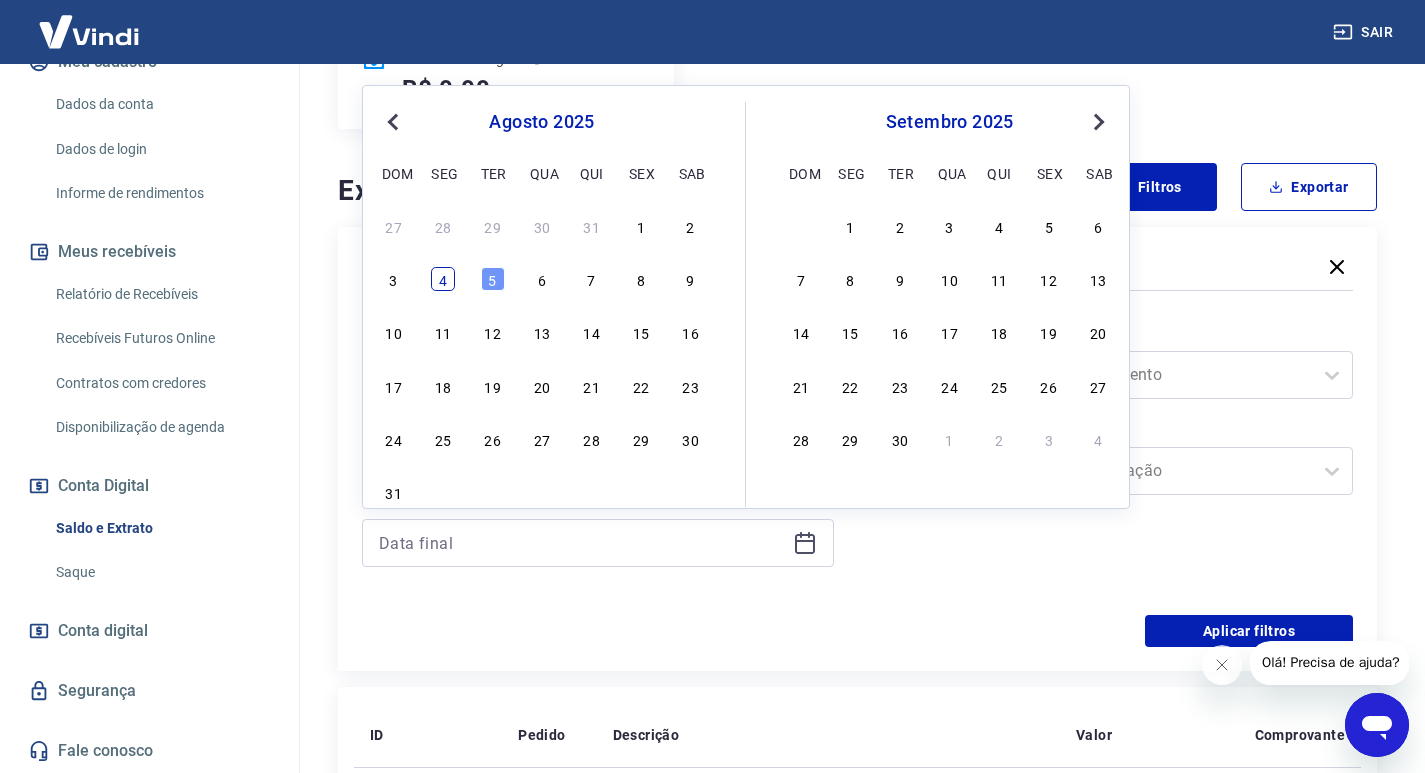 click on "4" at bounding box center (443, 279) 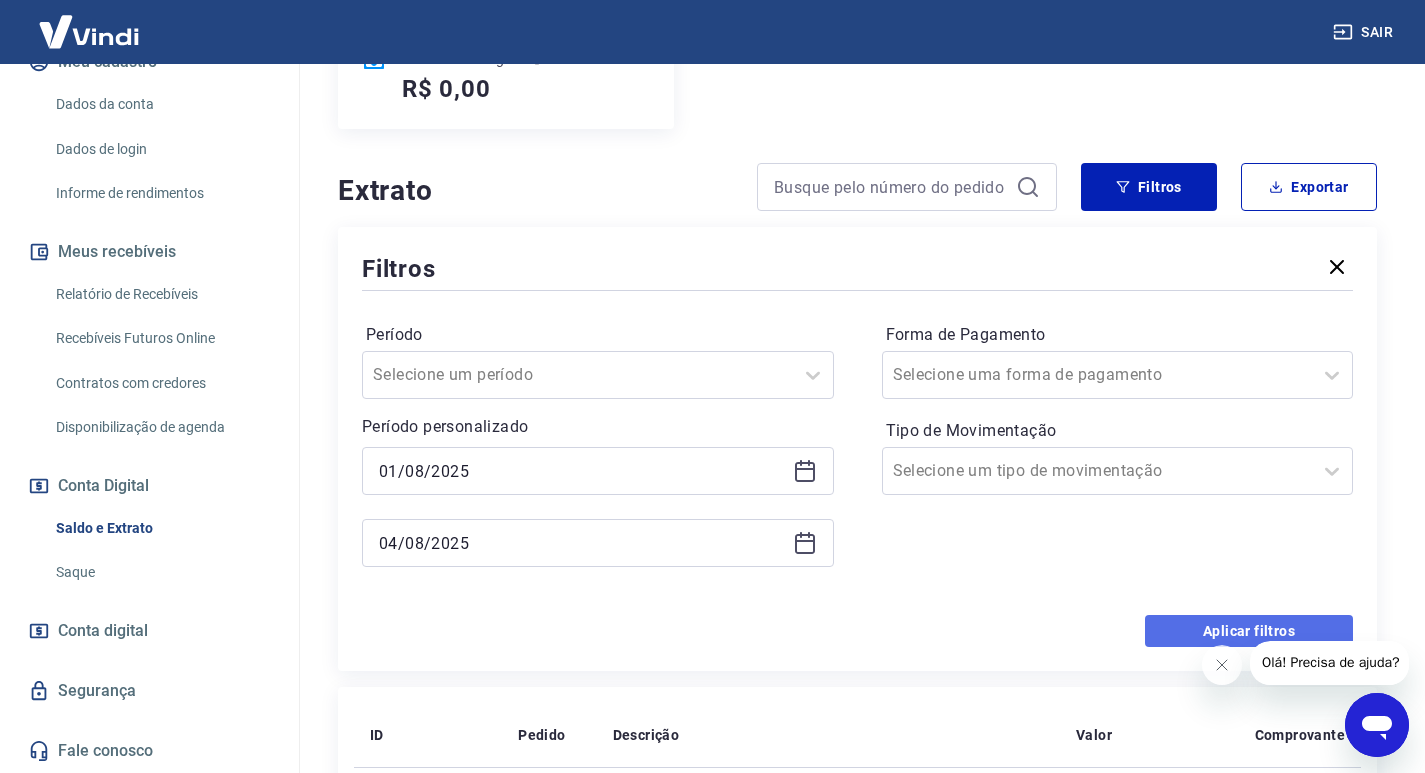 click on "Aplicar filtros" at bounding box center (1249, 631) 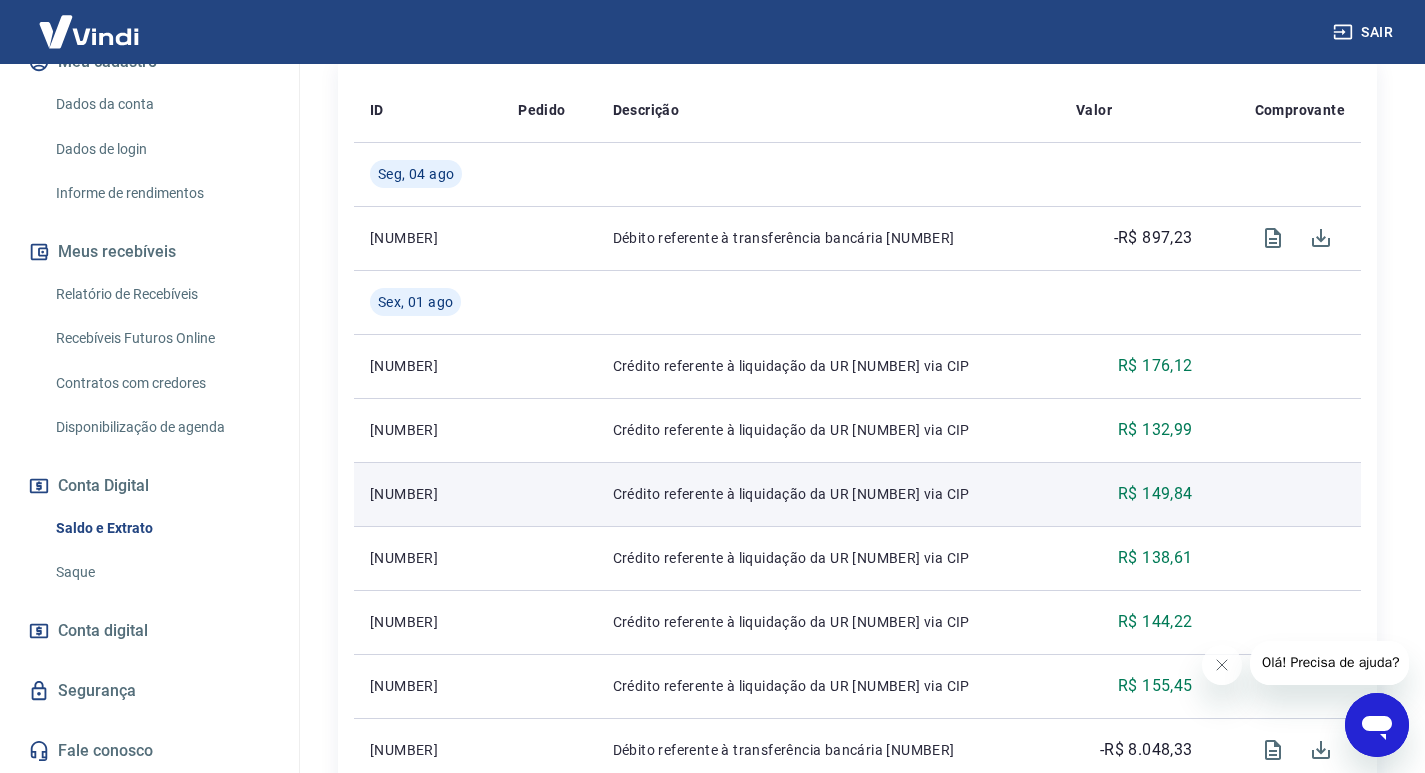 scroll, scrollTop: 281, scrollLeft: 0, axis: vertical 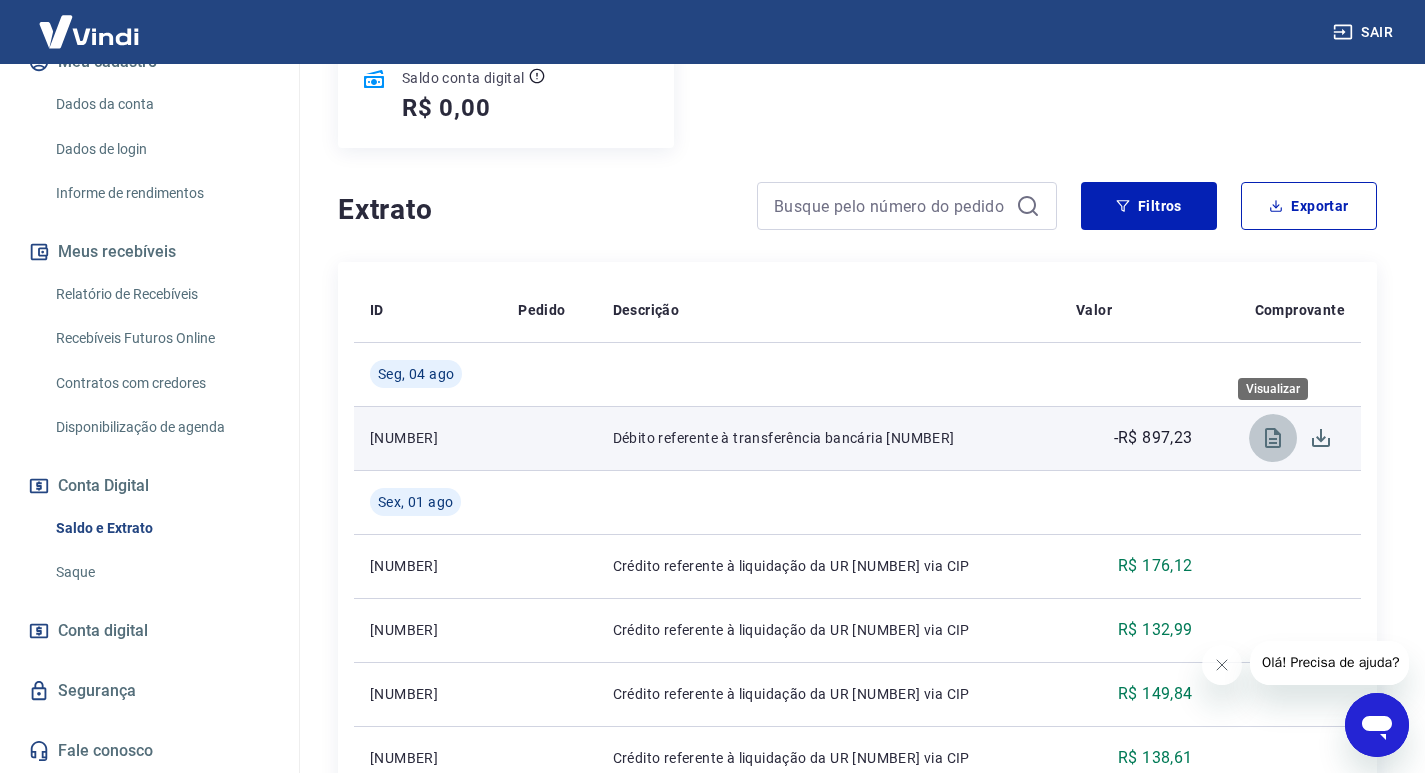 click 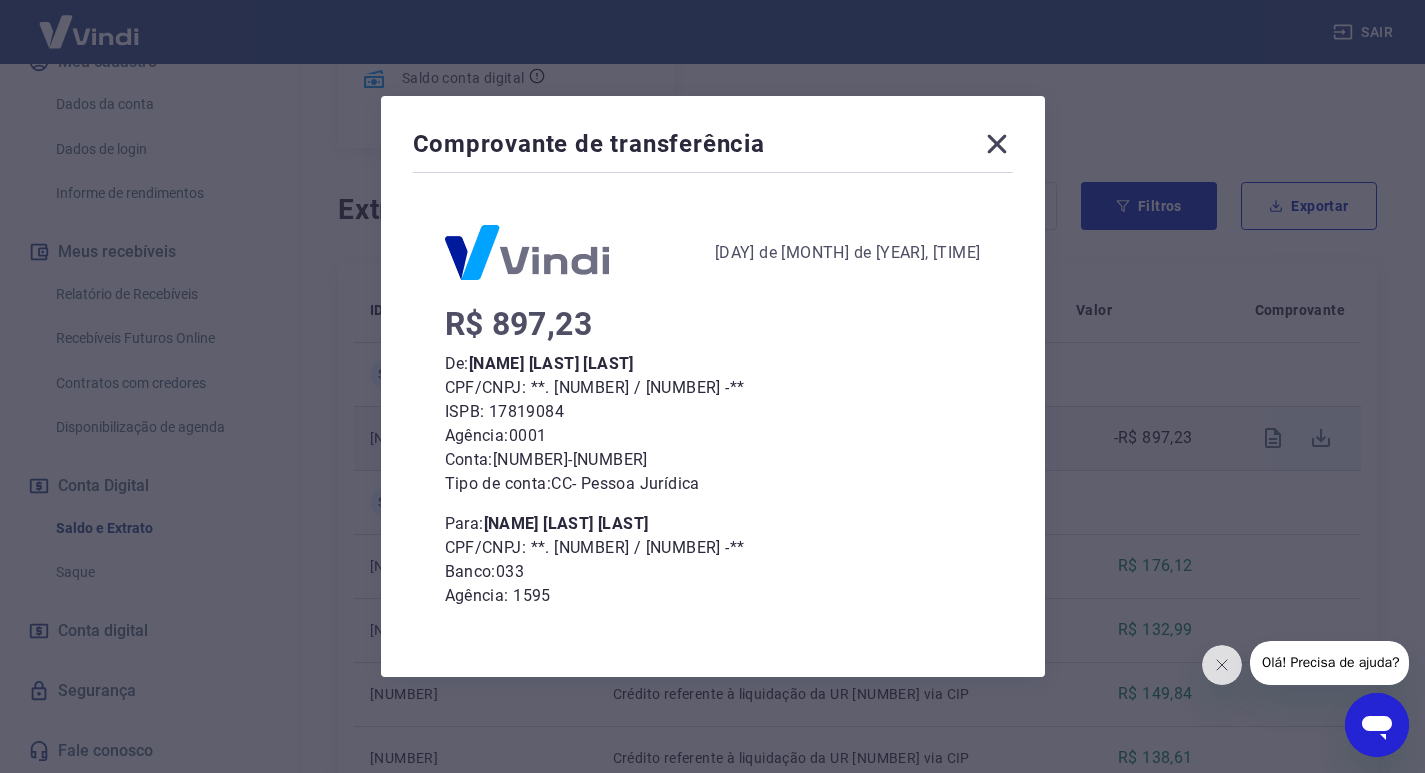 click 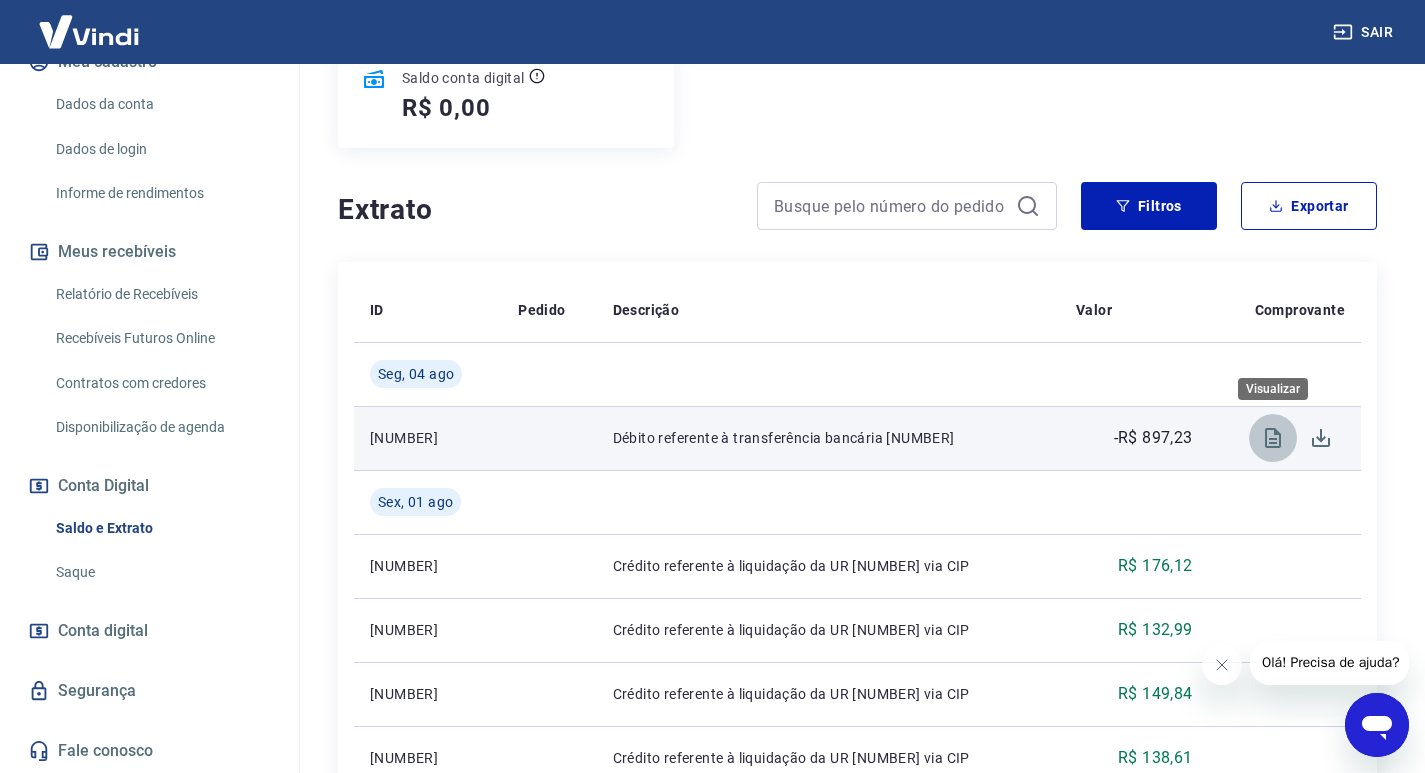 click 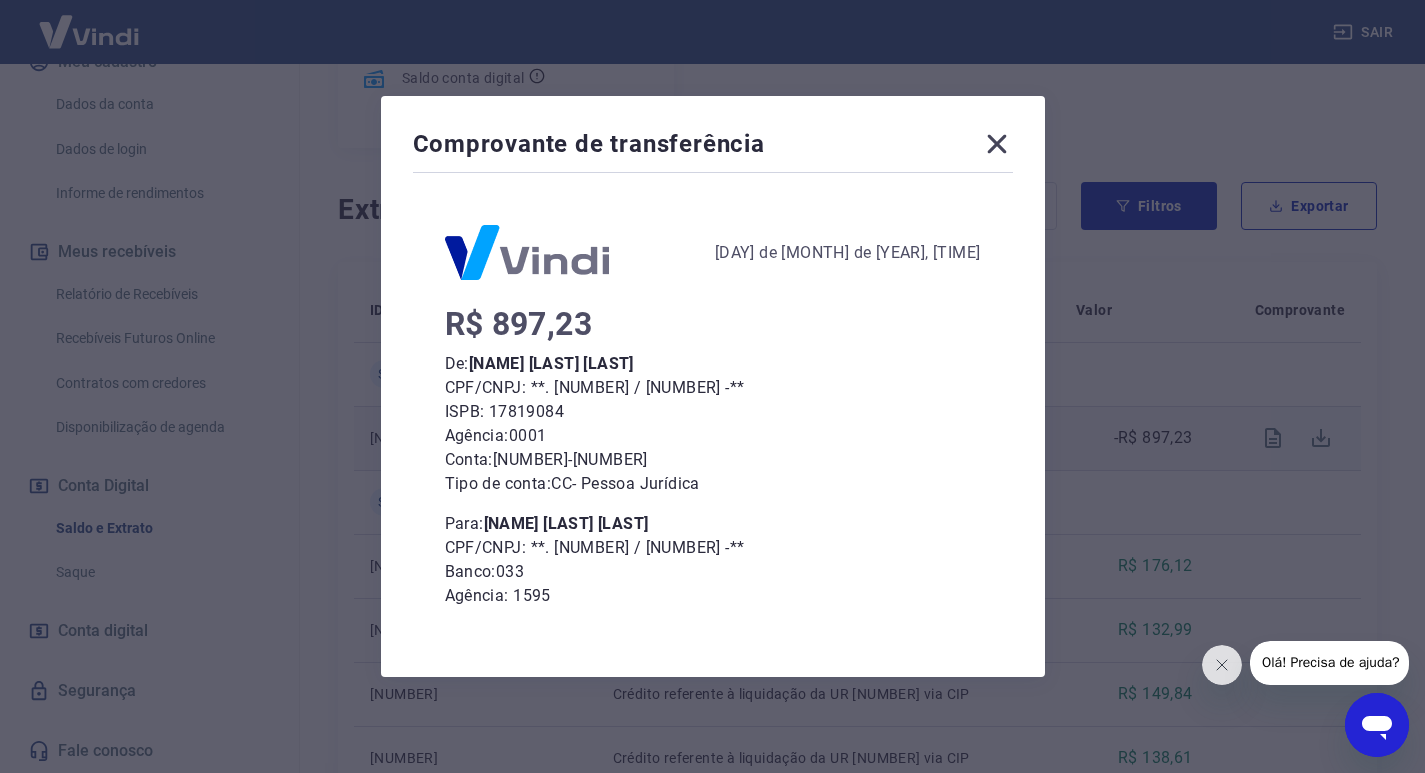 click 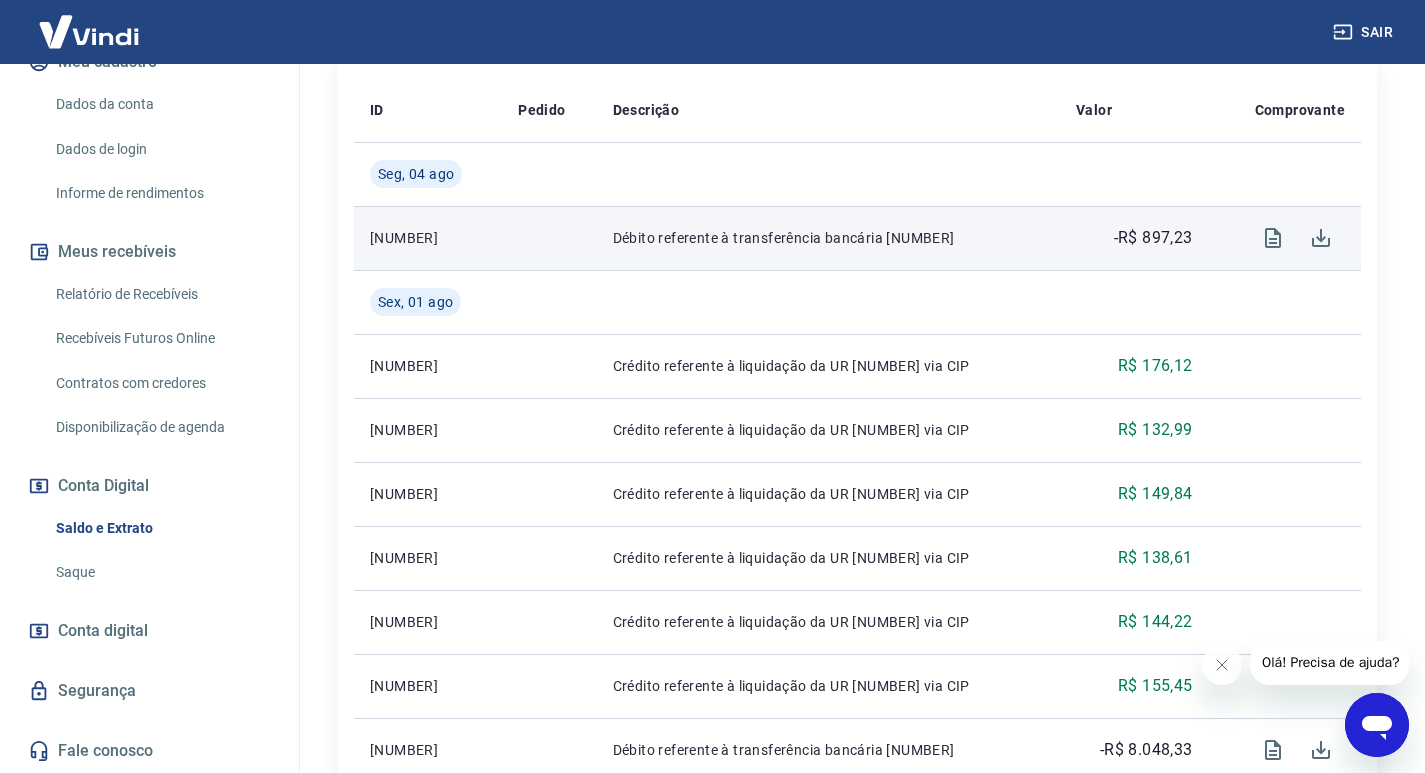 scroll, scrollTop: 581, scrollLeft: 0, axis: vertical 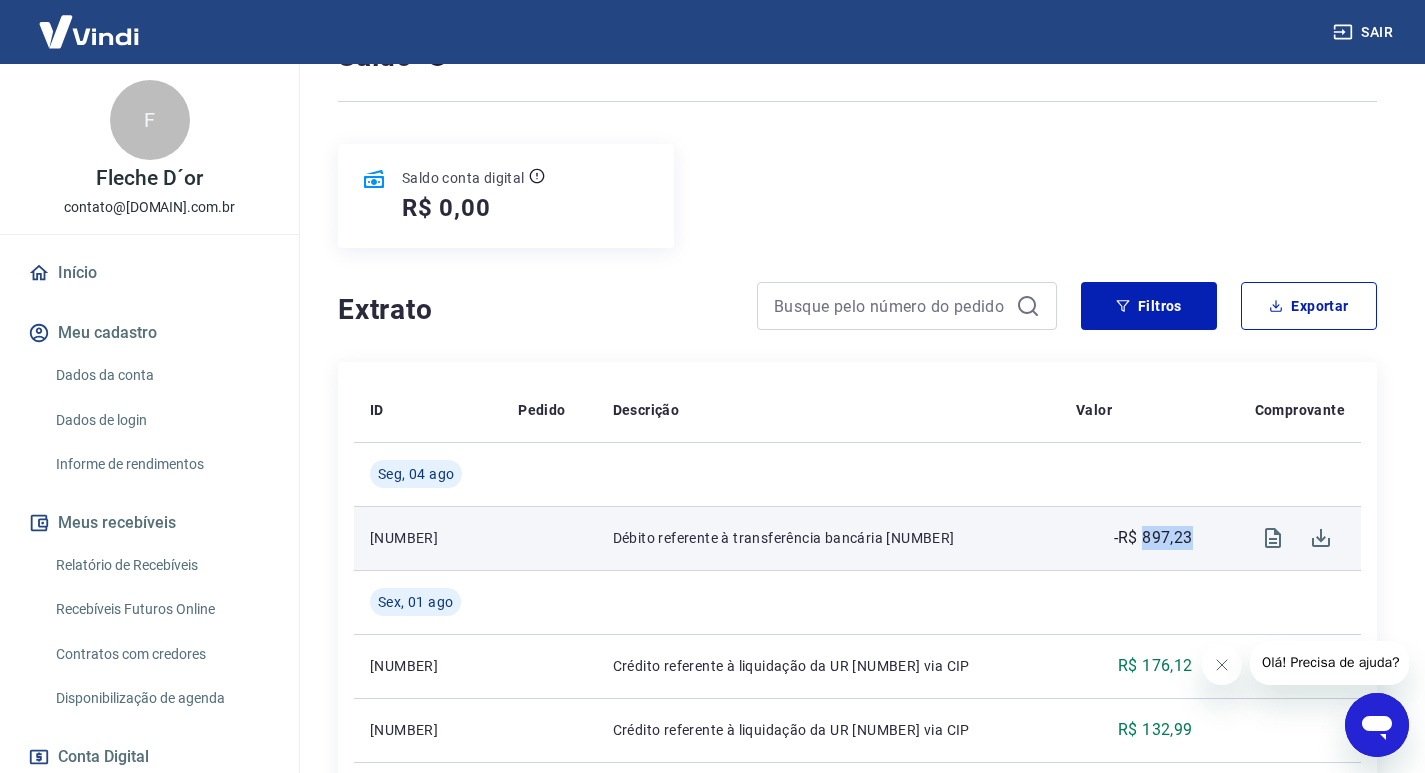 drag, startPoint x: 1140, startPoint y: 540, endPoint x: 1205, endPoint y: 543, distance: 65.06919 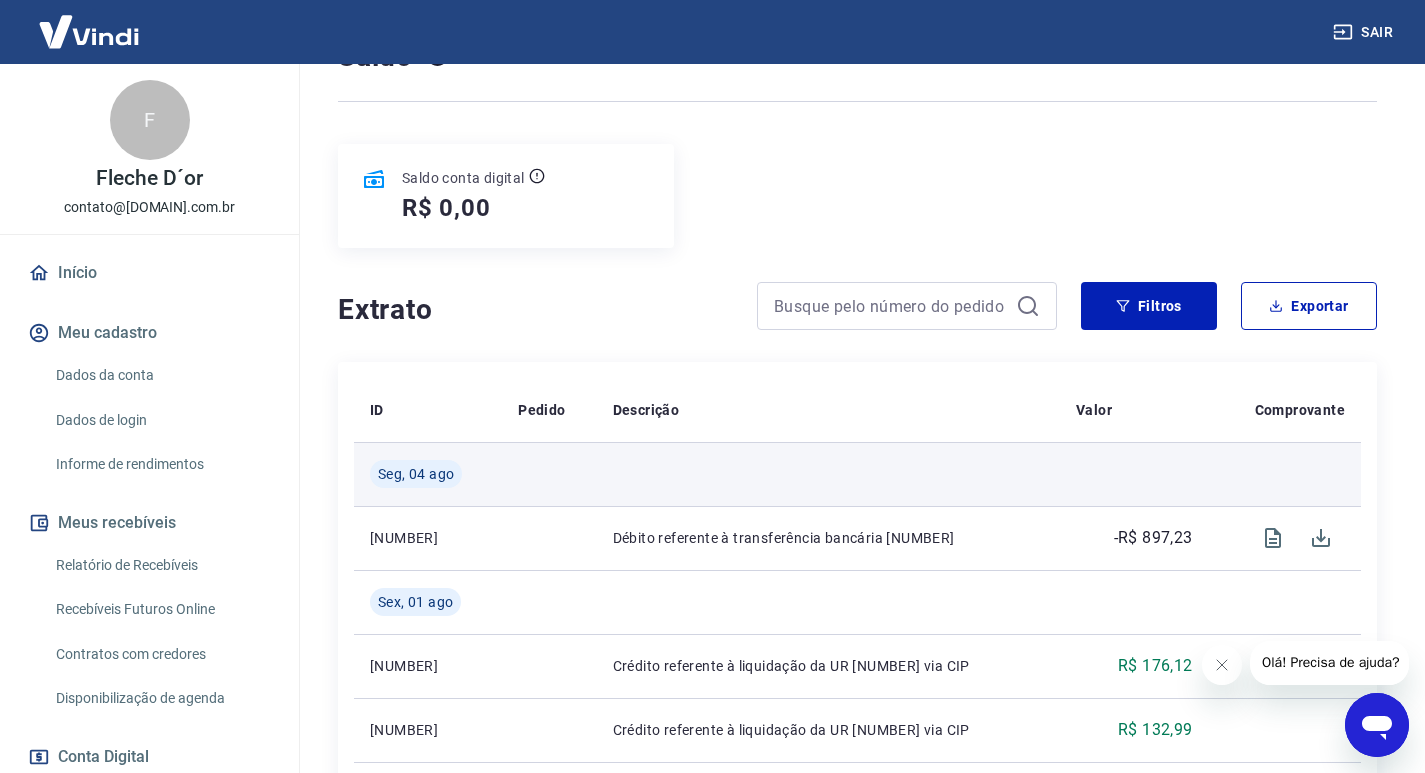 drag, startPoint x: 1166, startPoint y: 543, endPoint x: 1023, endPoint y: 479, distance: 156.66844 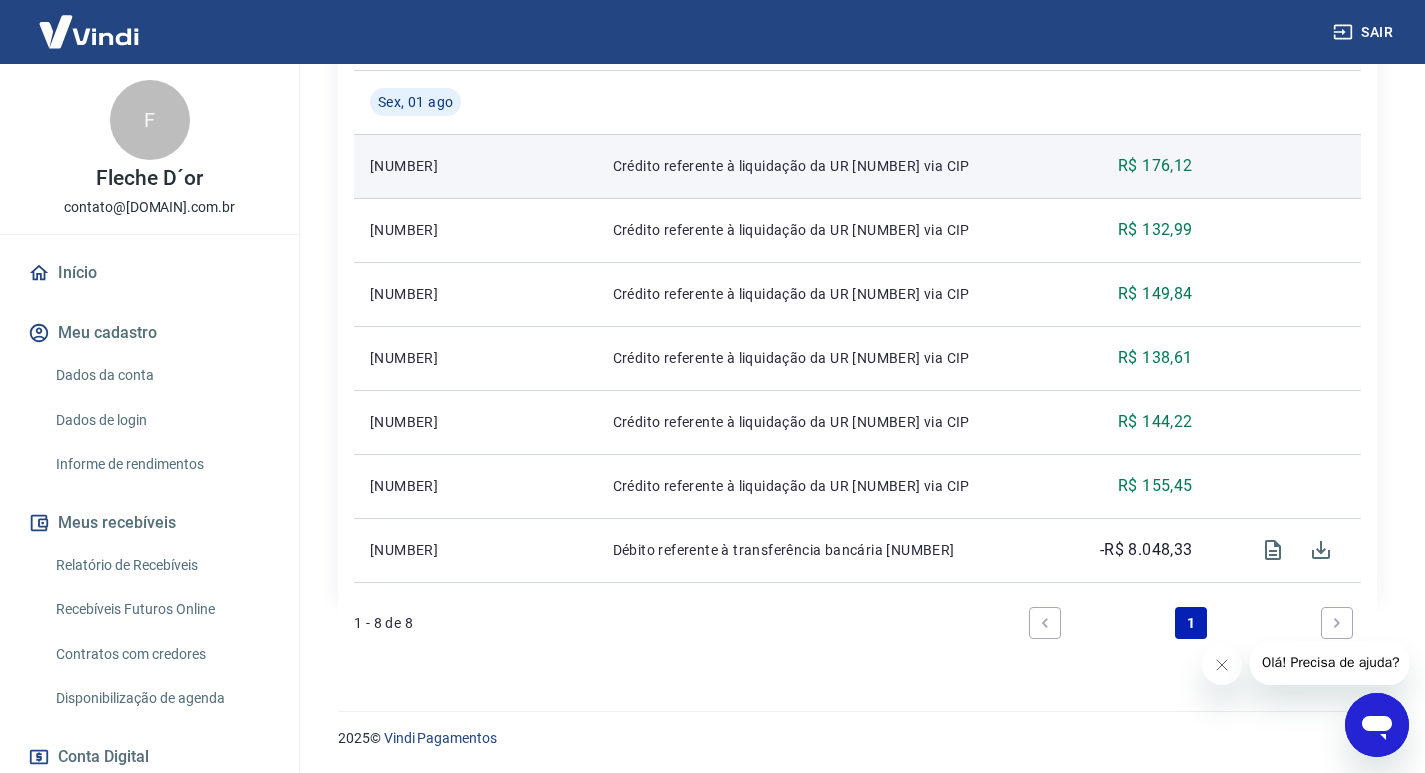 scroll, scrollTop: 281, scrollLeft: 0, axis: vertical 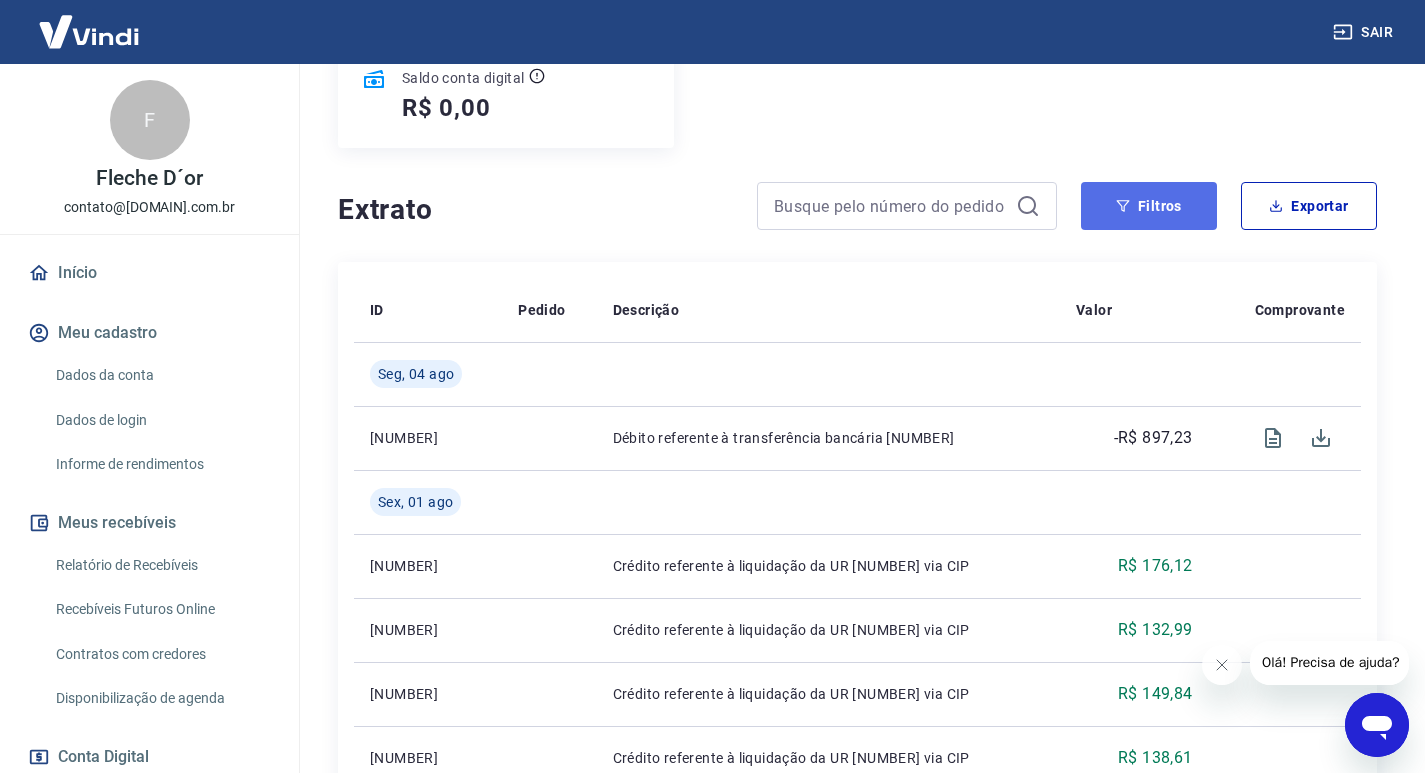 click on "Filtros" at bounding box center (1149, 206) 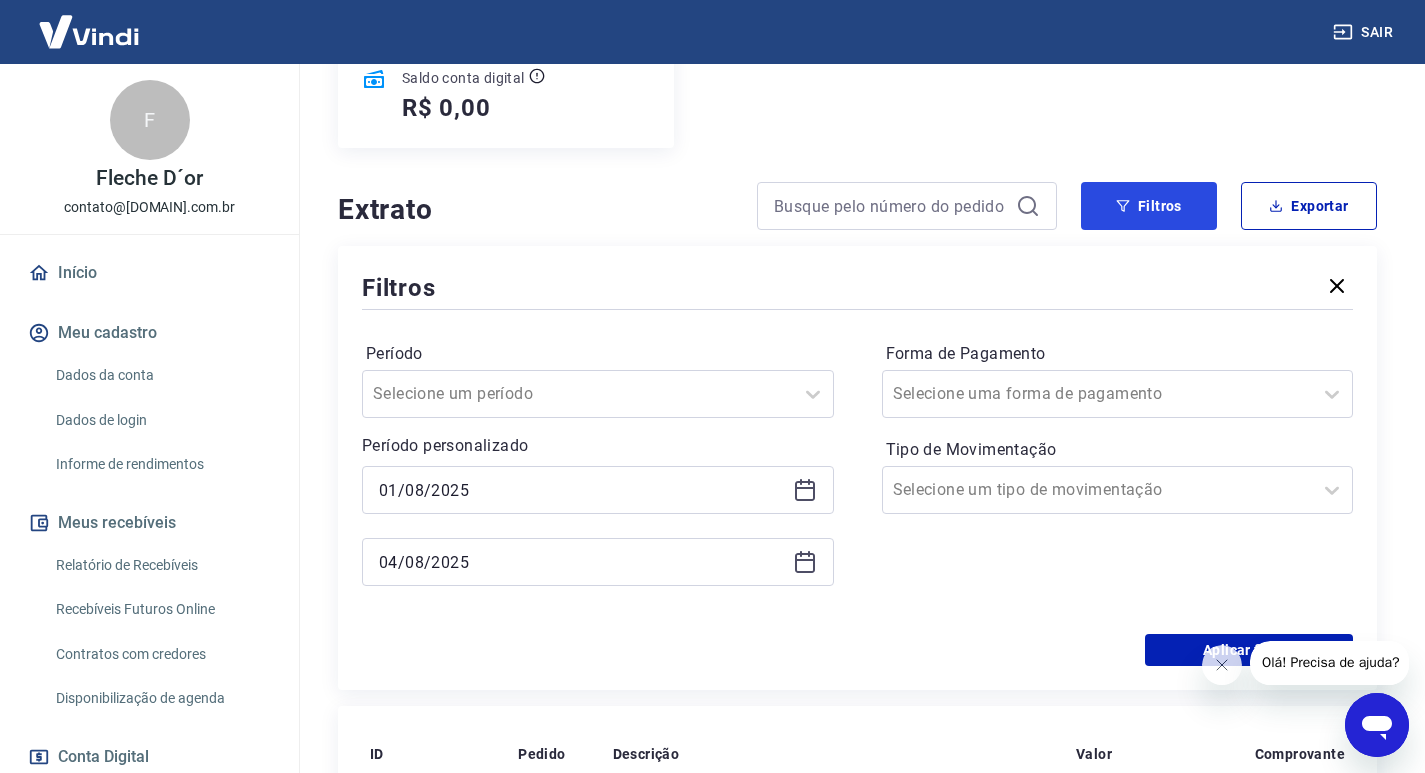 scroll, scrollTop: 0, scrollLeft: 0, axis: both 